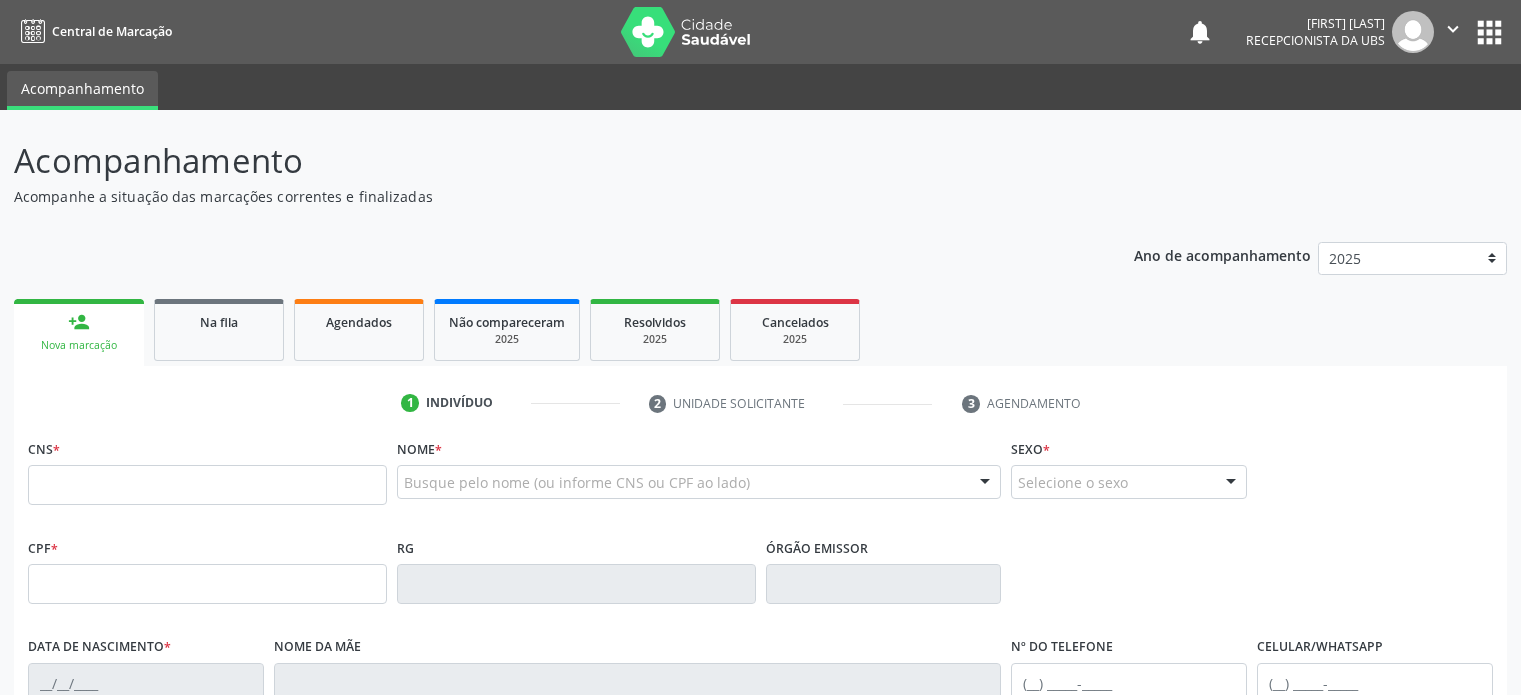 scroll, scrollTop: 0, scrollLeft: 0, axis: both 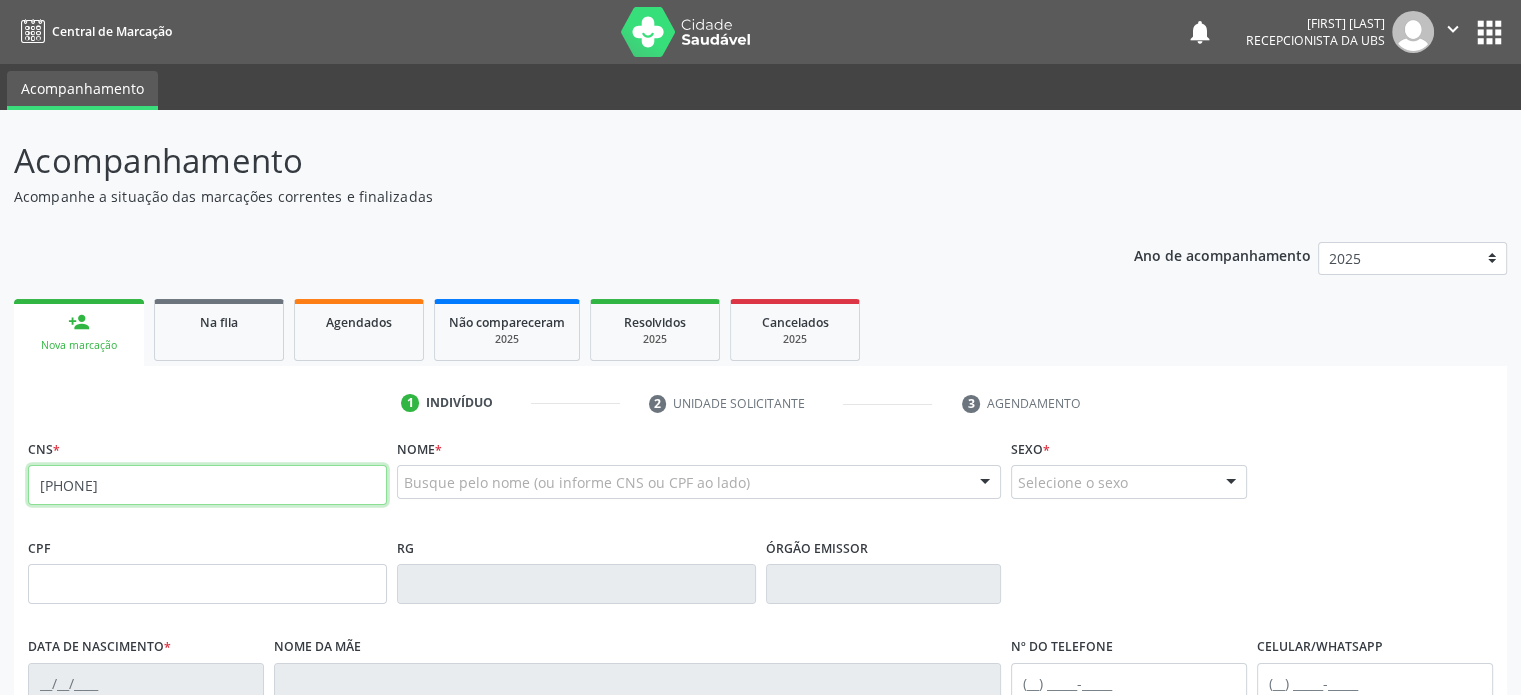 type on "[PHONE]" 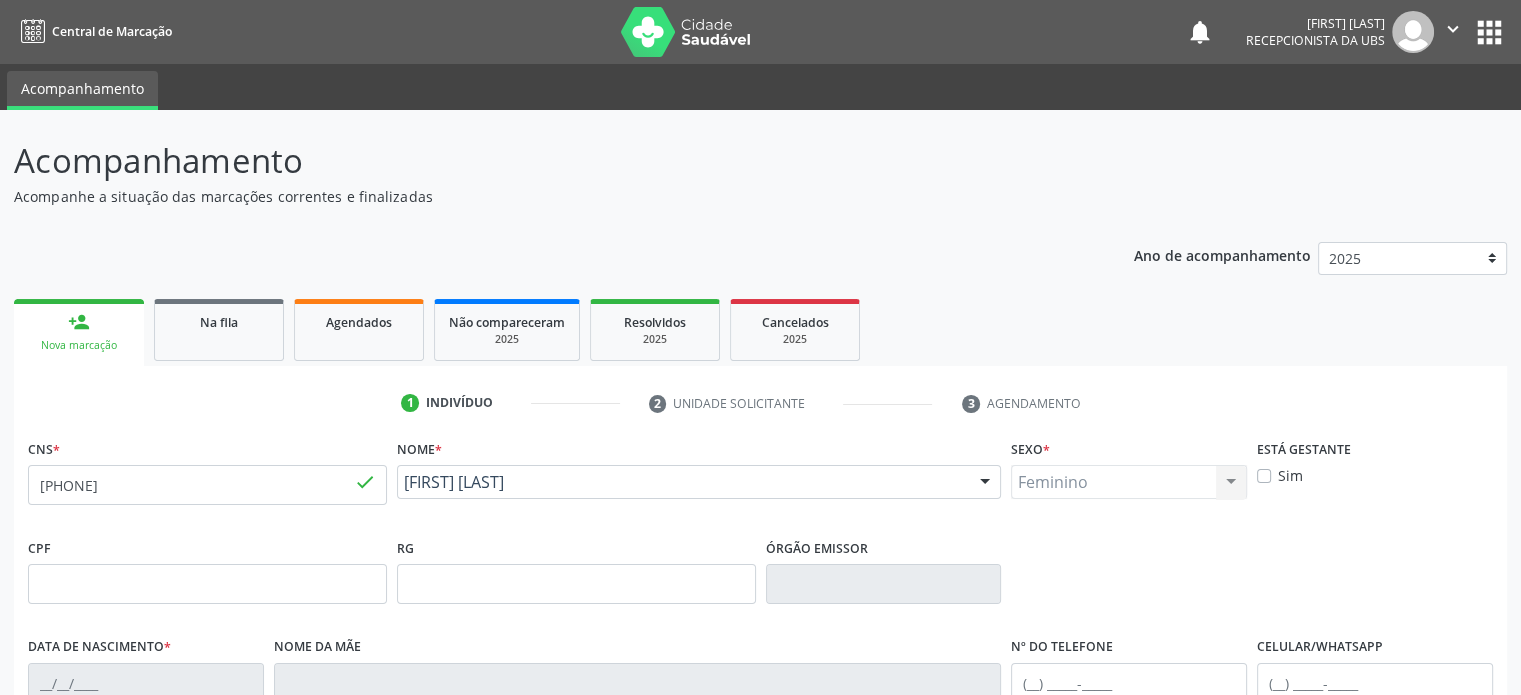 type on "[DATE]" 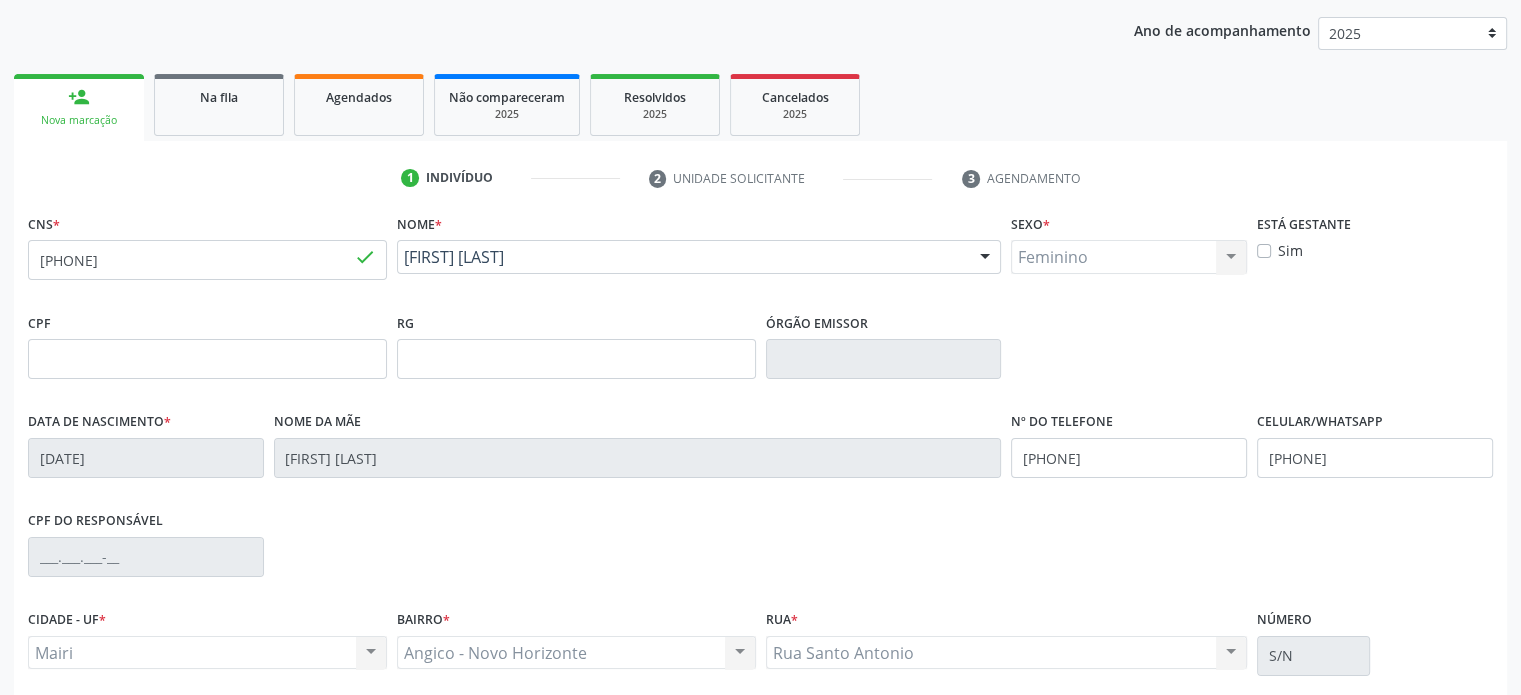 scroll, scrollTop: 300, scrollLeft: 0, axis: vertical 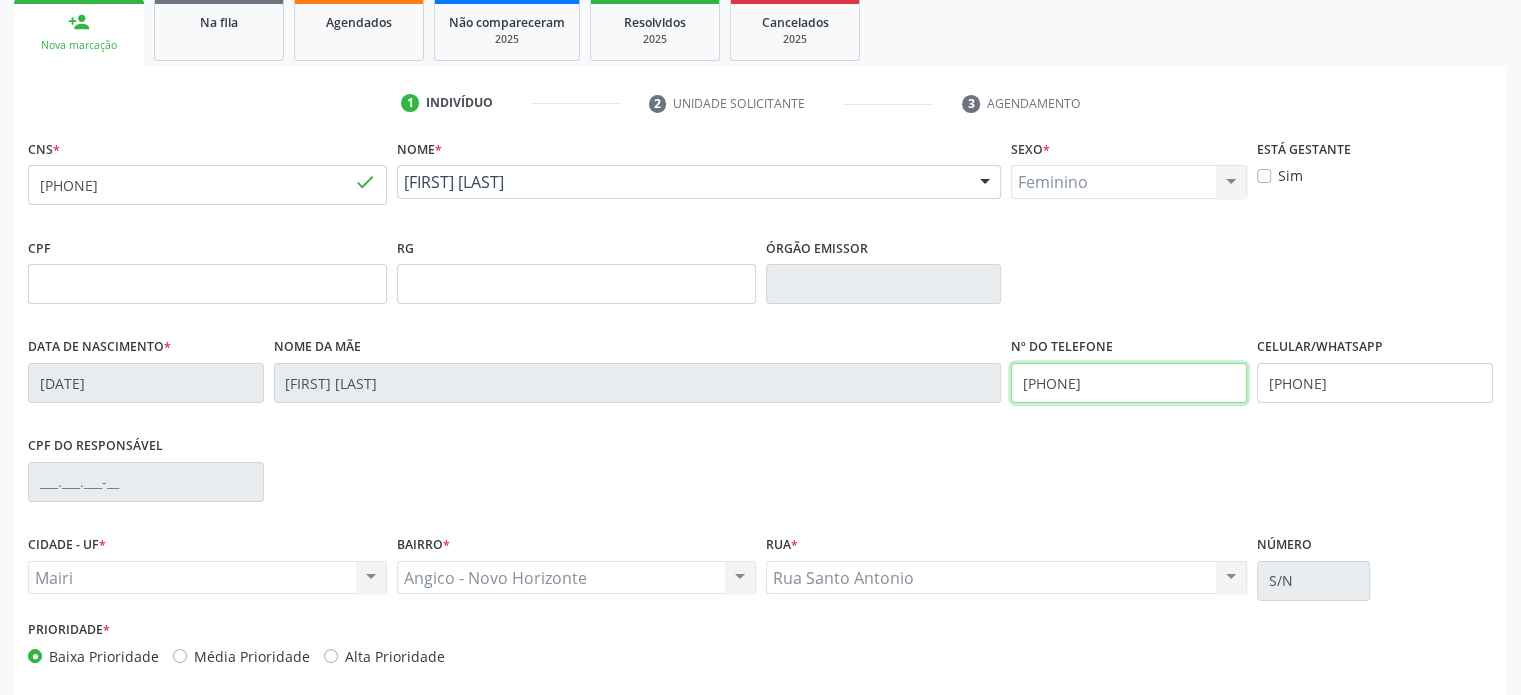 click on "[PHONE]" at bounding box center [1129, 383] 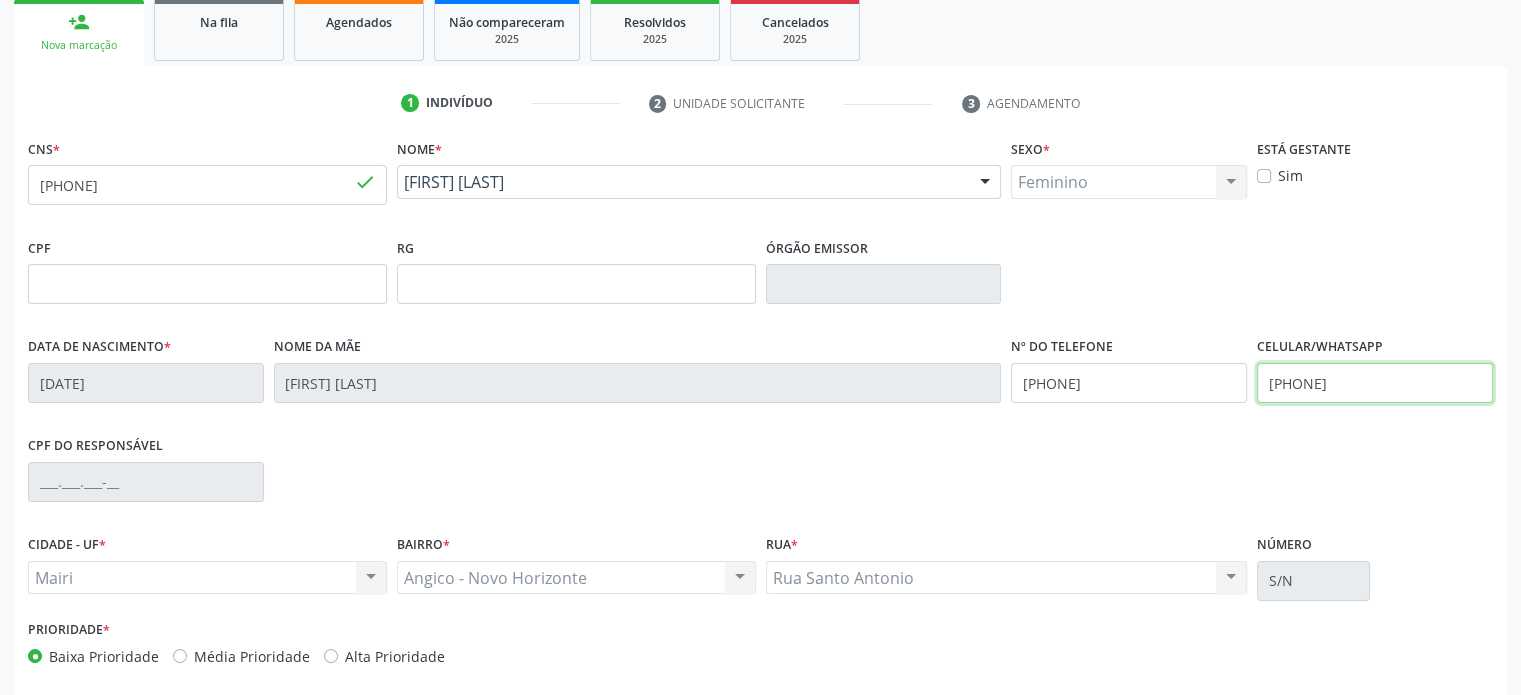 drag, startPoint x: 1374, startPoint y: 381, endPoint x: 1228, endPoint y: 376, distance: 146.08559 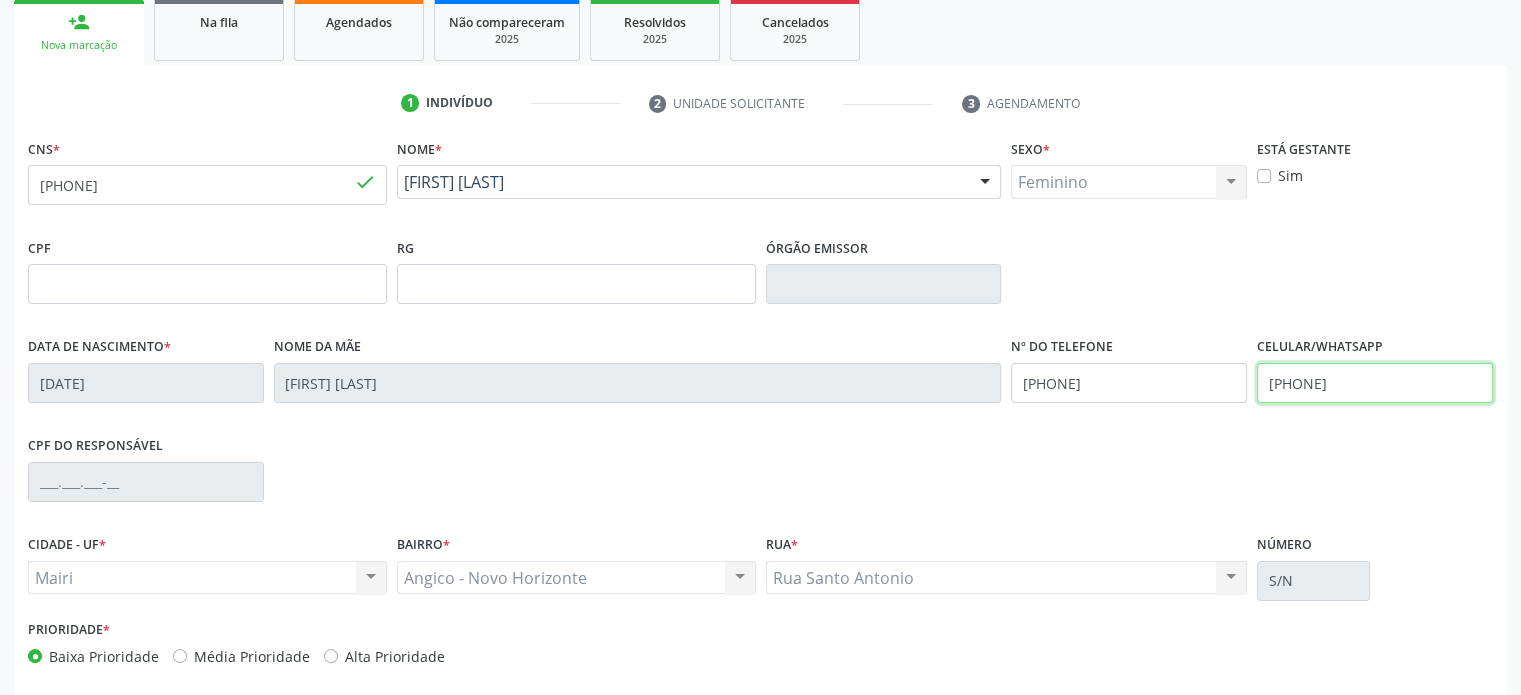 paste on "[NUMBER]" 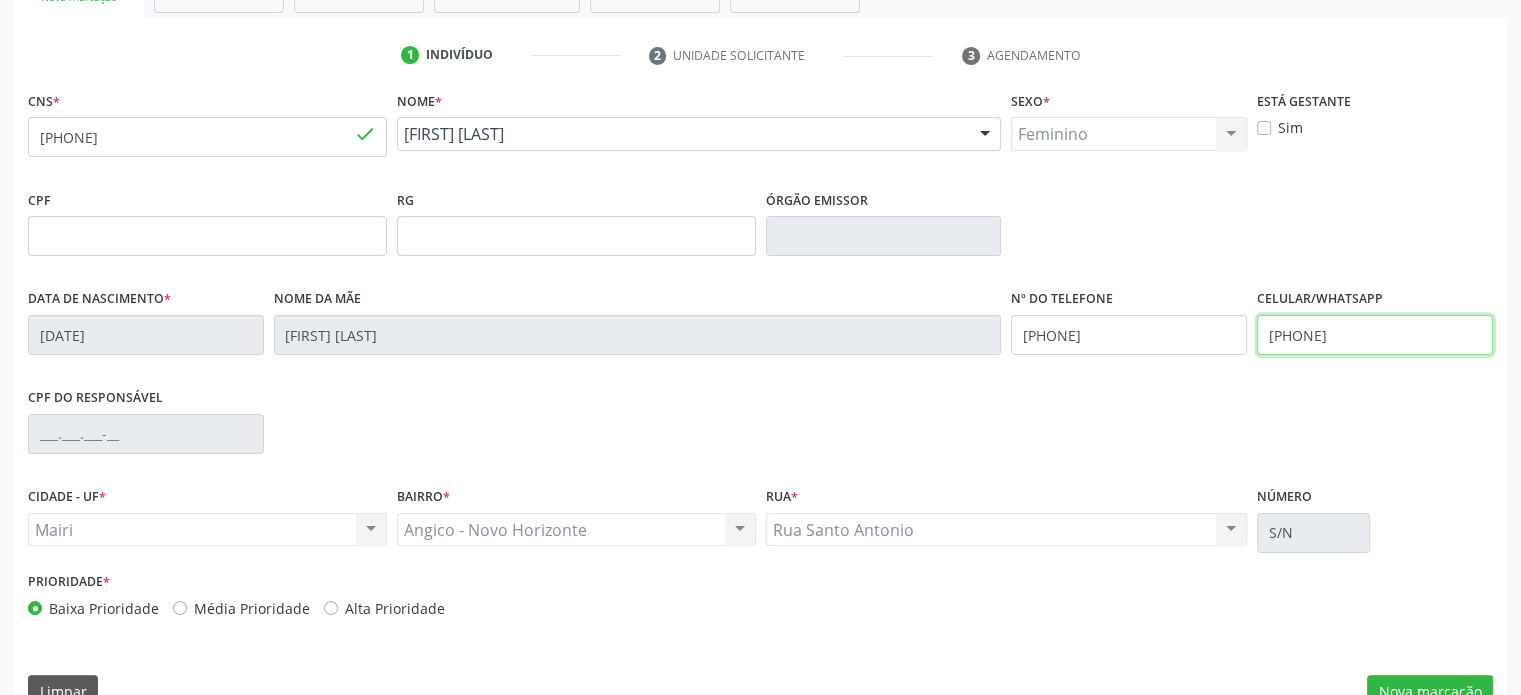 scroll, scrollTop: 388, scrollLeft: 0, axis: vertical 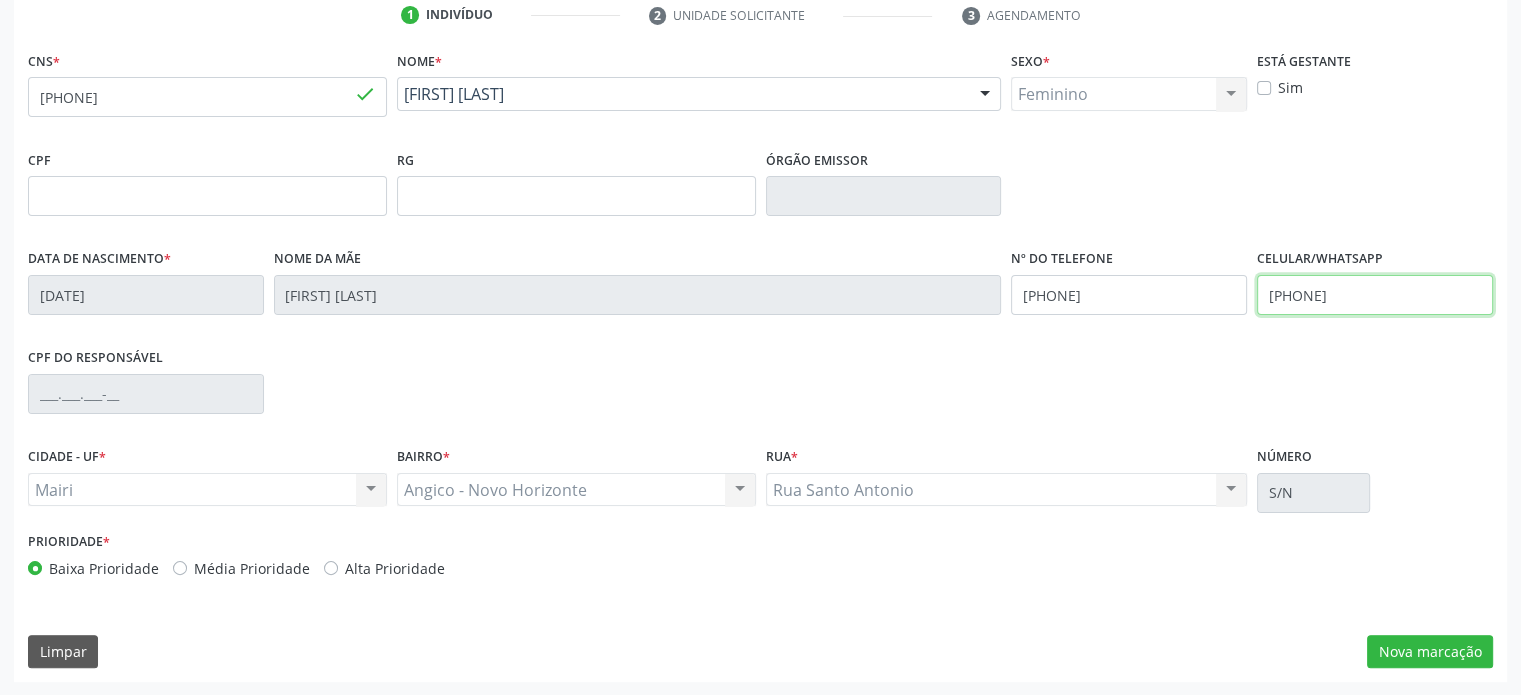 type on "[PHONE]" 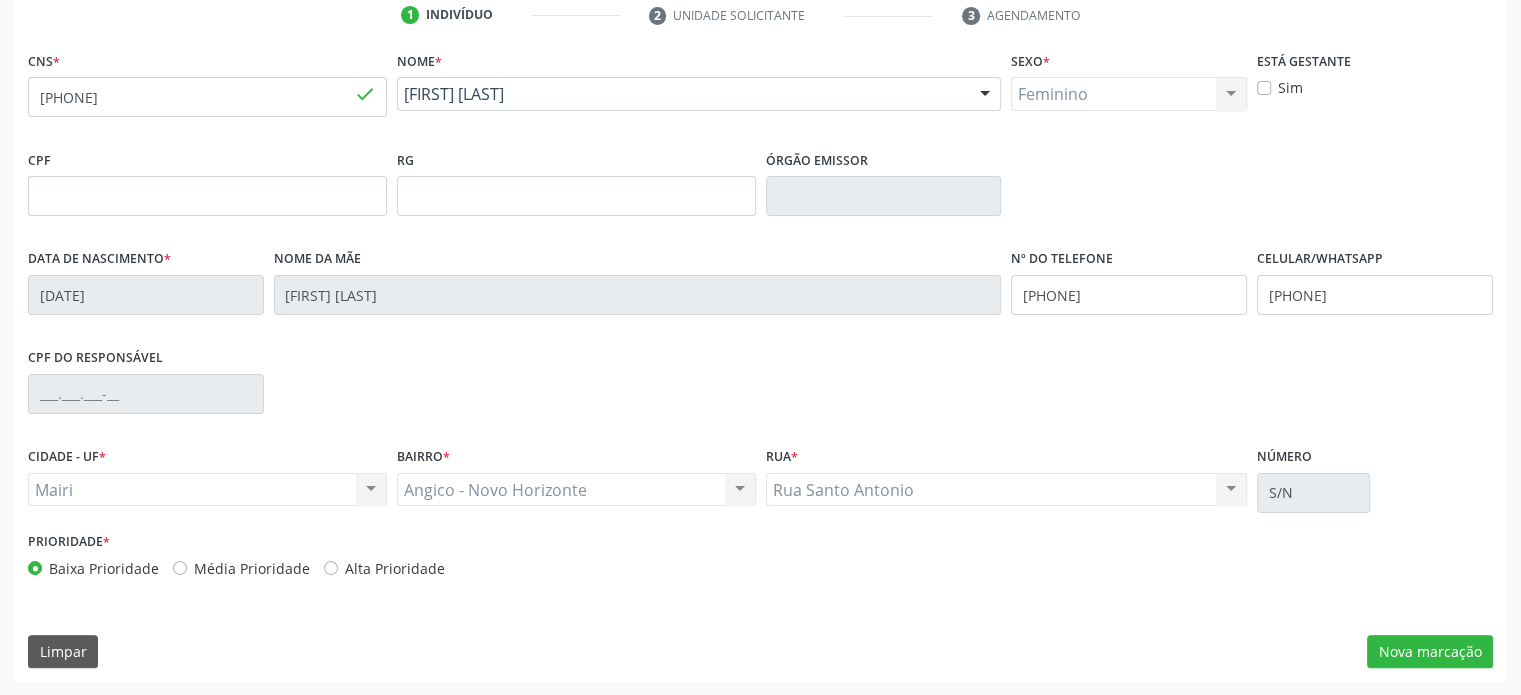 click on "Média Prioridade" at bounding box center [252, 568] 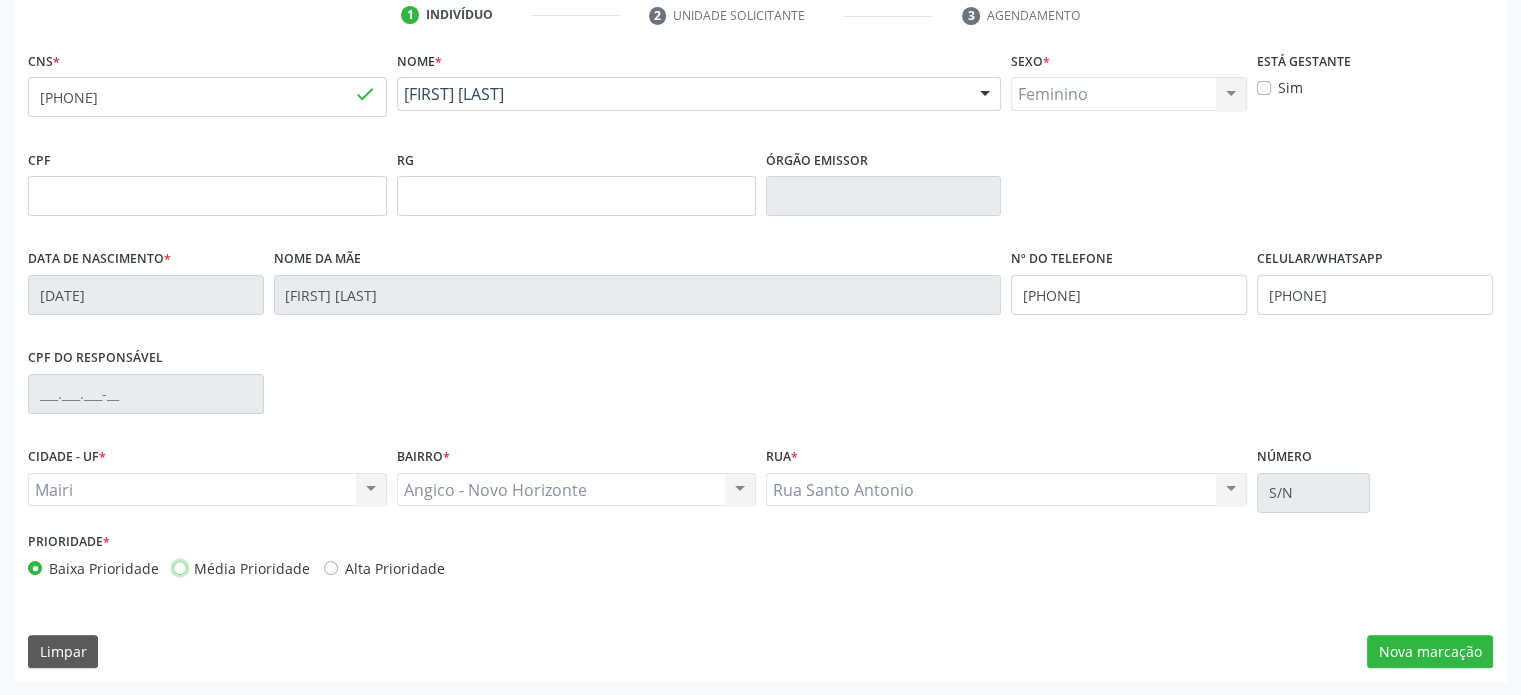click on "Média Prioridade" at bounding box center (180, 567) 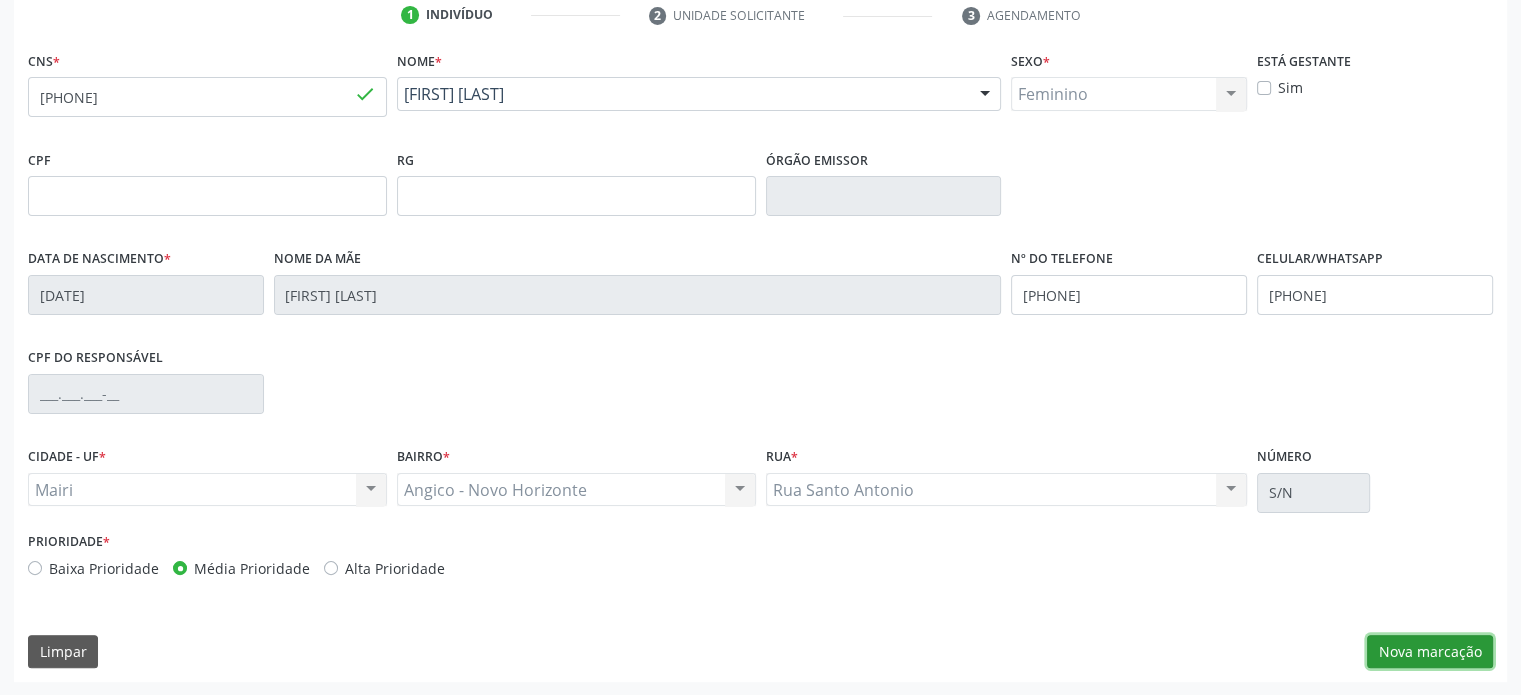 click on "Nova marcação" at bounding box center [1430, 652] 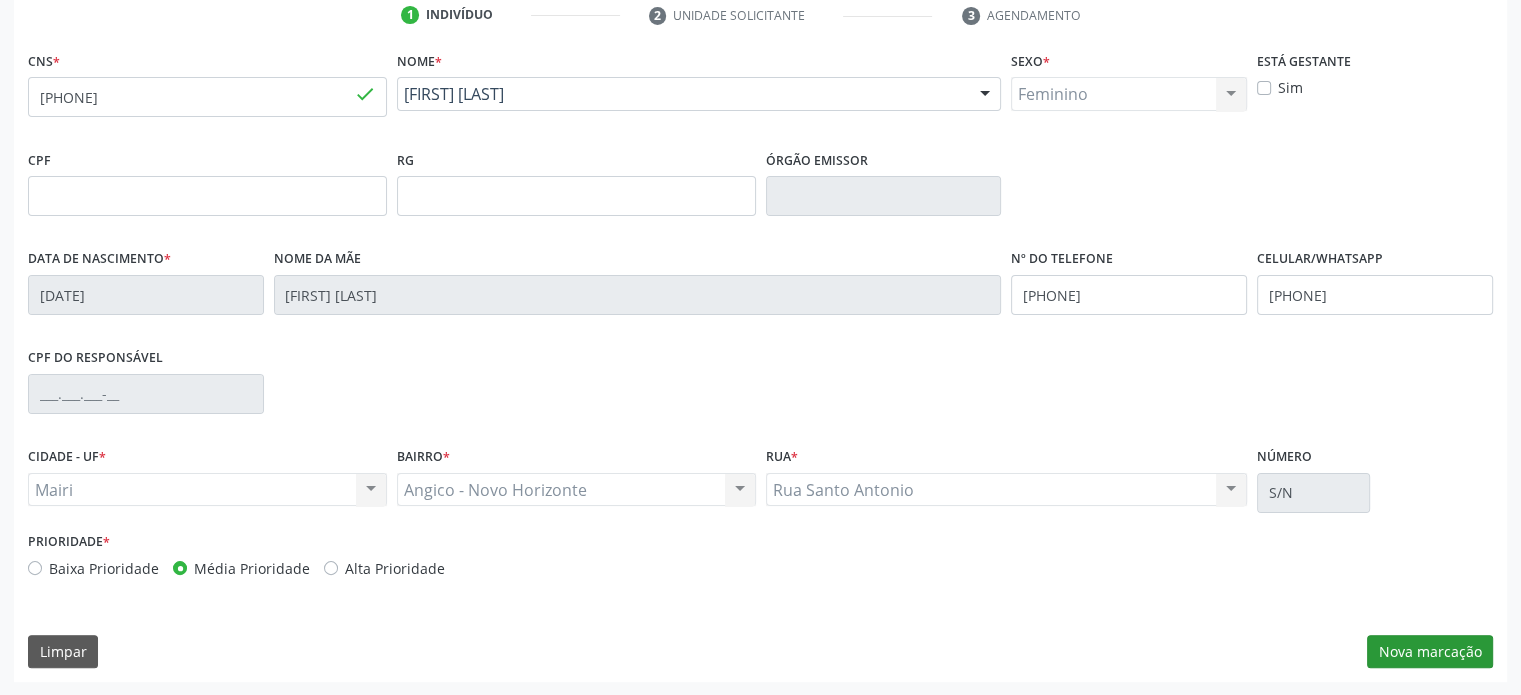 scroll, scrollTop: 209, scrollLeft: 0, axis: vertical 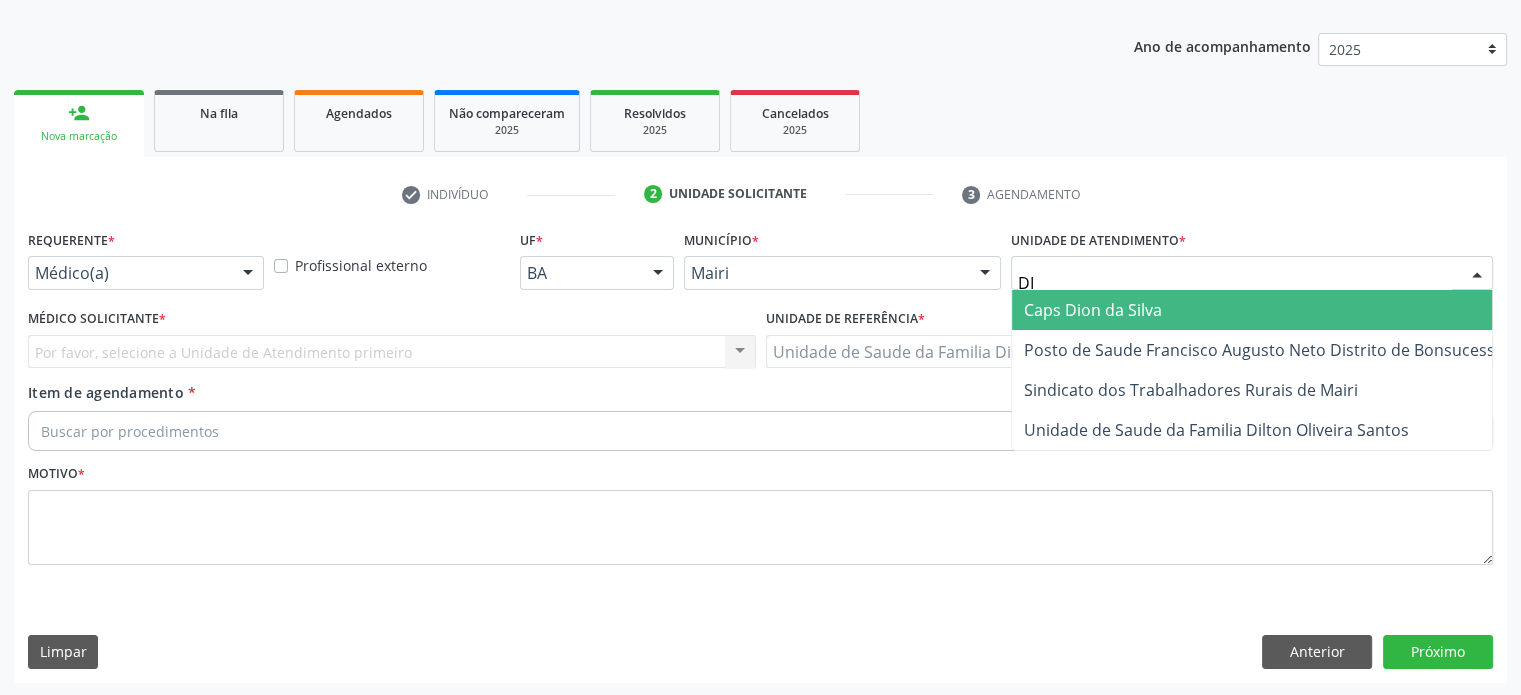 type on "DIL" 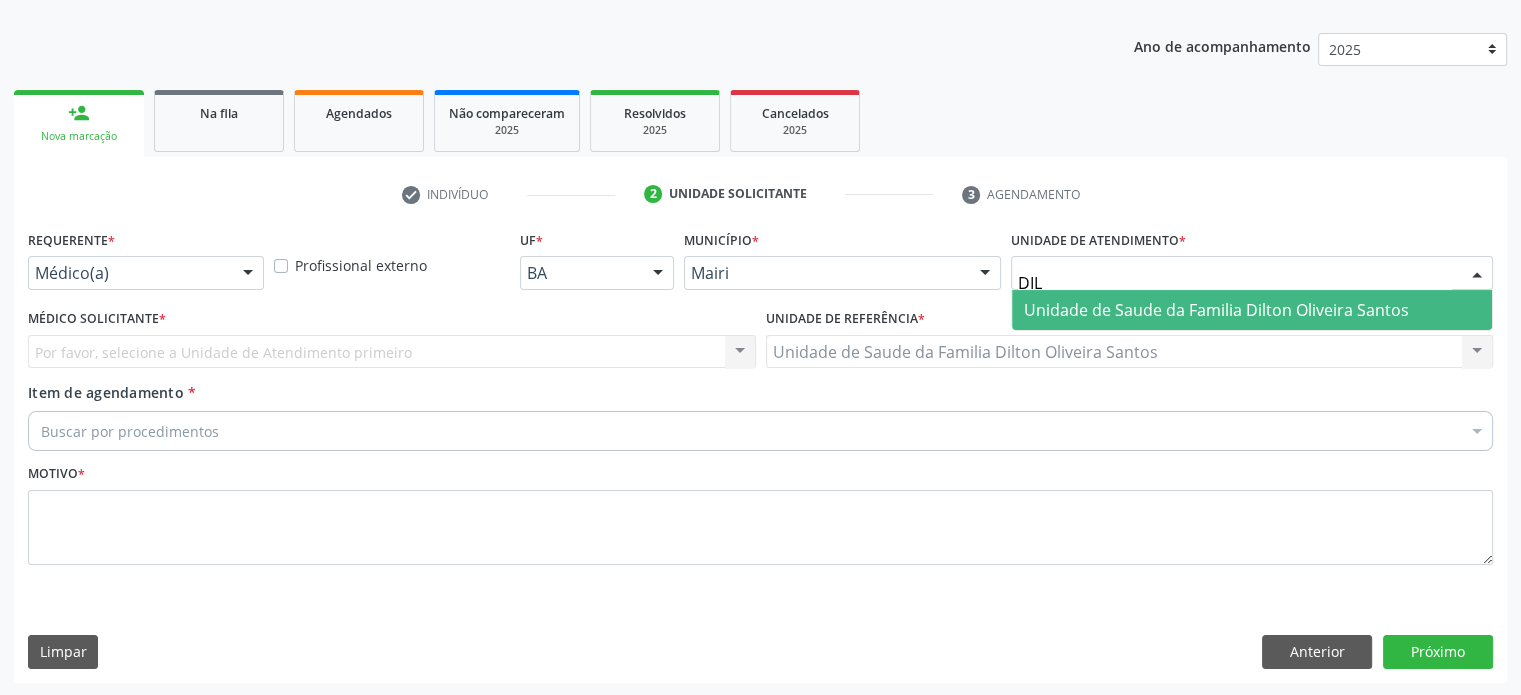 click on "Unidade de Saude da Familia Dilton Oliveira Santos" at bounding box center [1216, 310] 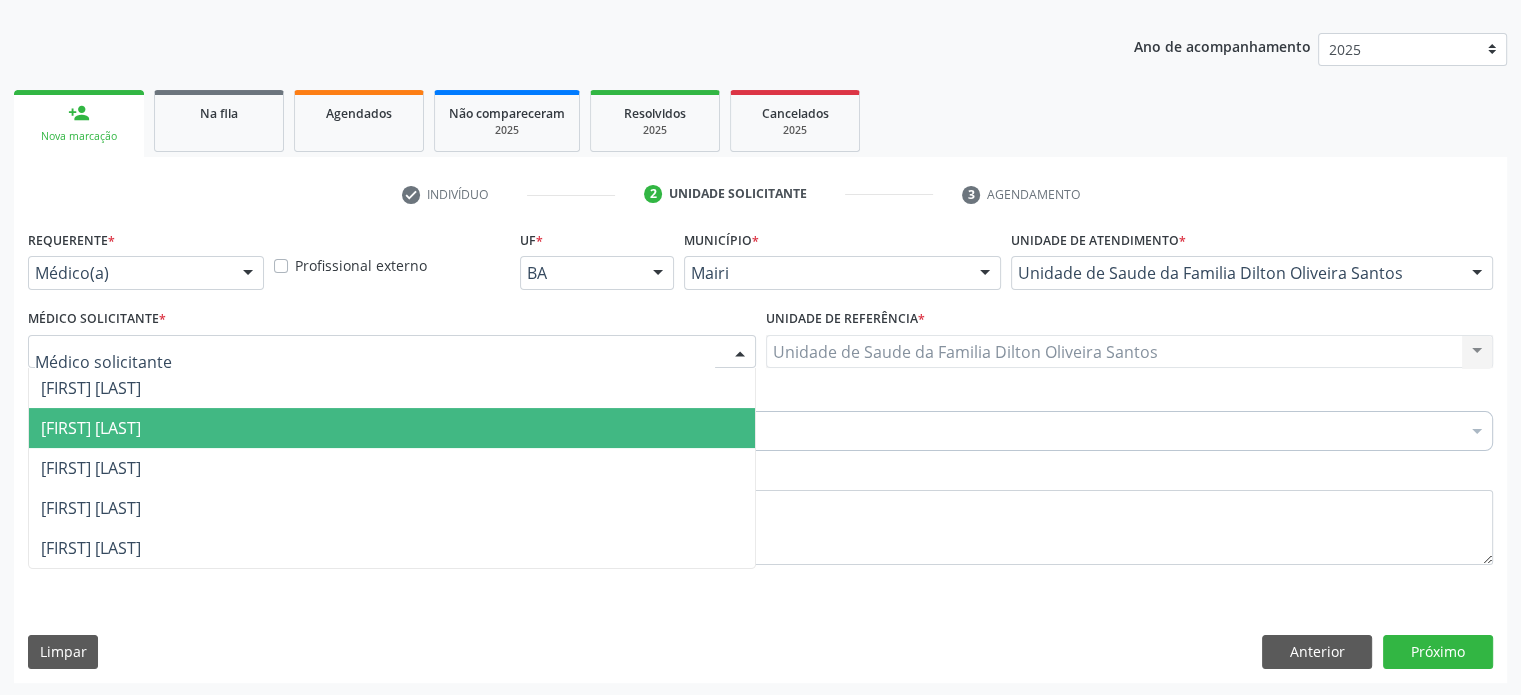 click on "[FIRST] [LAST]" at bounding box center [91, 428] 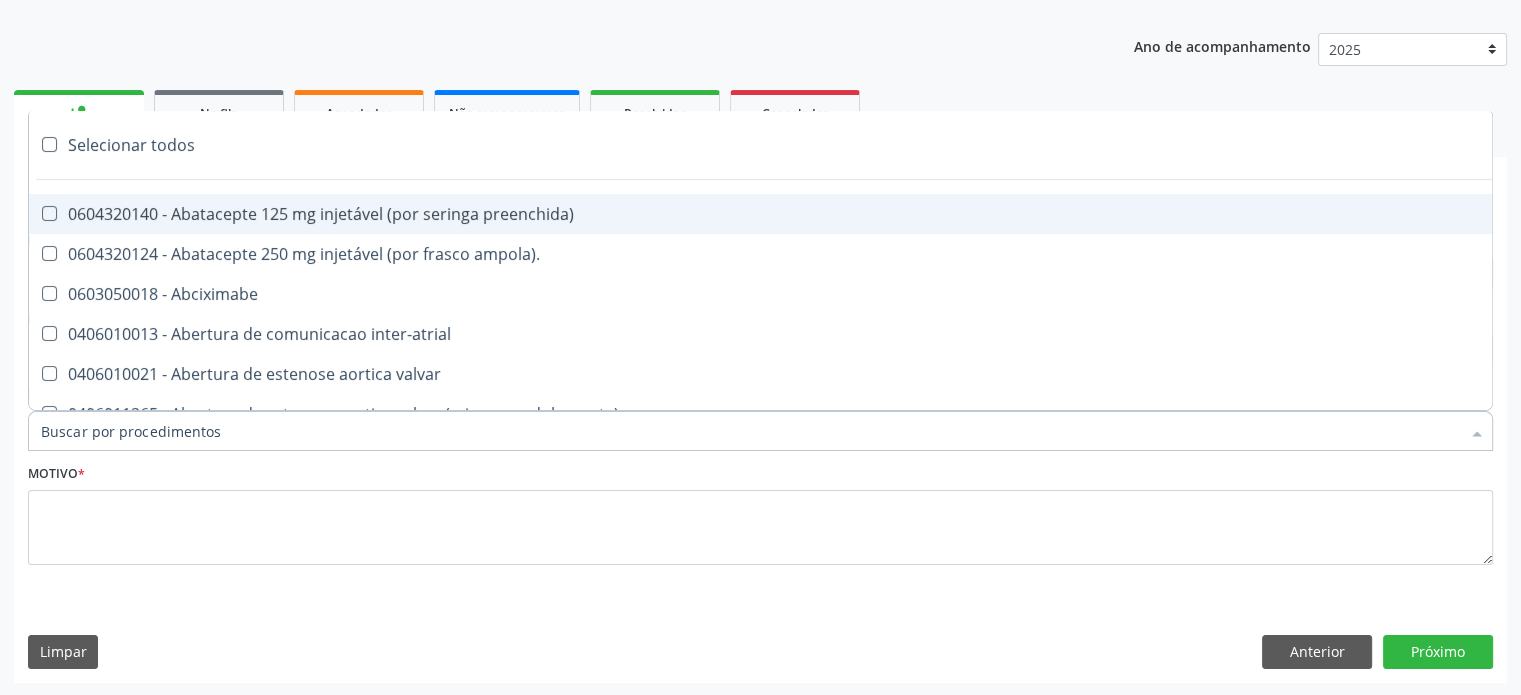 paste on "[PHONE]" 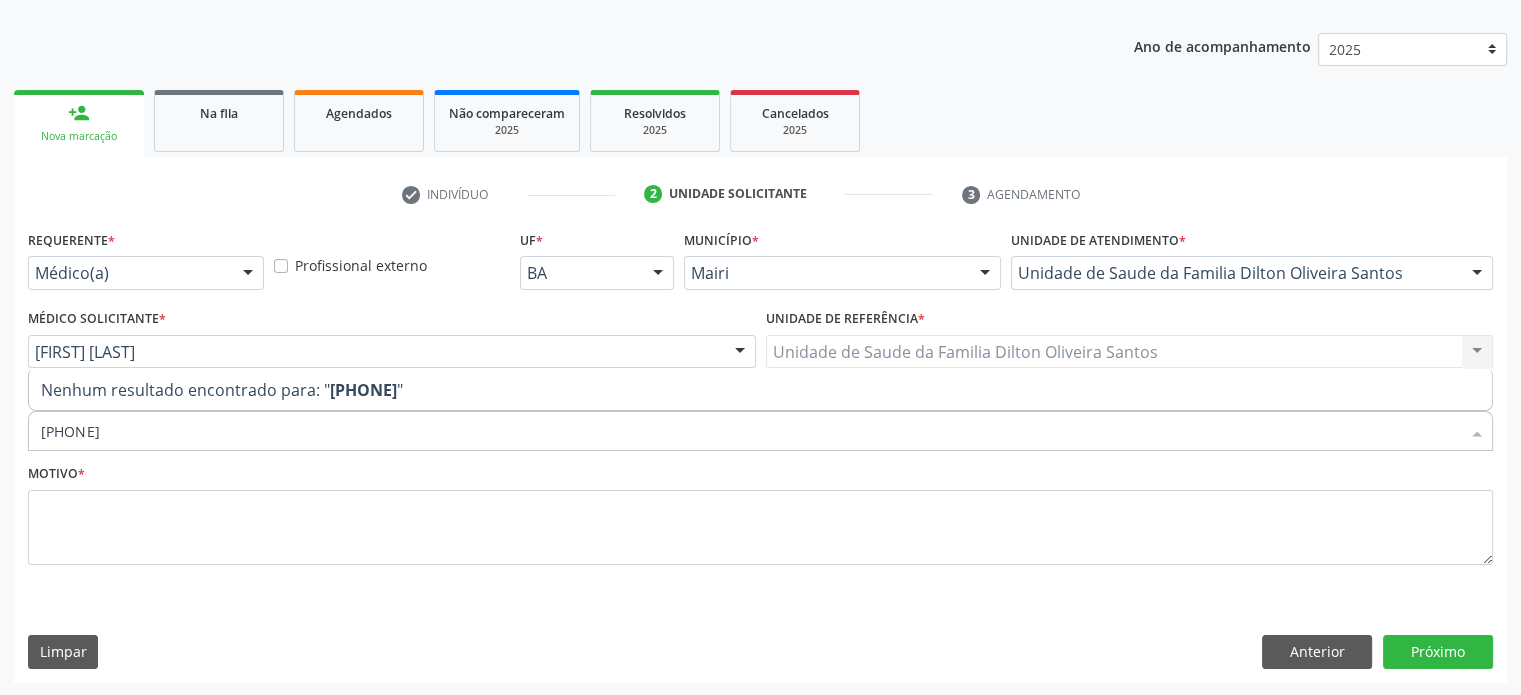 drag, startPoint x: 179, startPoint y: 432, endPoint x: 14, endPoint y: 427, distance: 165.07574 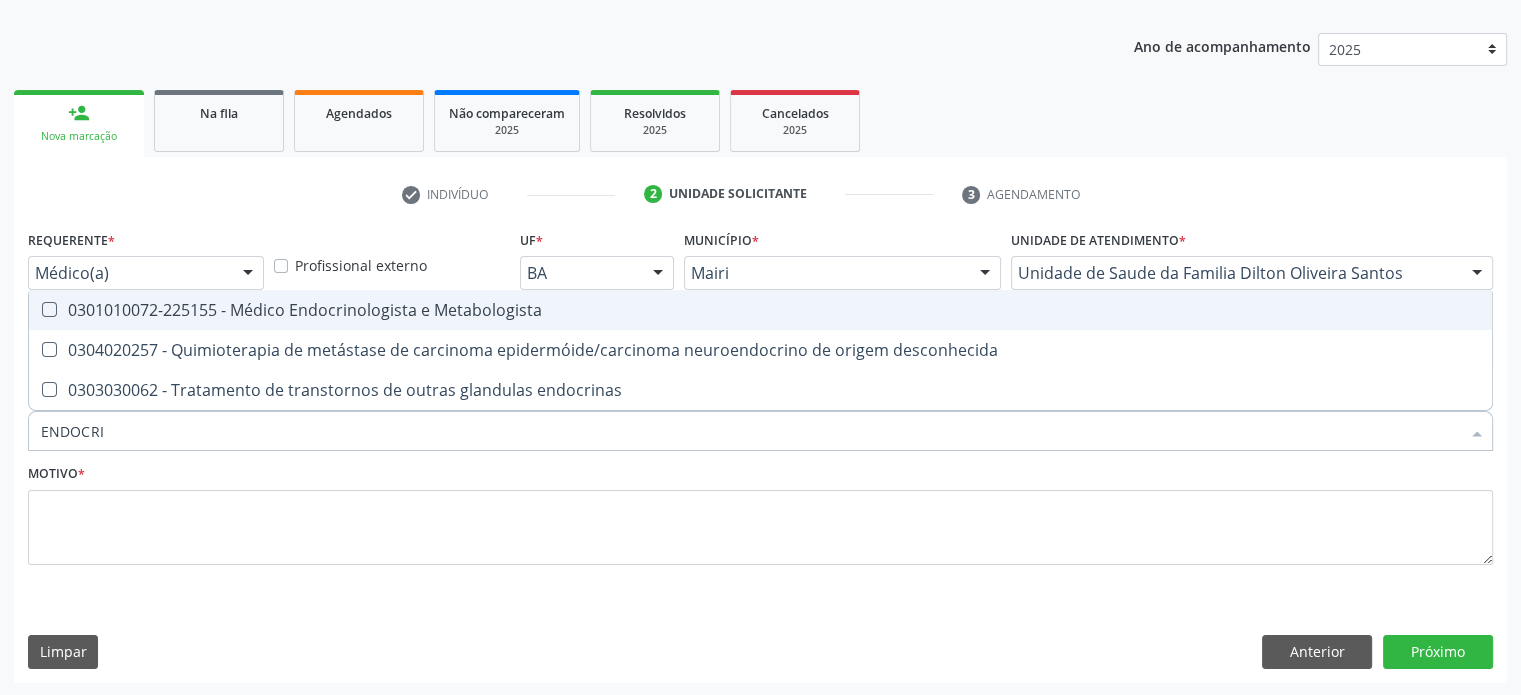 type on "ENDOCRIN" 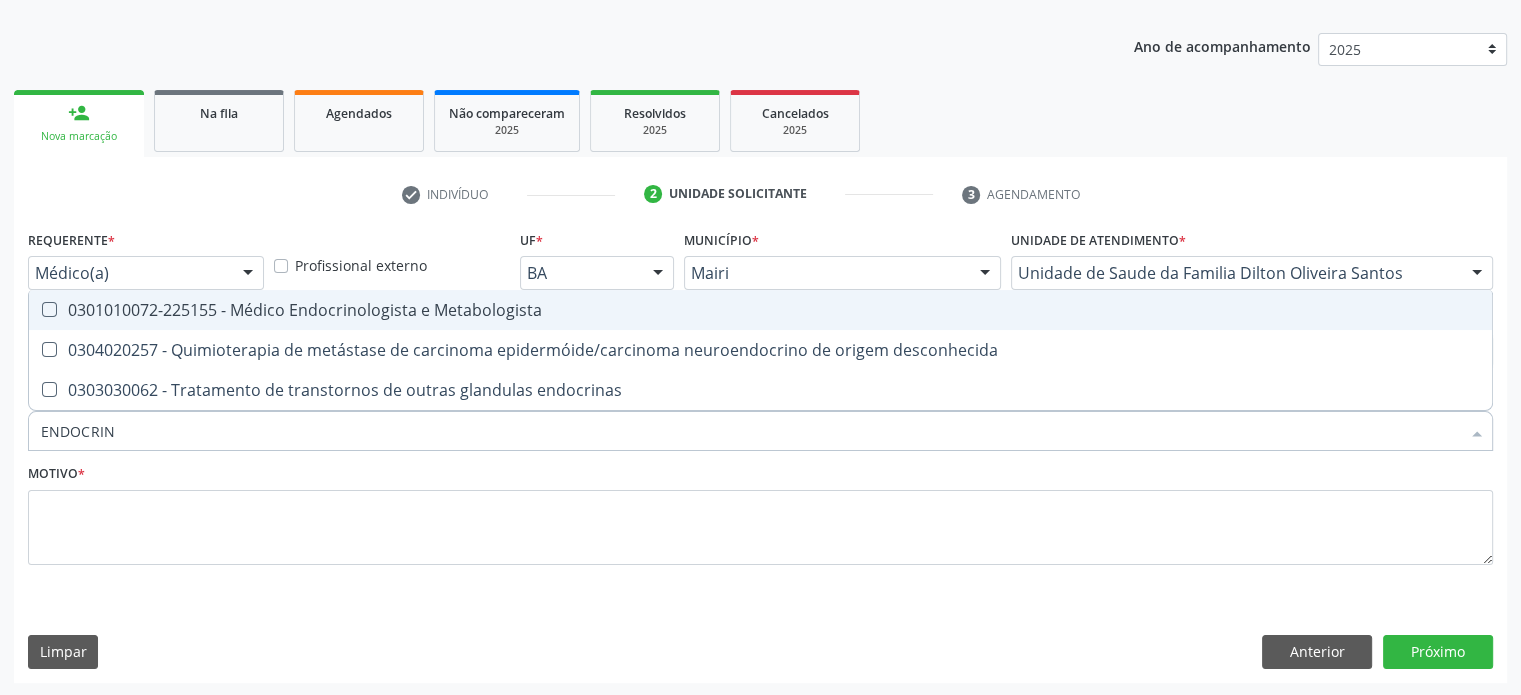 click on "0301010072-225155 - Médico Endocrinologista e Metabologista" at bounding box center [760, 310] 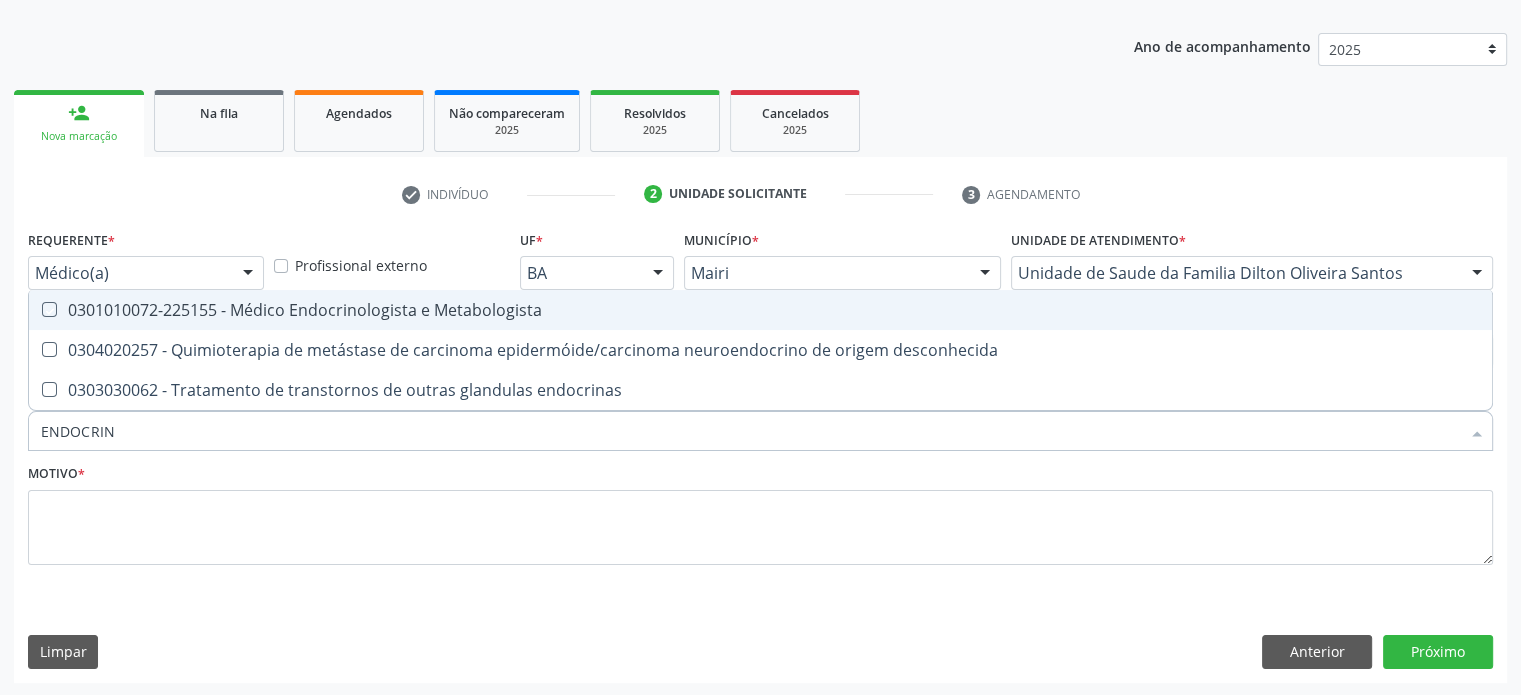 checkbox on "true" 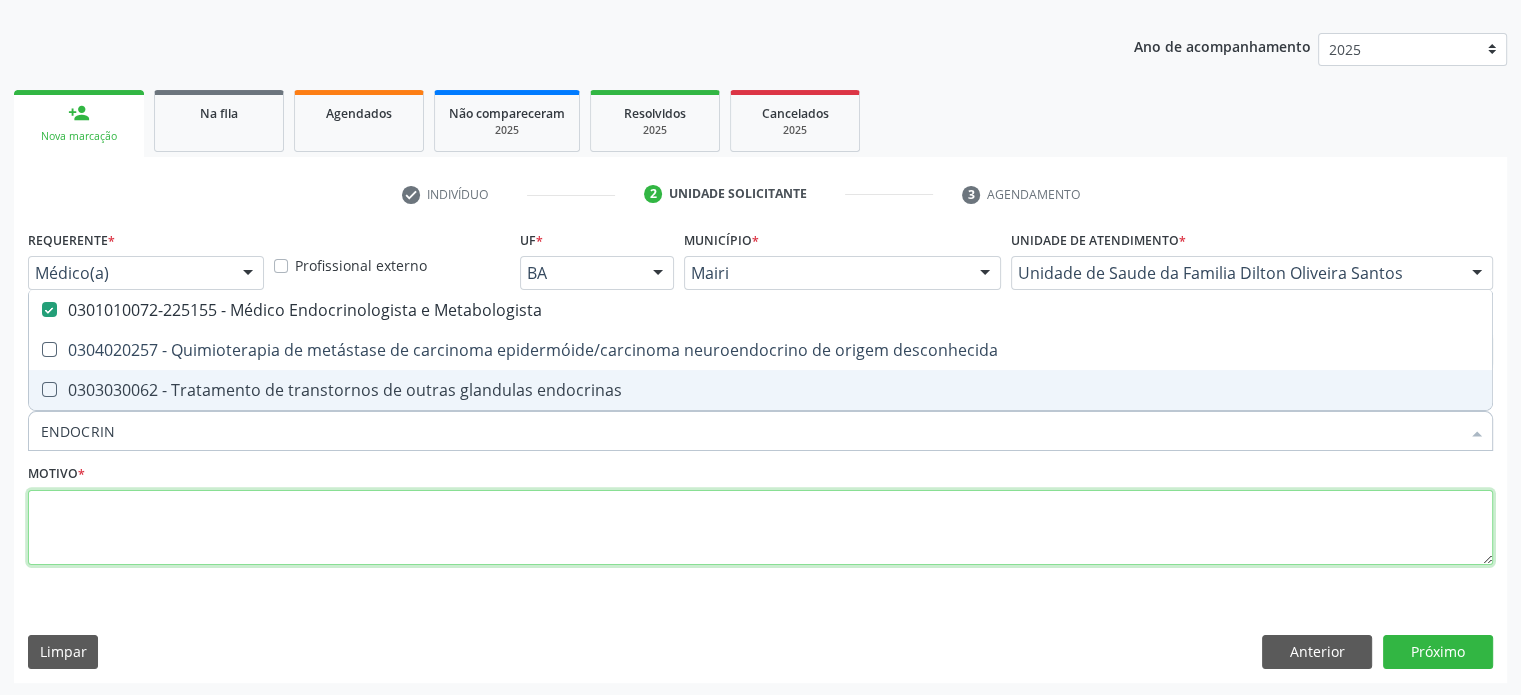 click at bounding box center [760, 528] 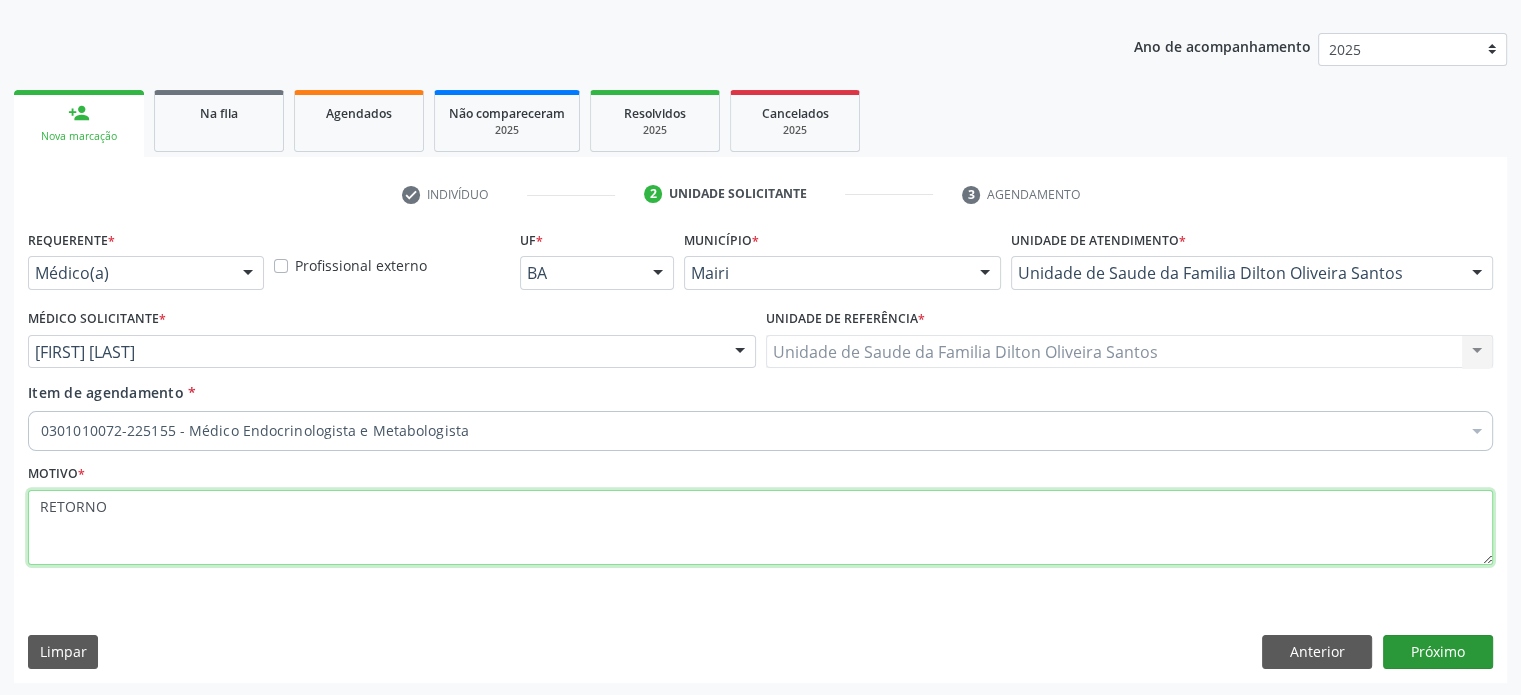 type on "RETORNO" 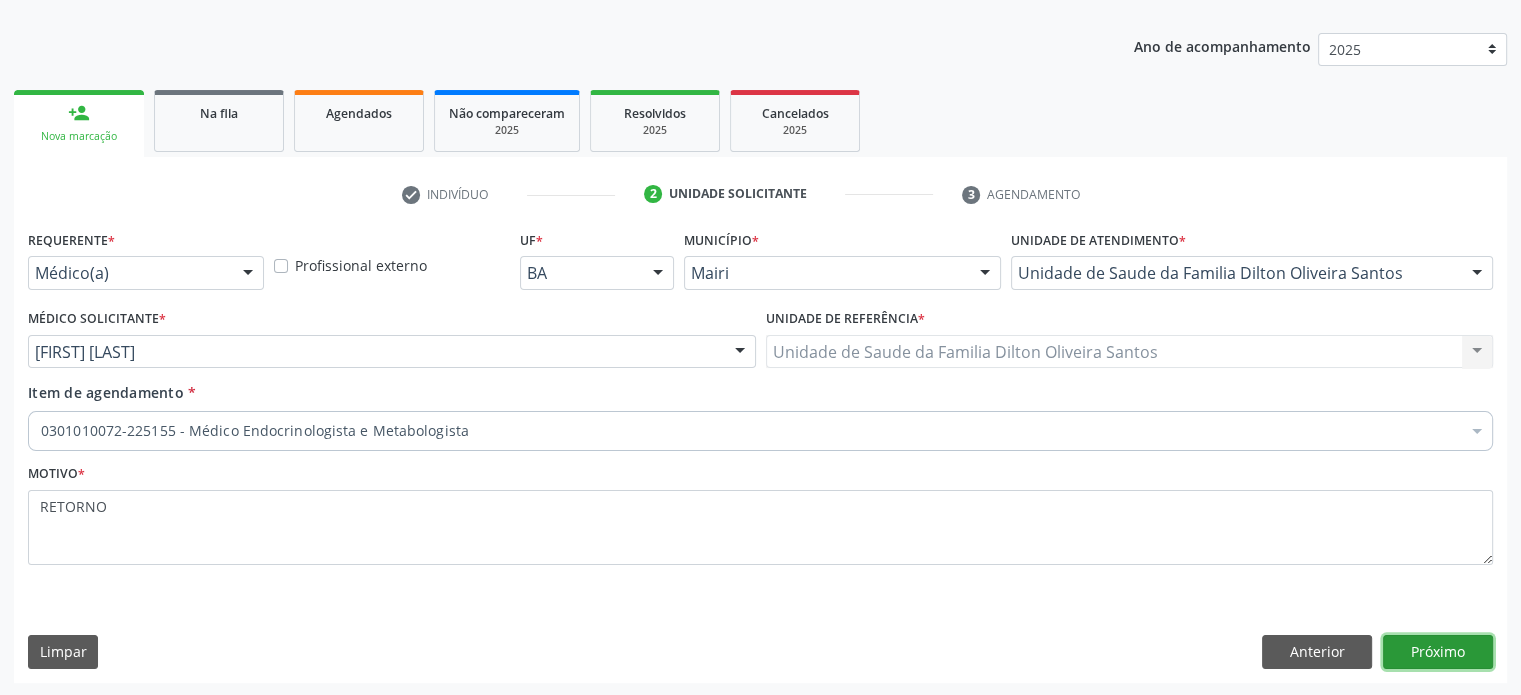 click on "Próximo" at bounding box center [1438, 652] 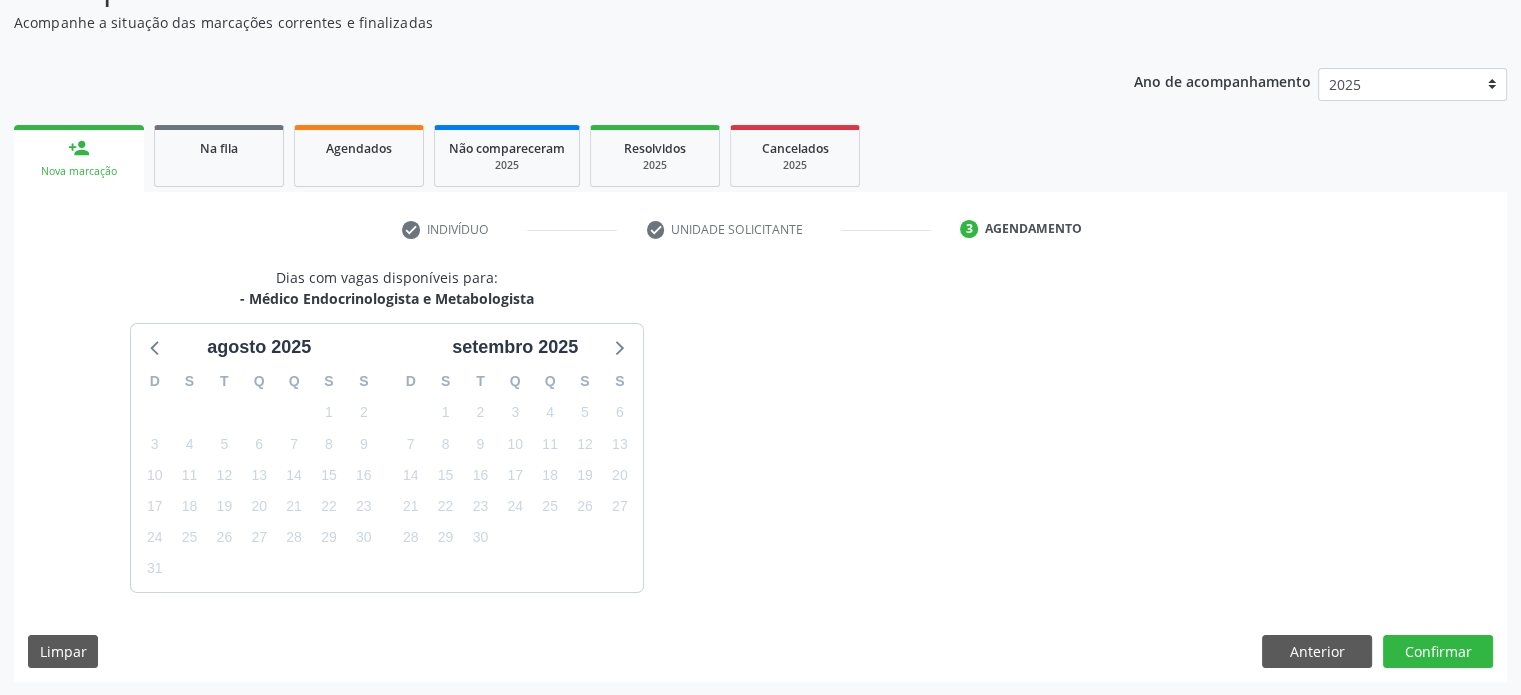 scroll, scrollTop: 209, scrollLeft: 0, axis: vertical 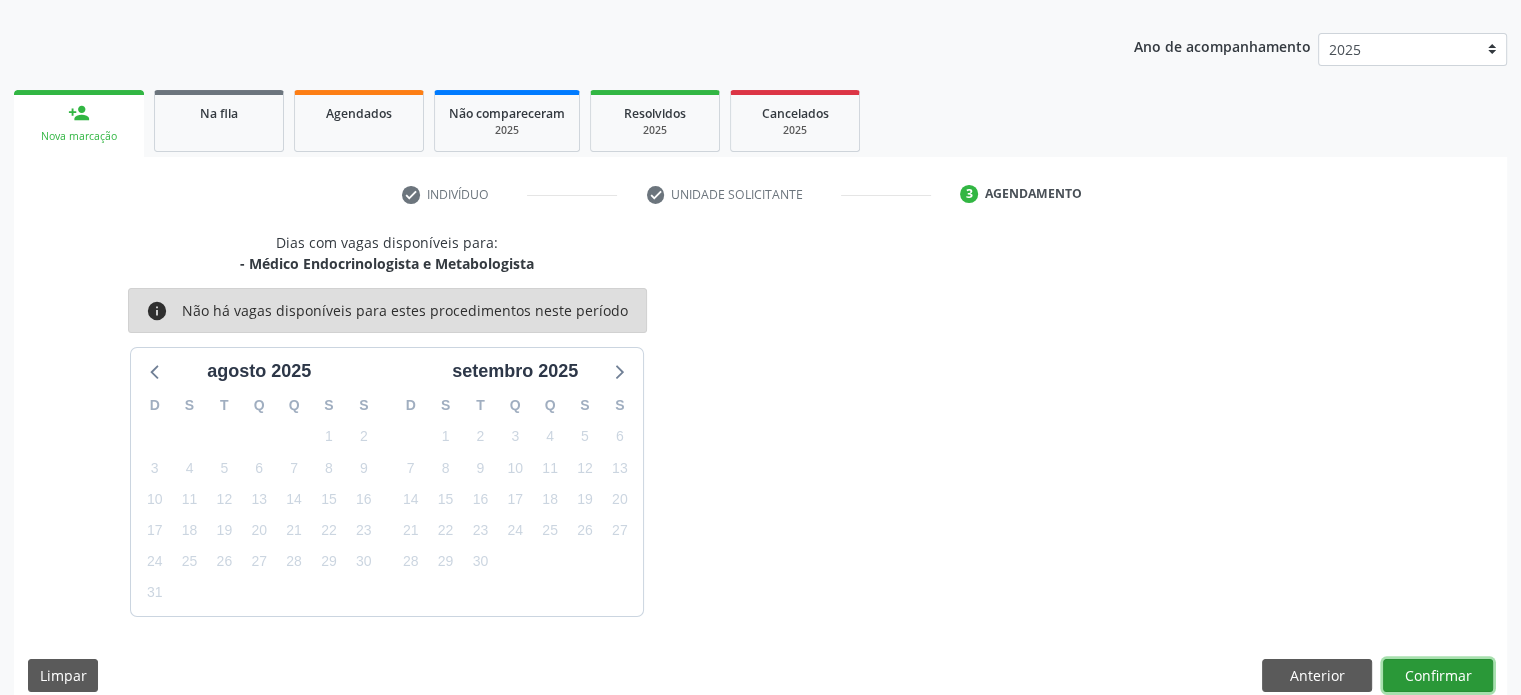 click on "Confirmar" at bounding box center [1438, 676] 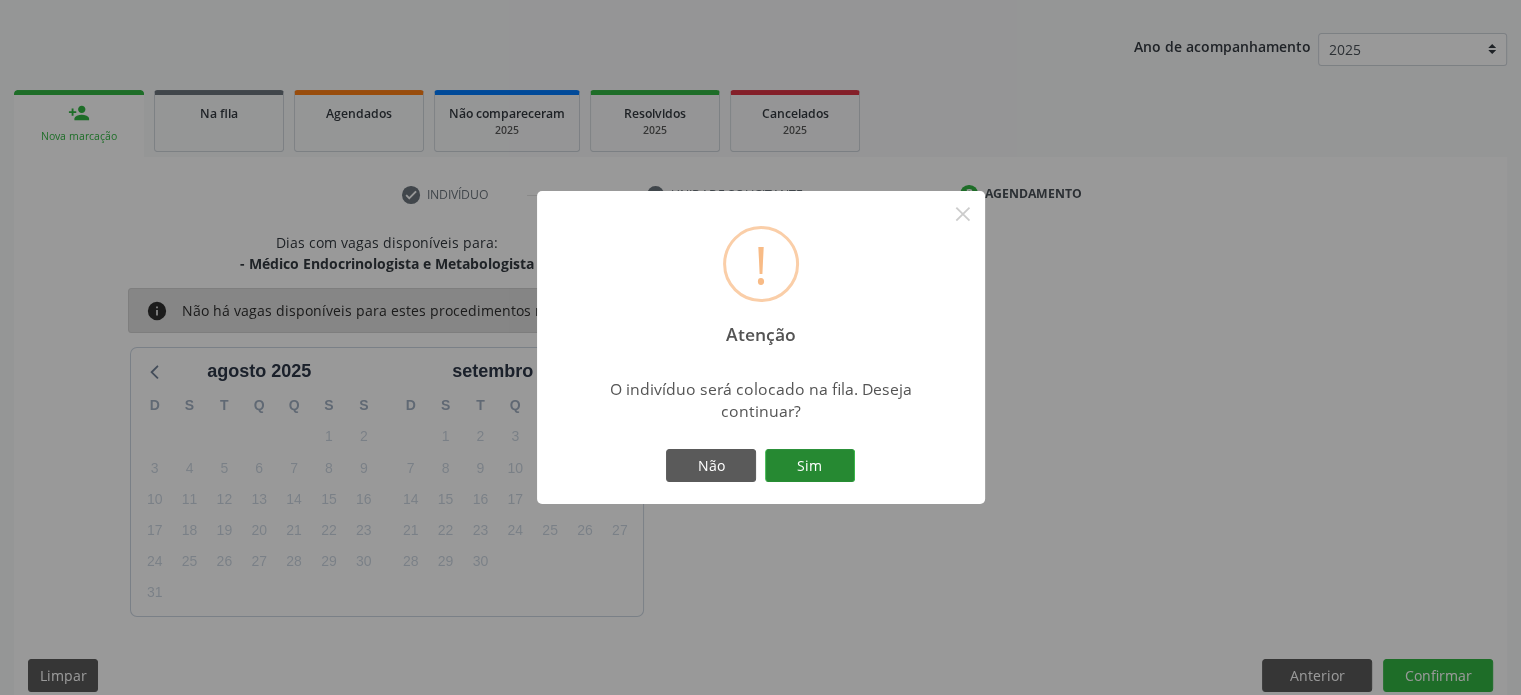 click on "Sim" at bounding box center (810, 466) 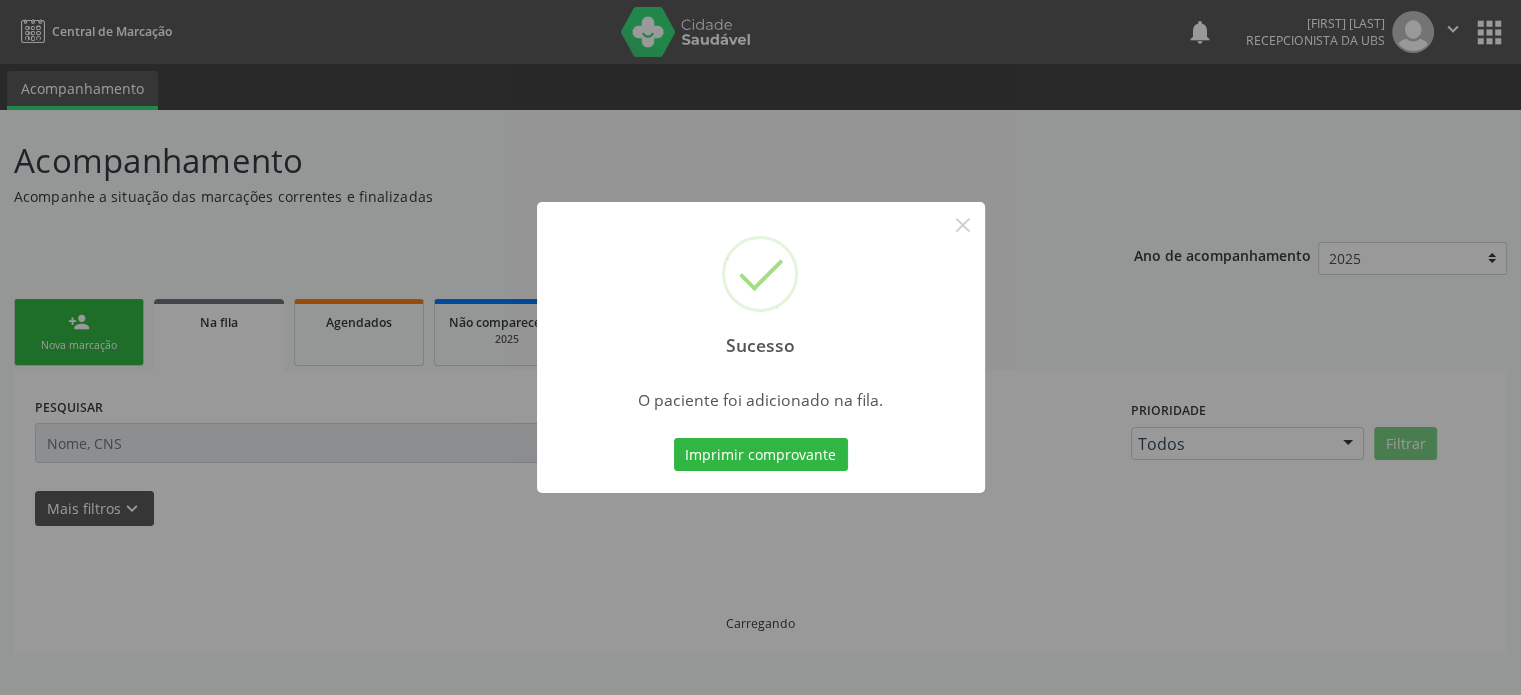 scroll, scrollTop: 0, scrollLeft: 0, axis: both 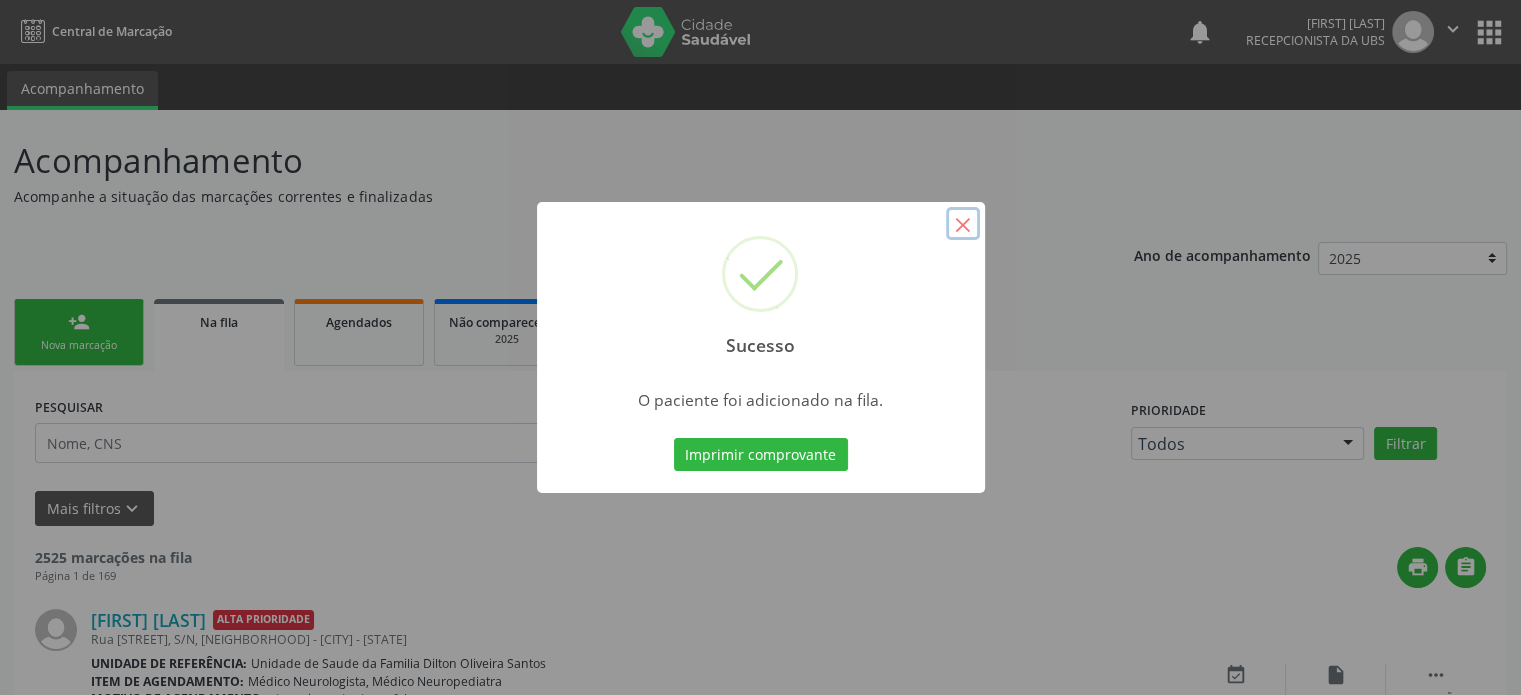 click on "×" at bounding box center (963, 224) 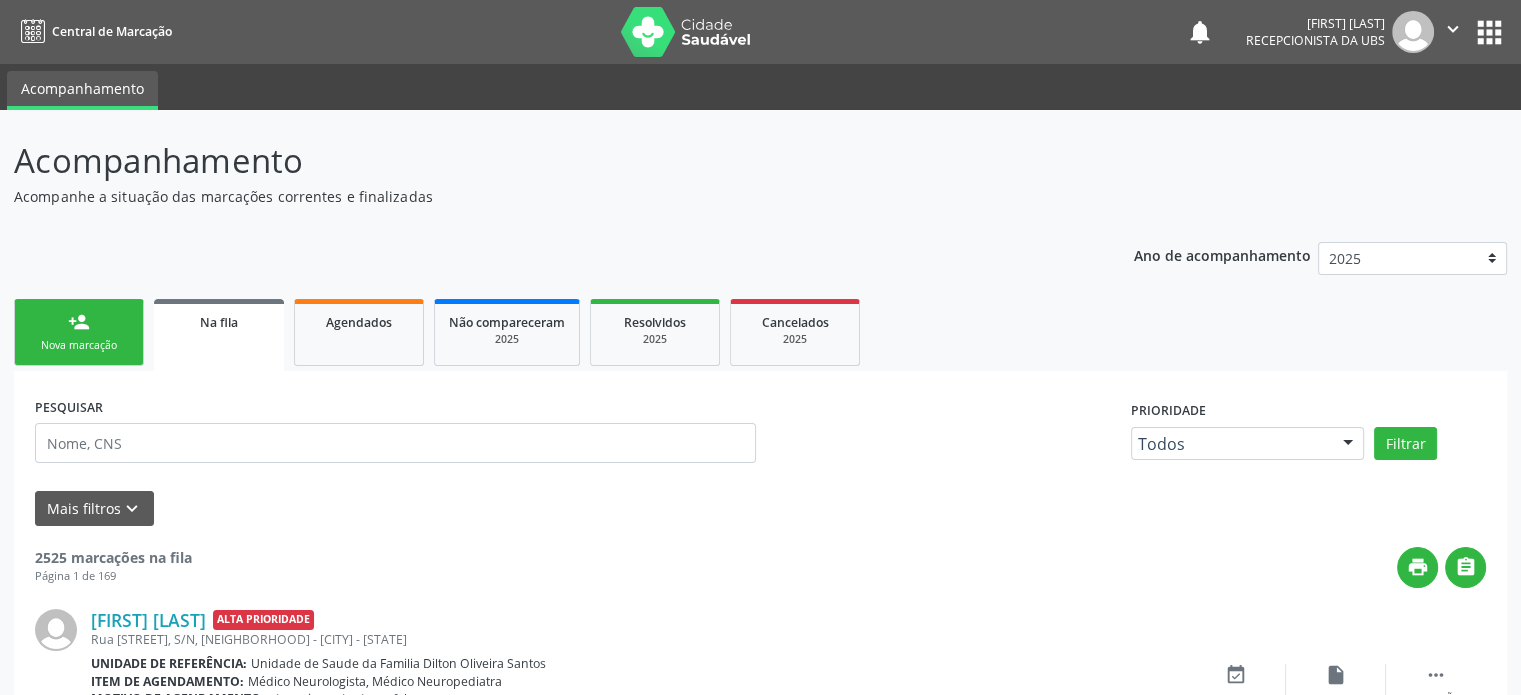 click on "person_add
Nova marcação" at bounding box center (79, 332) 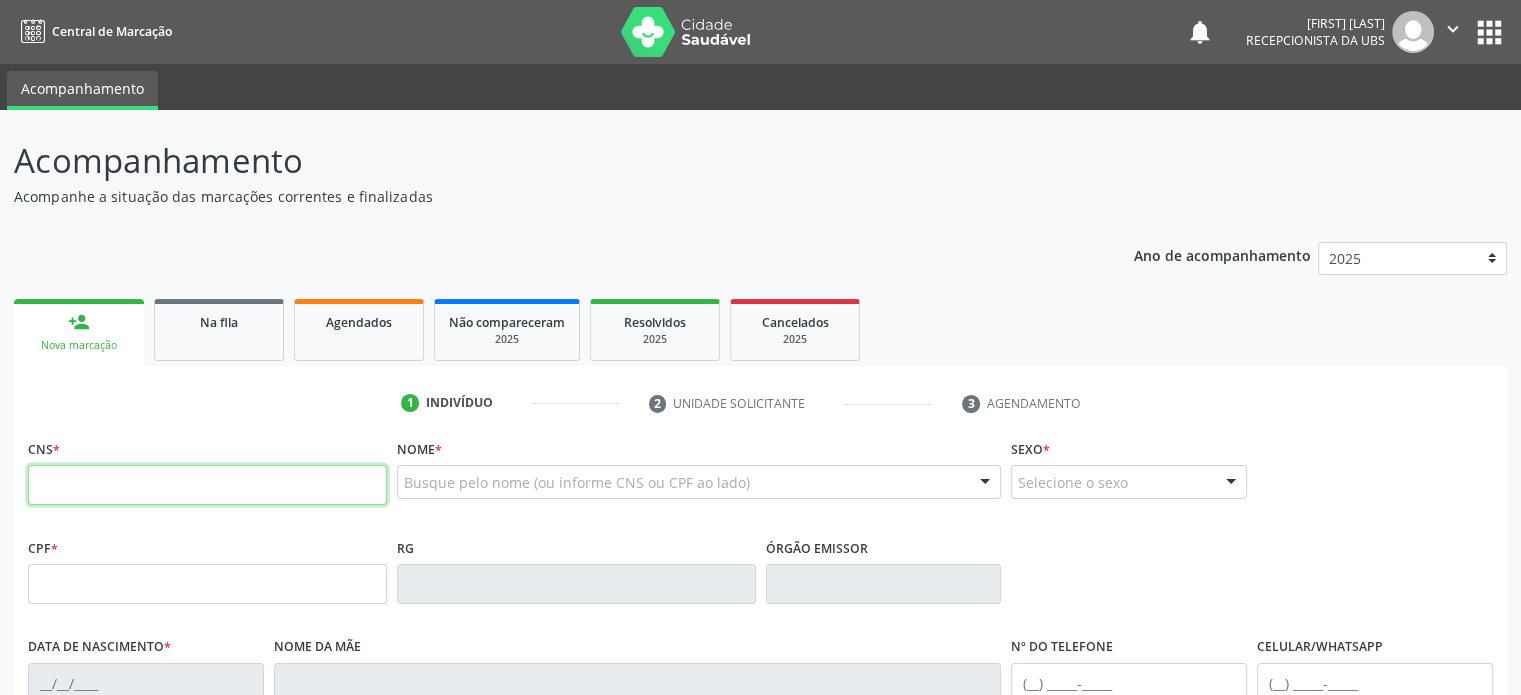 click at bounding box center (207, 485) 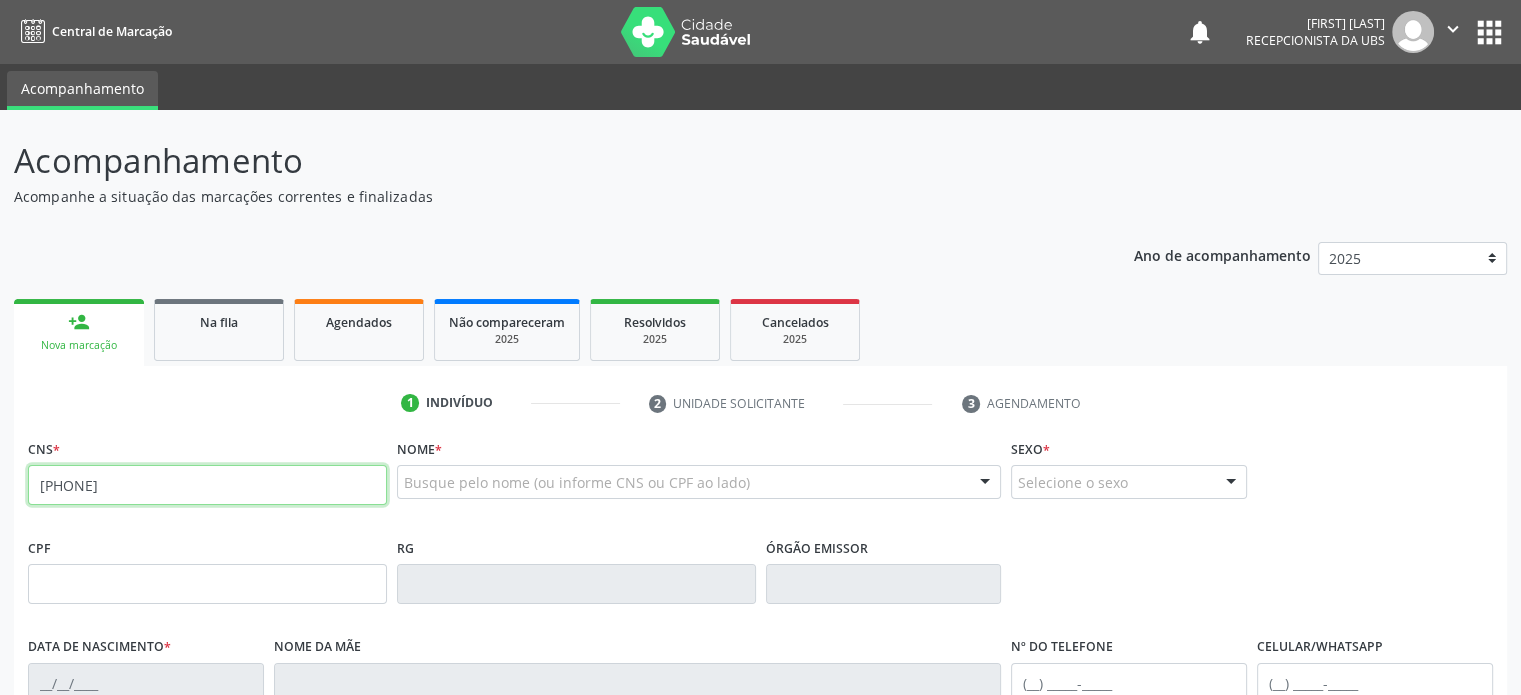 type on "[PHONE]" 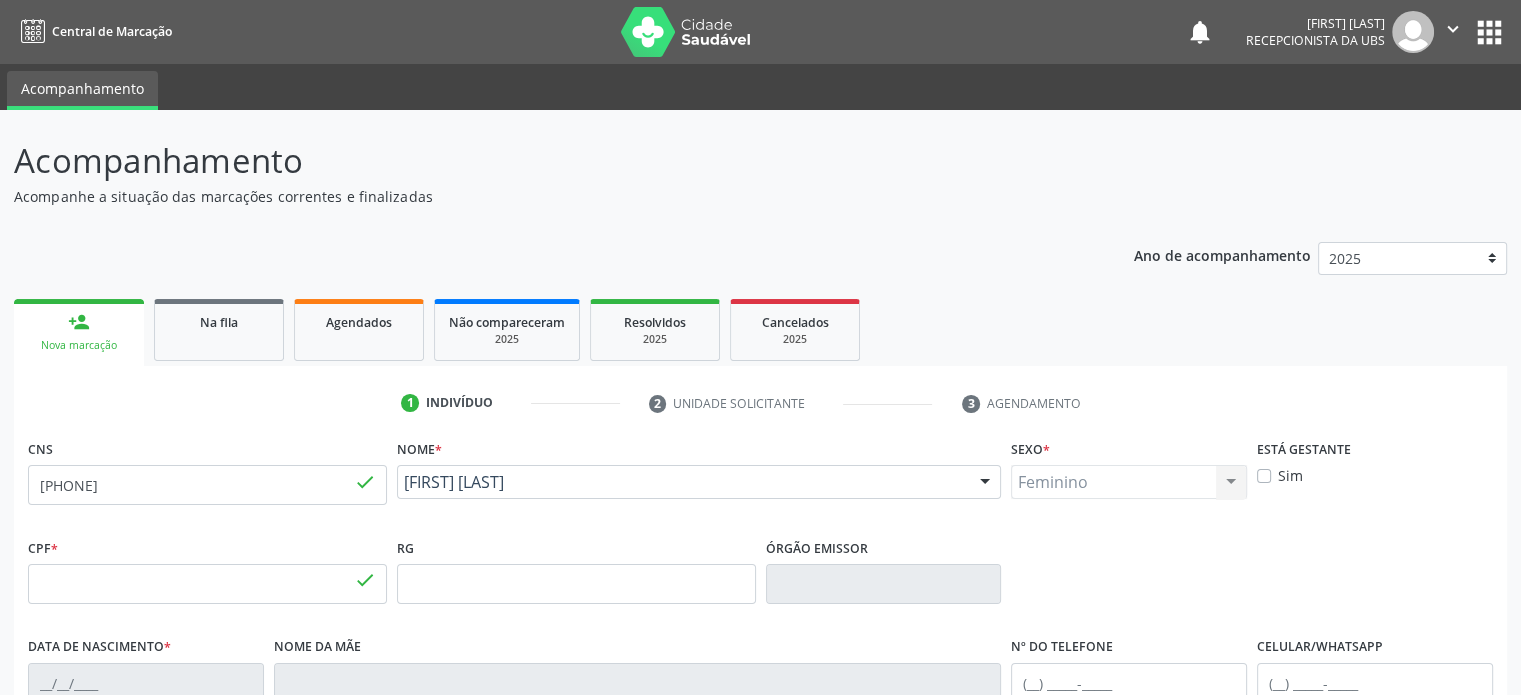type on "[NUMBER]" 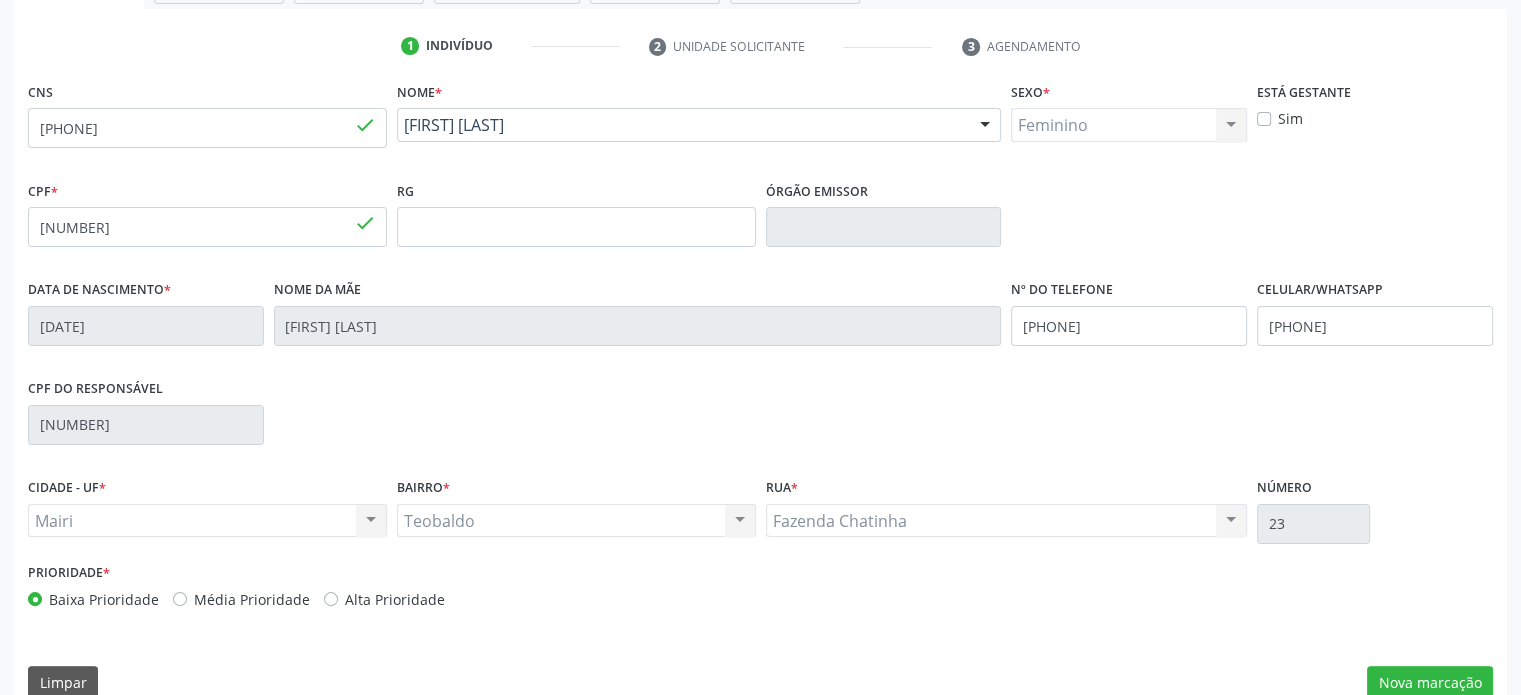 scroll, scrollTop: 388, scrollLeft: 0, axis: vertical 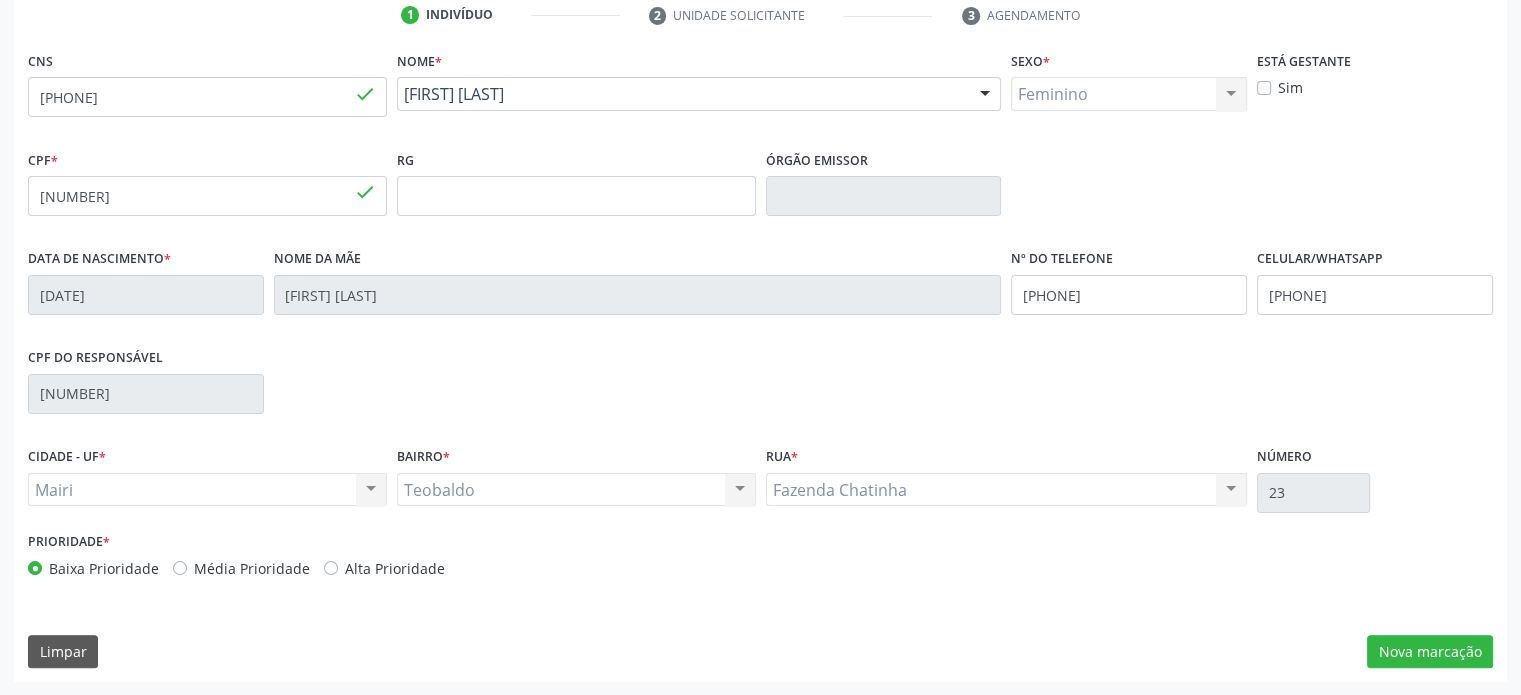 click on "Média Prioridade" at bounding box center (252, 568) 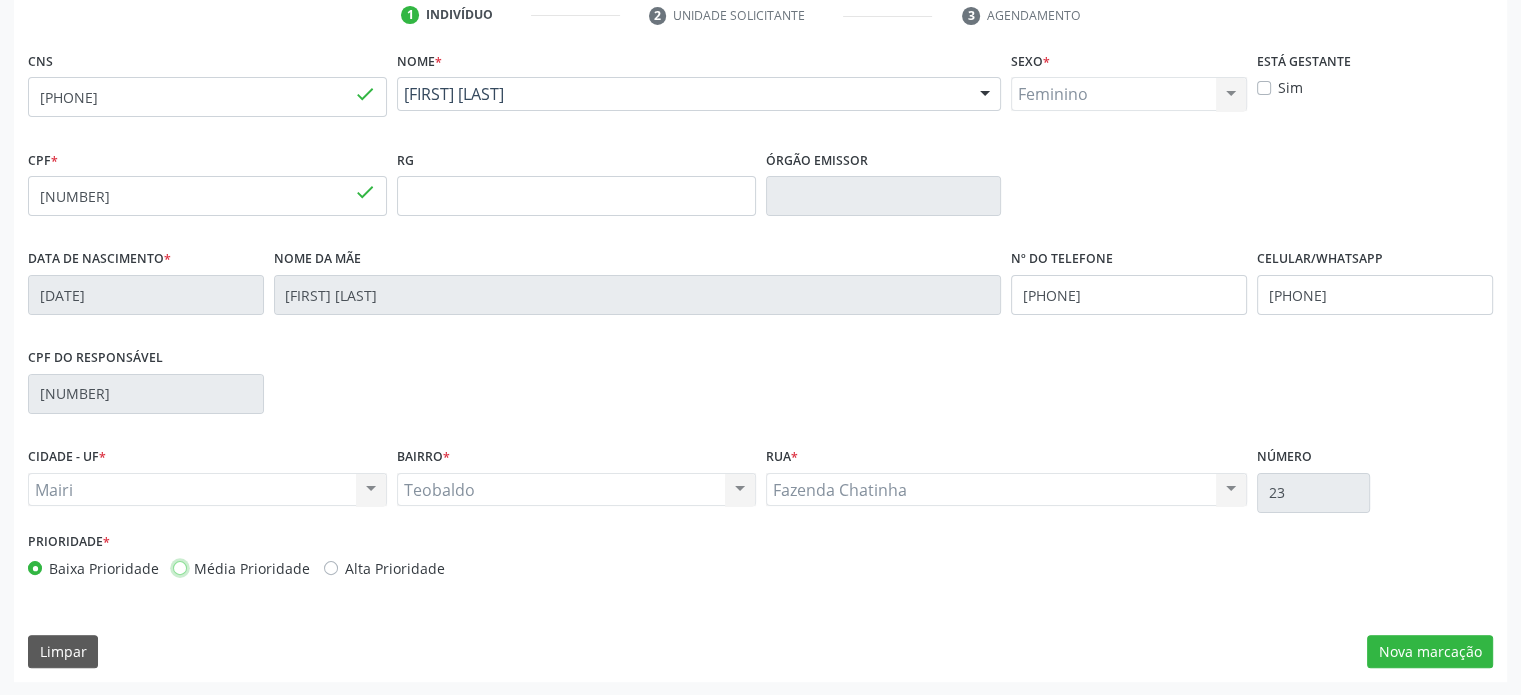 radio on "true" 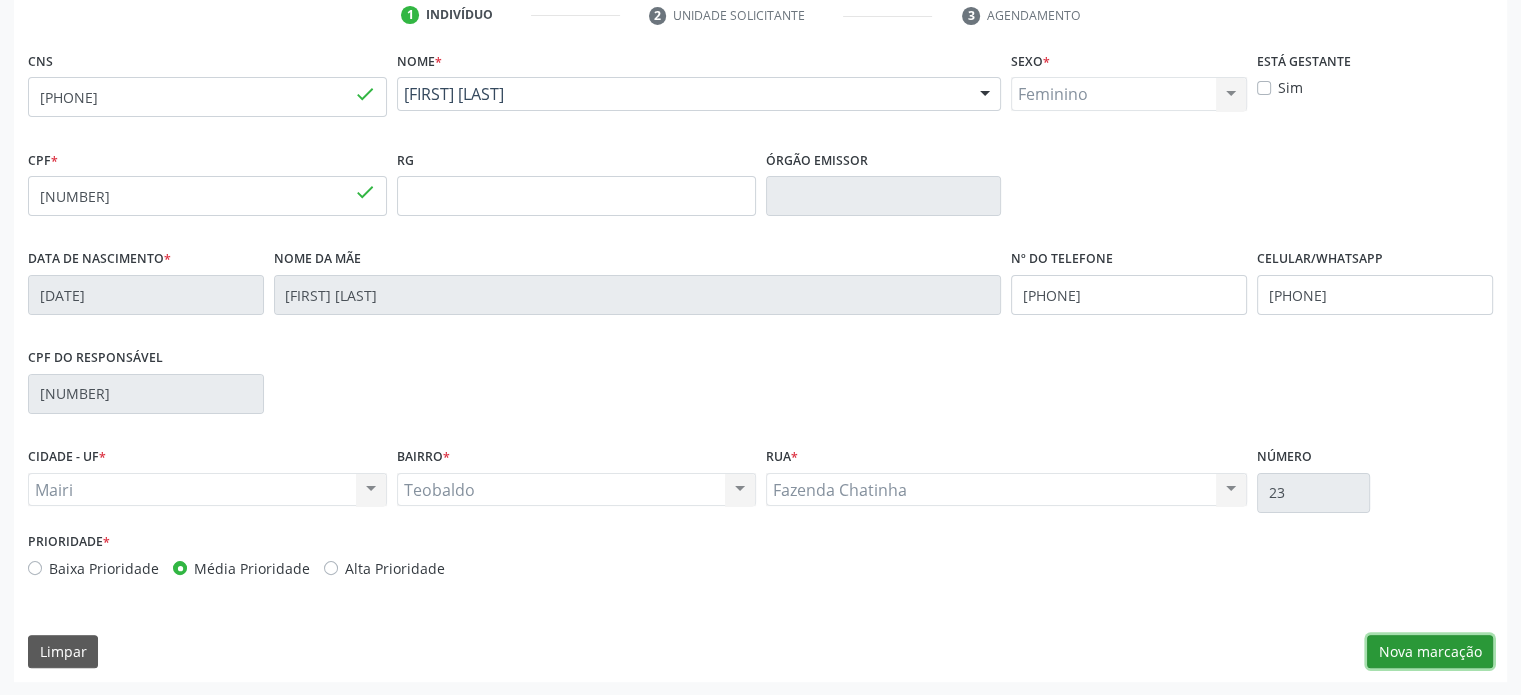 click on "Nova marcação" at bounding box center [1430, 652] 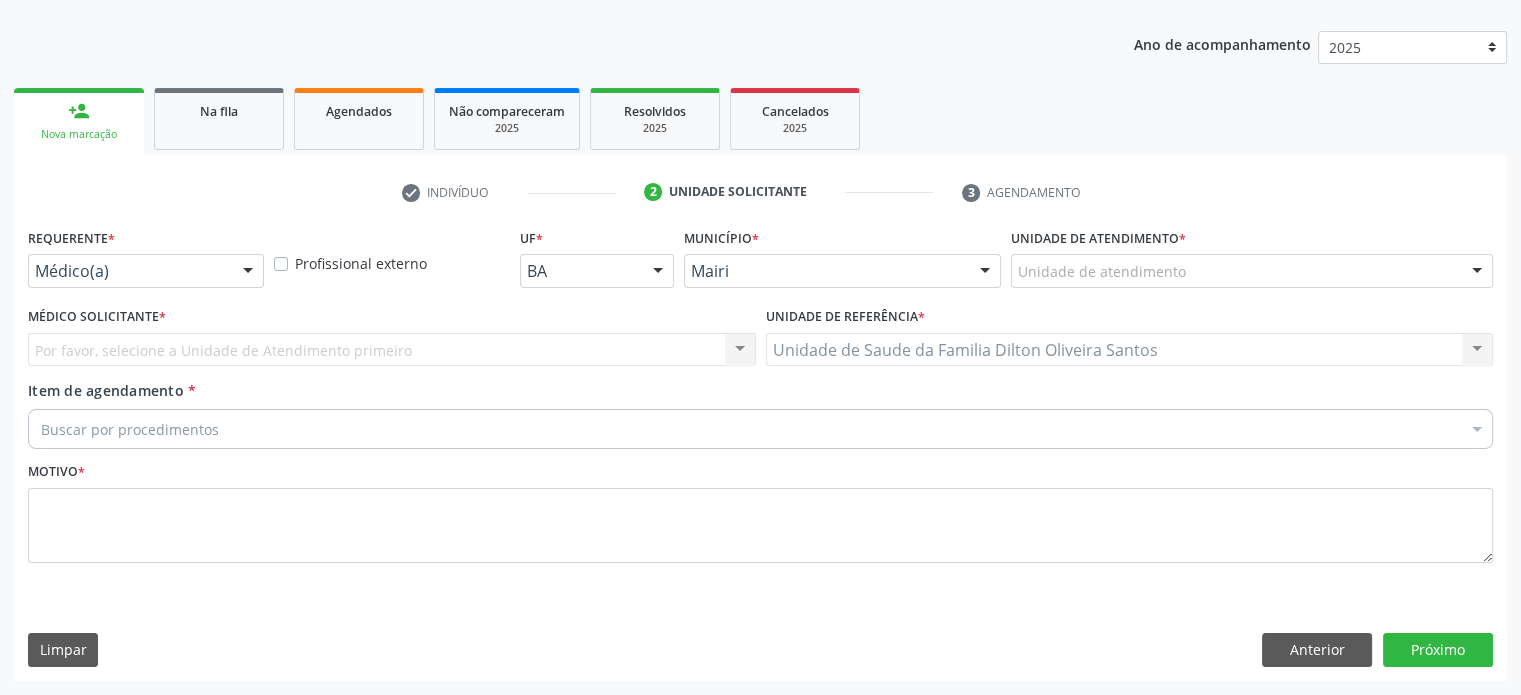 scroll, scrollTop: 209, scrollLeft: 0, axis: vertical 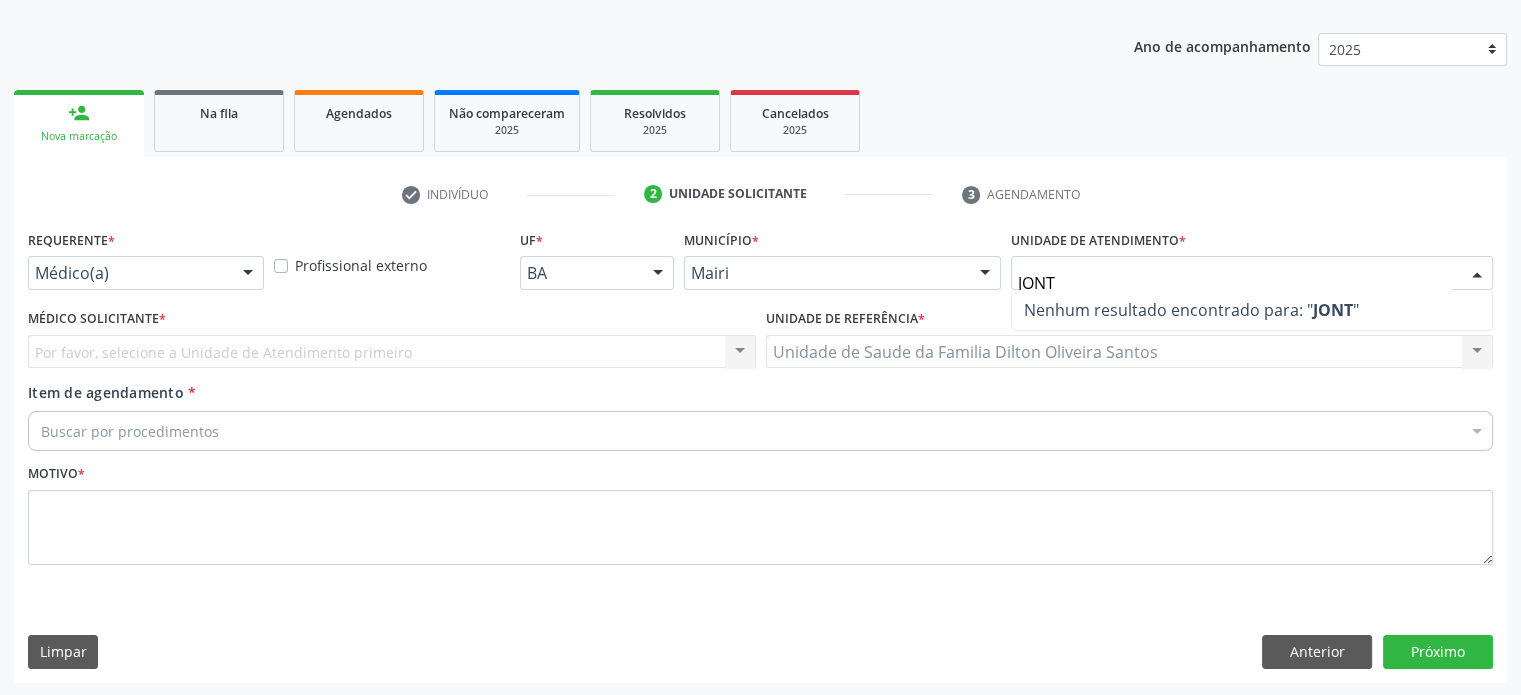 type on "JON" 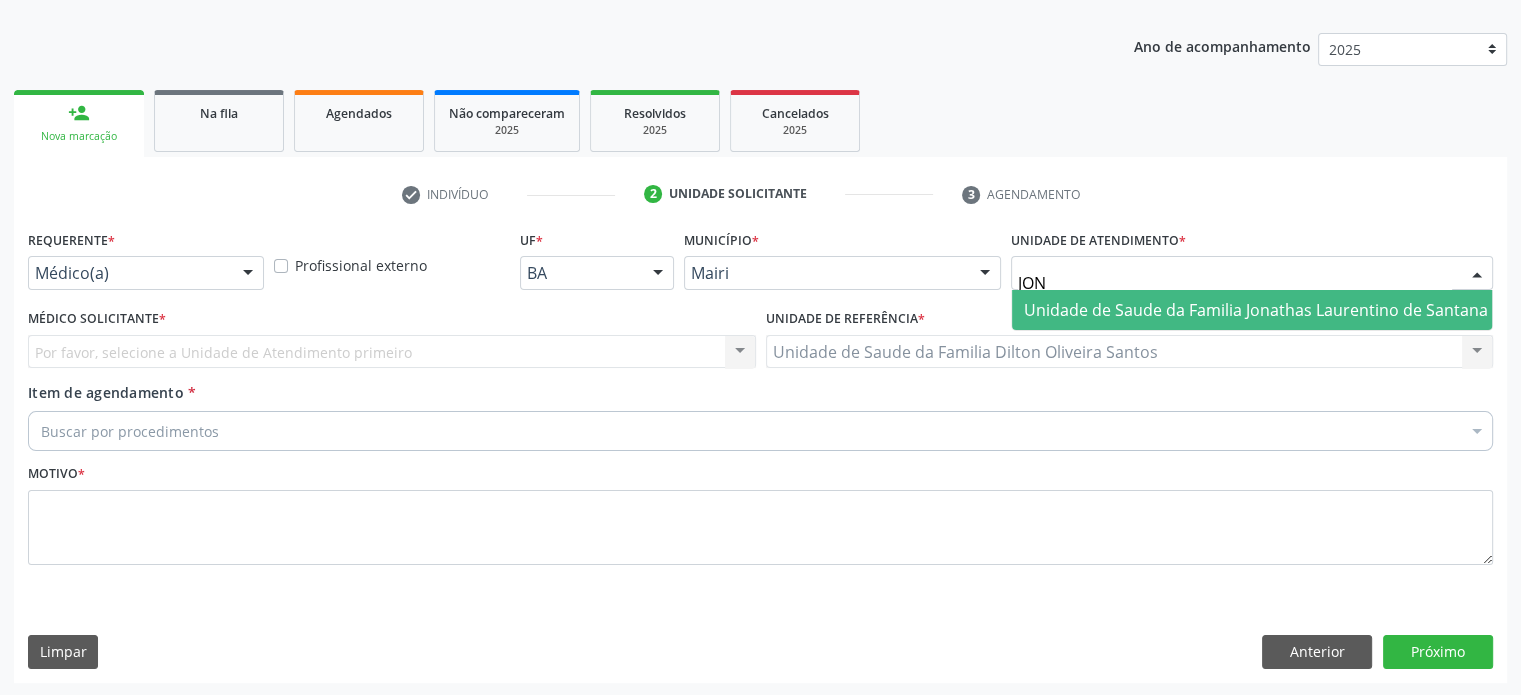 click on "Unidade de Saude da Familia Jonathas Laurentino de Santana" at bounding box center (1256, 310) 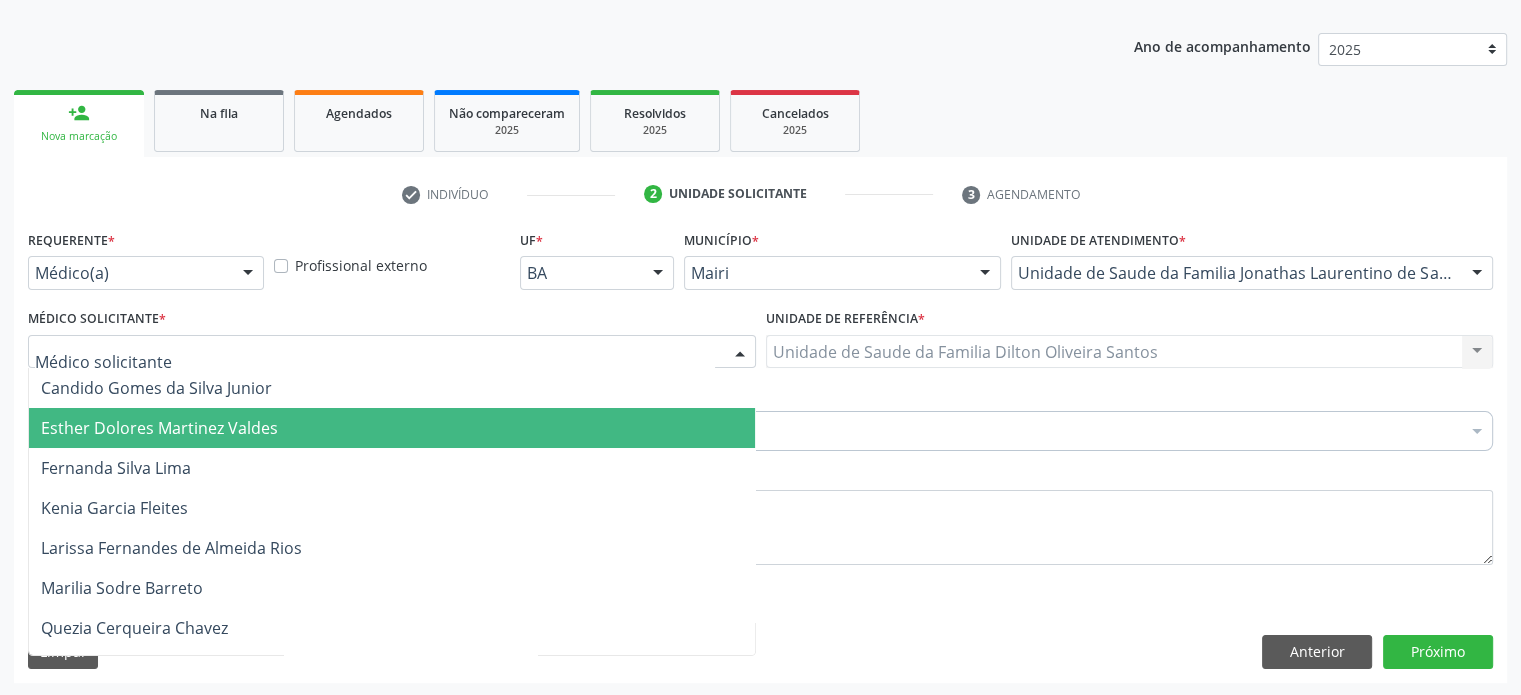 click on "Esther Dolores Martinez Valdes" at bounding box center (392, 428) 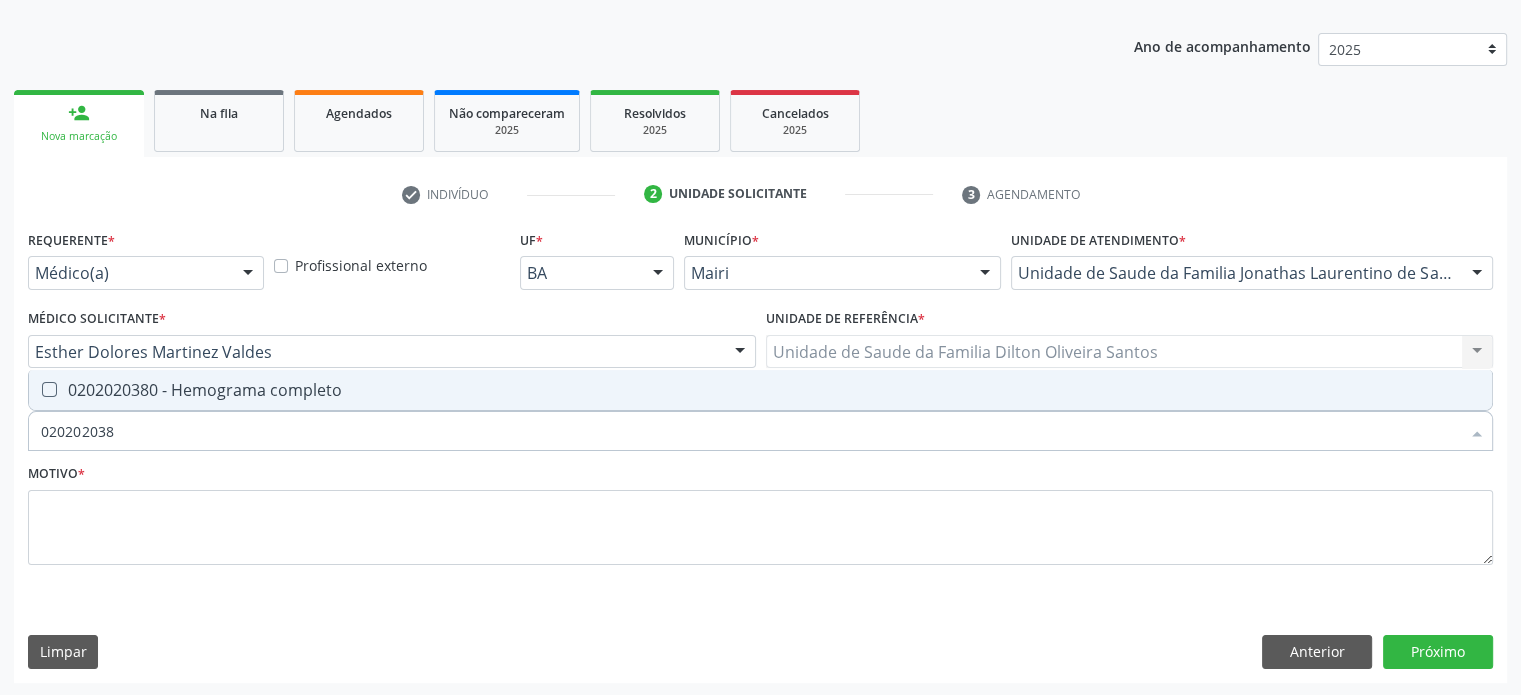 type on "0202020380" 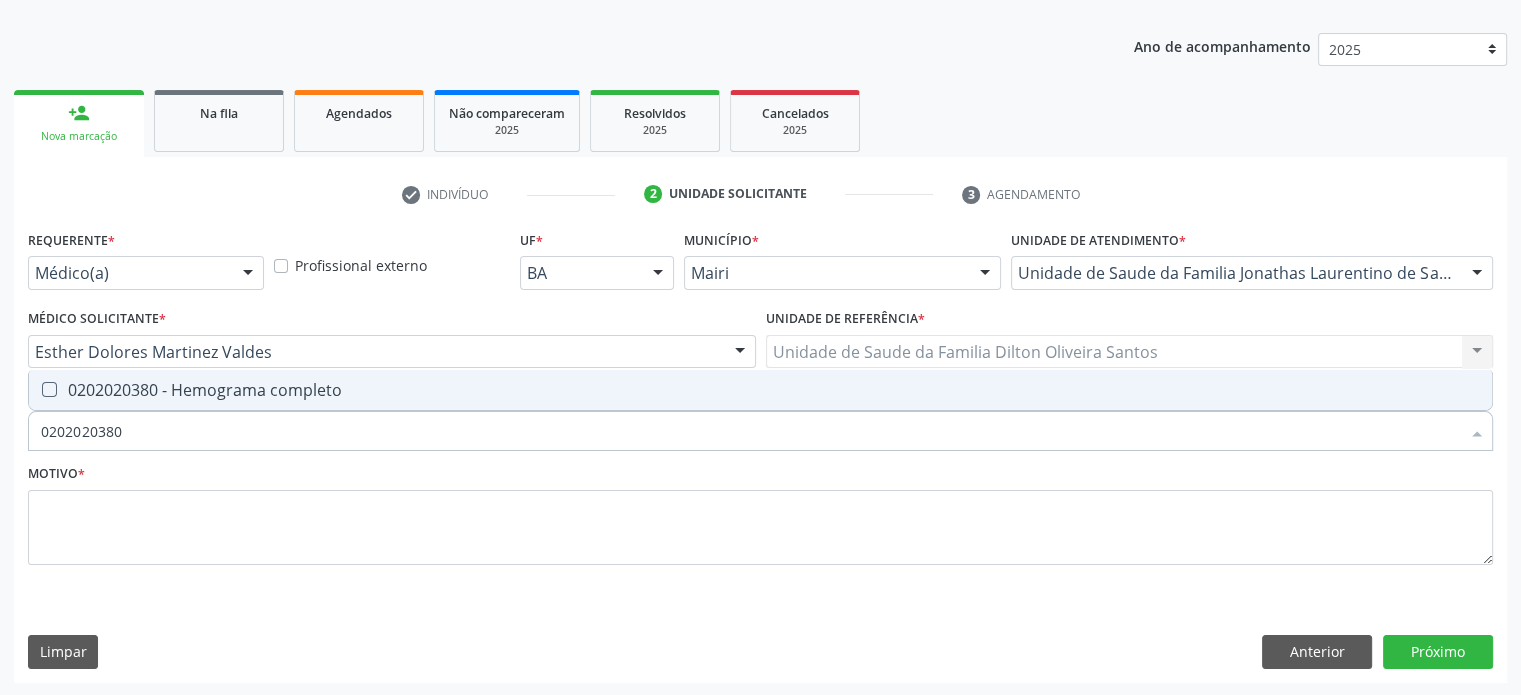 click on "0202020380 - Hemograma completo" at bounding box center [760, 390] 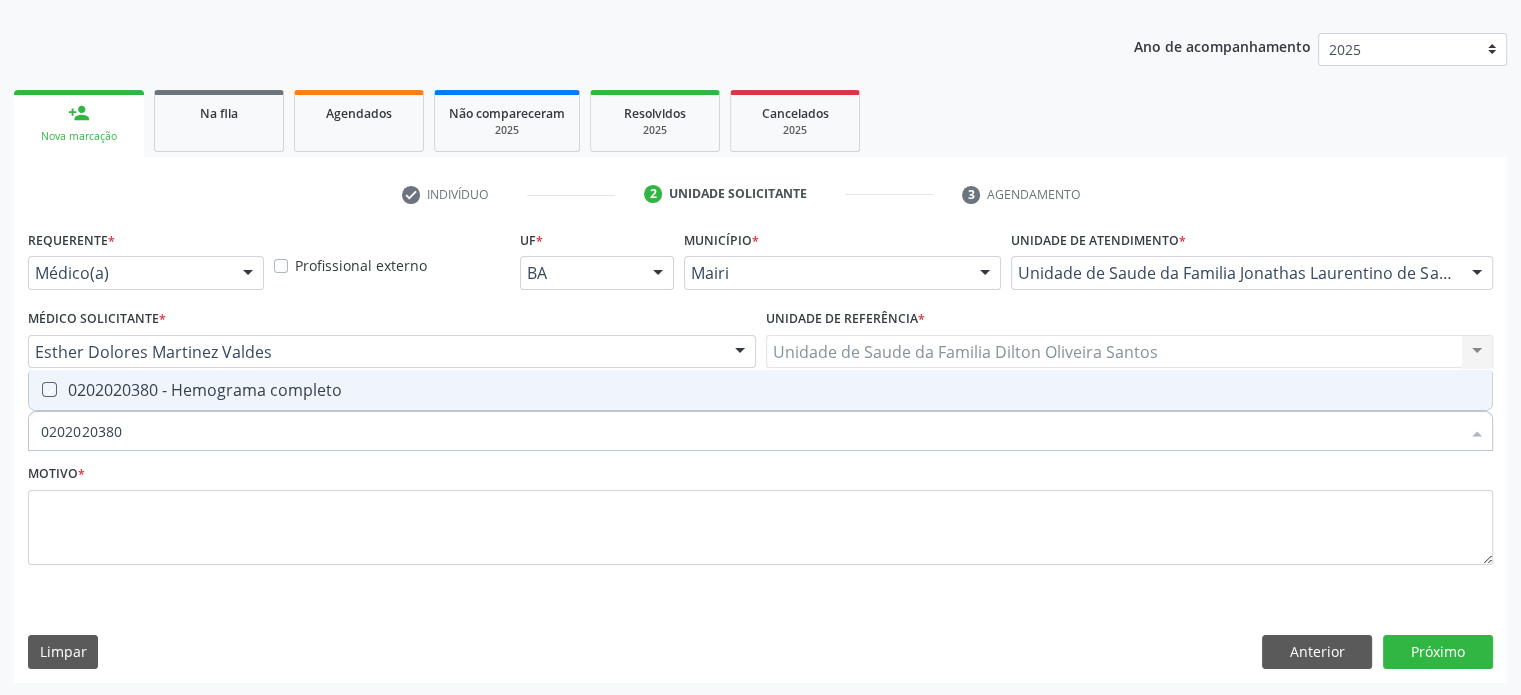 checkbox on "true" 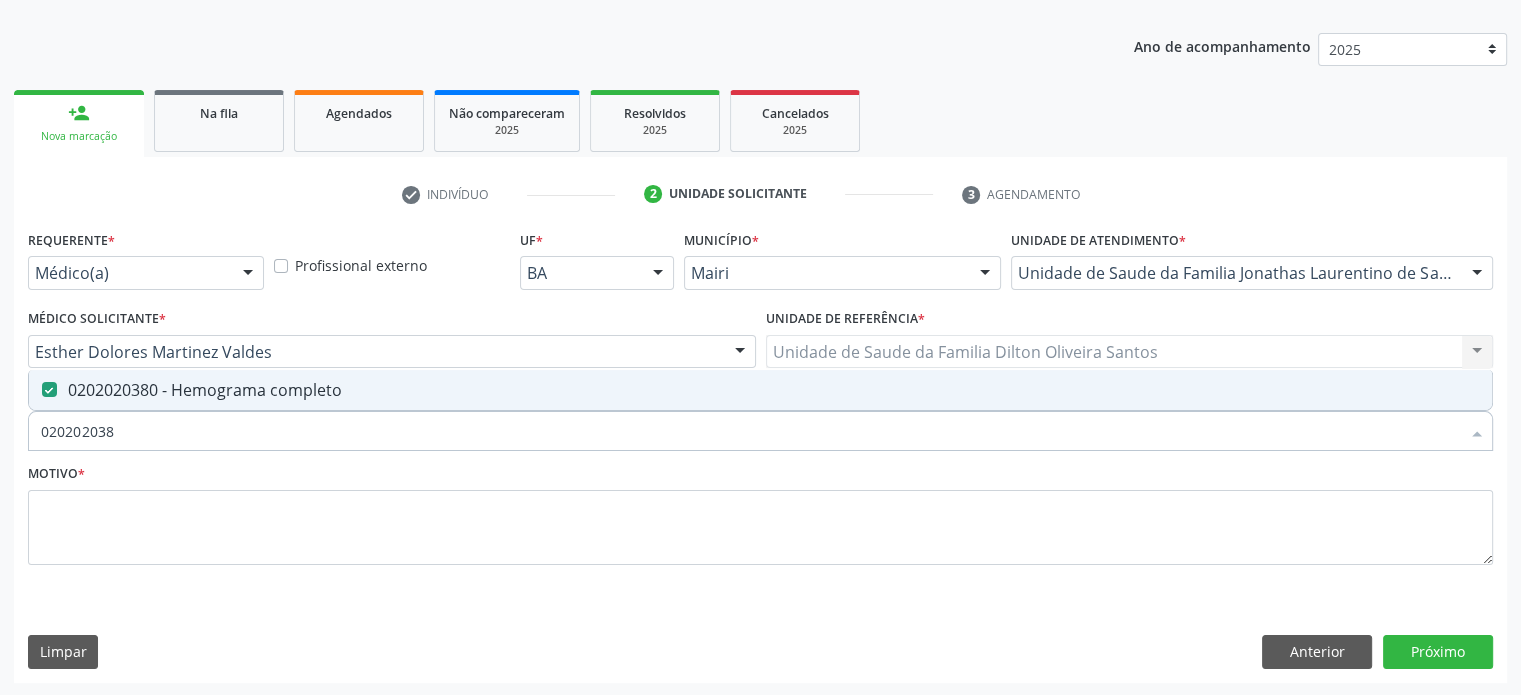 type on "02020203" 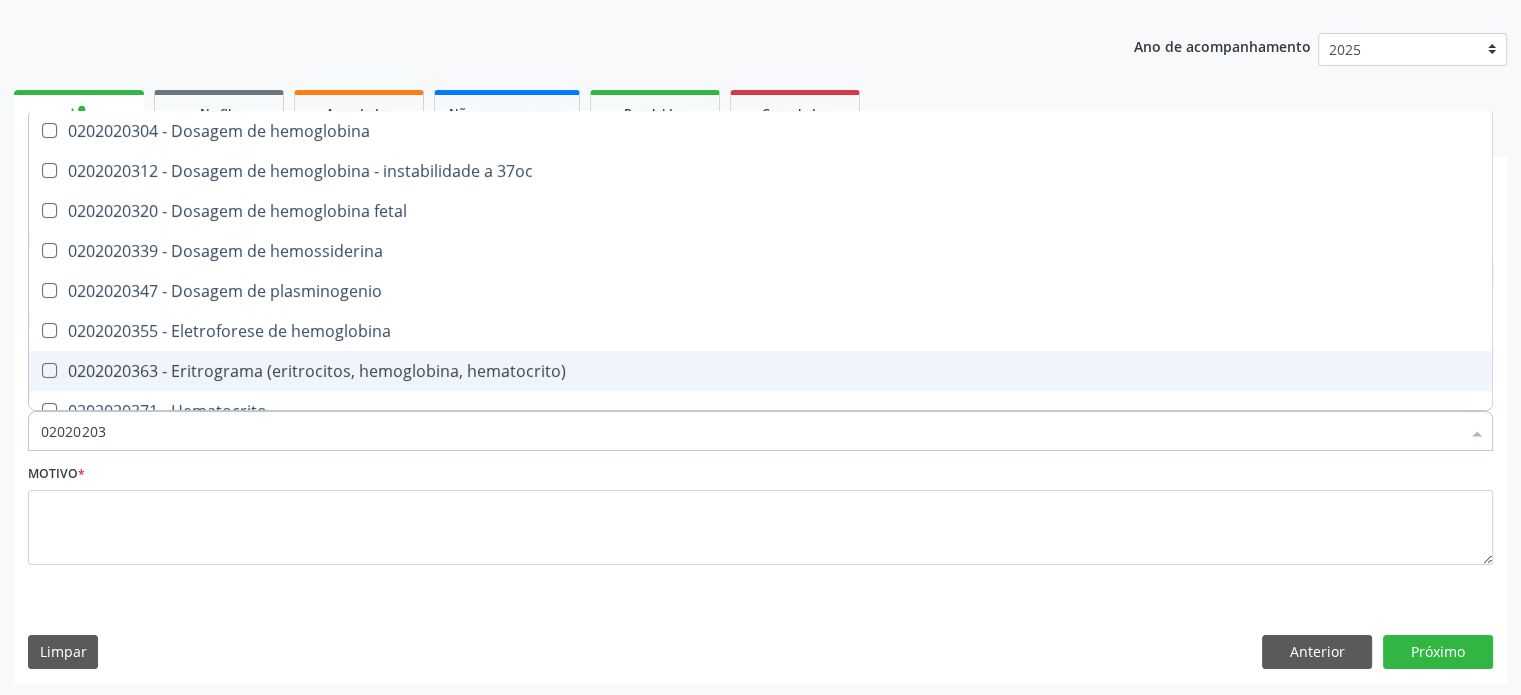 type on "0202020" 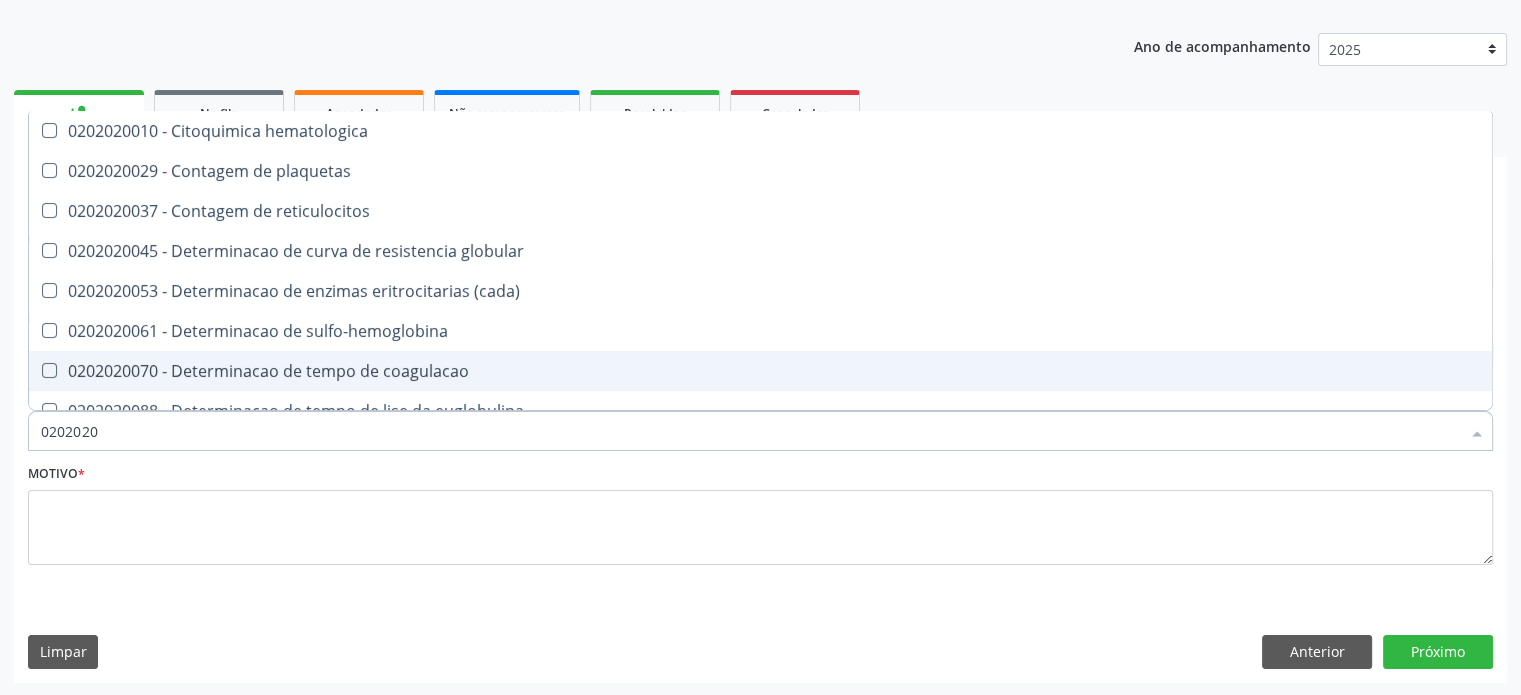 type on "020202" 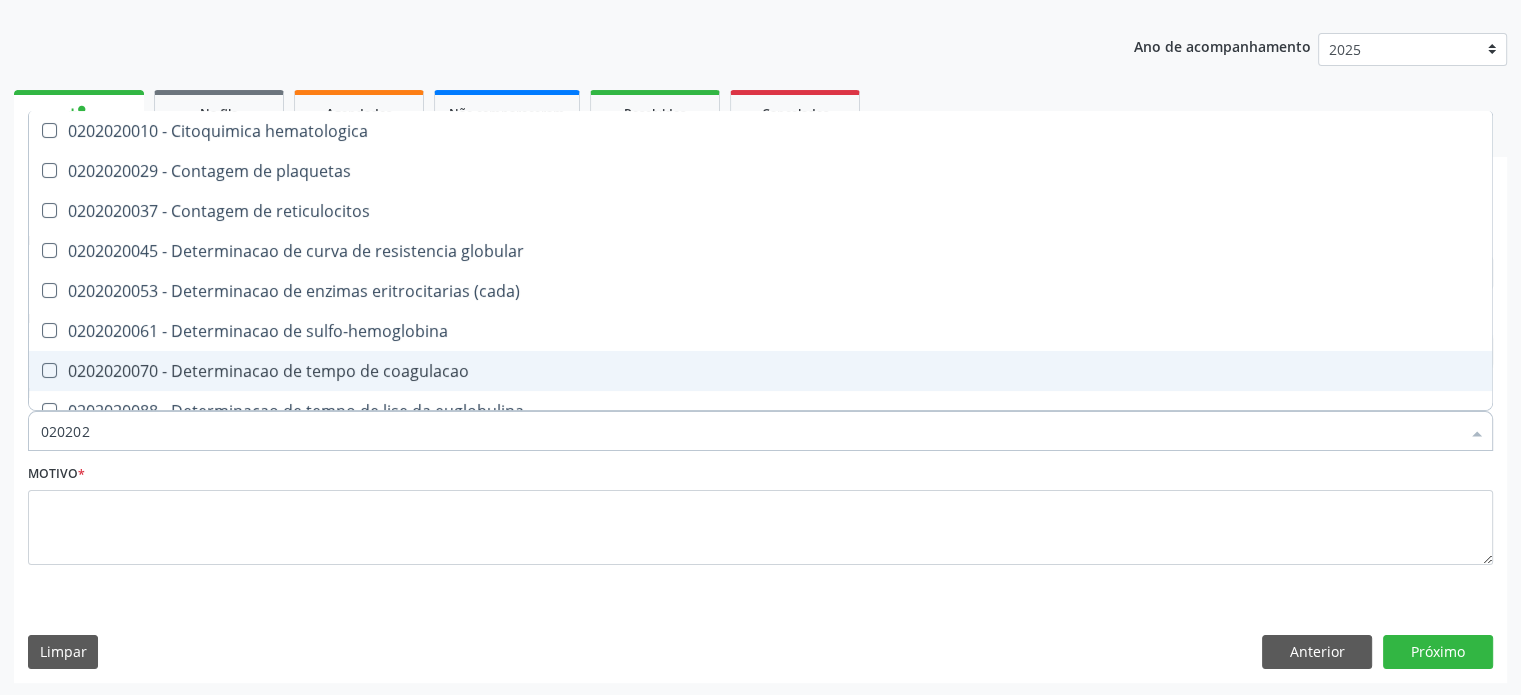 type on "02020" 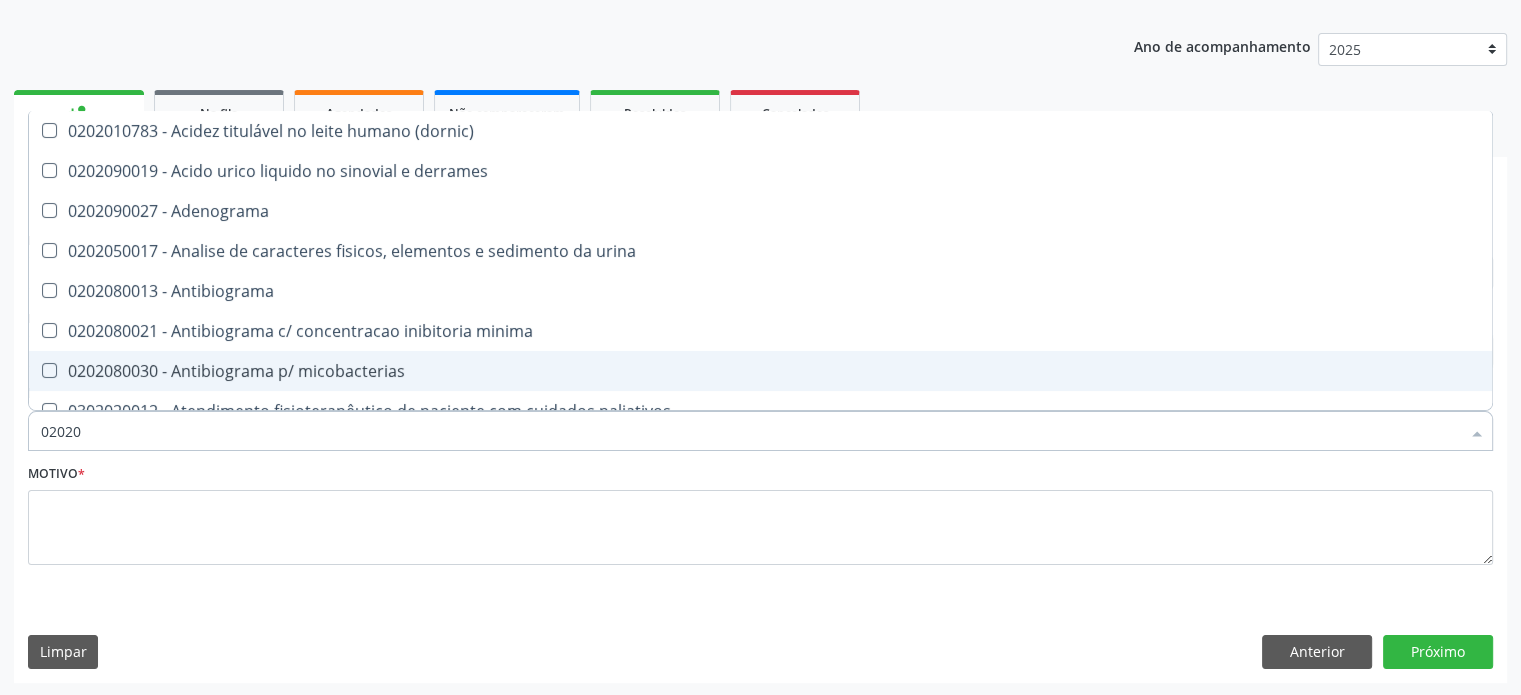 checkbox on "false" 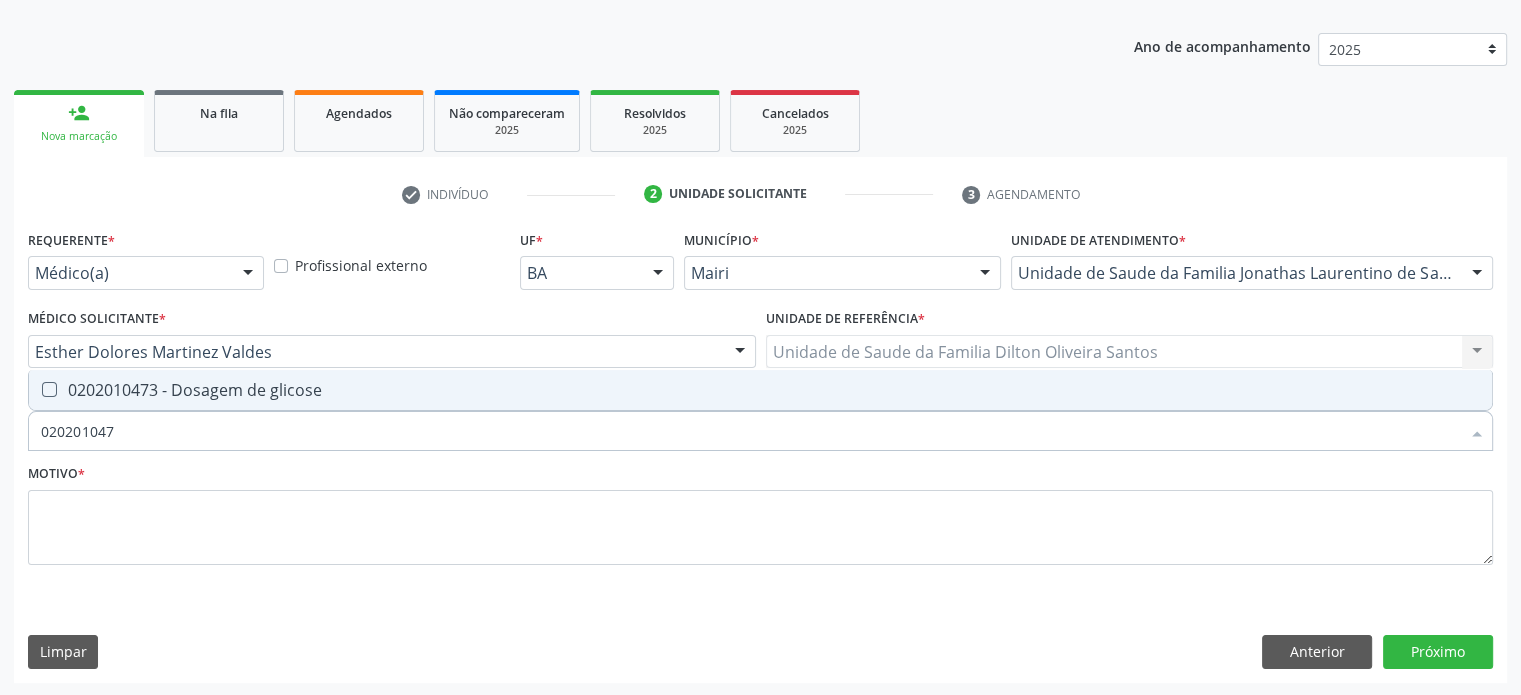 type on "0202010473" 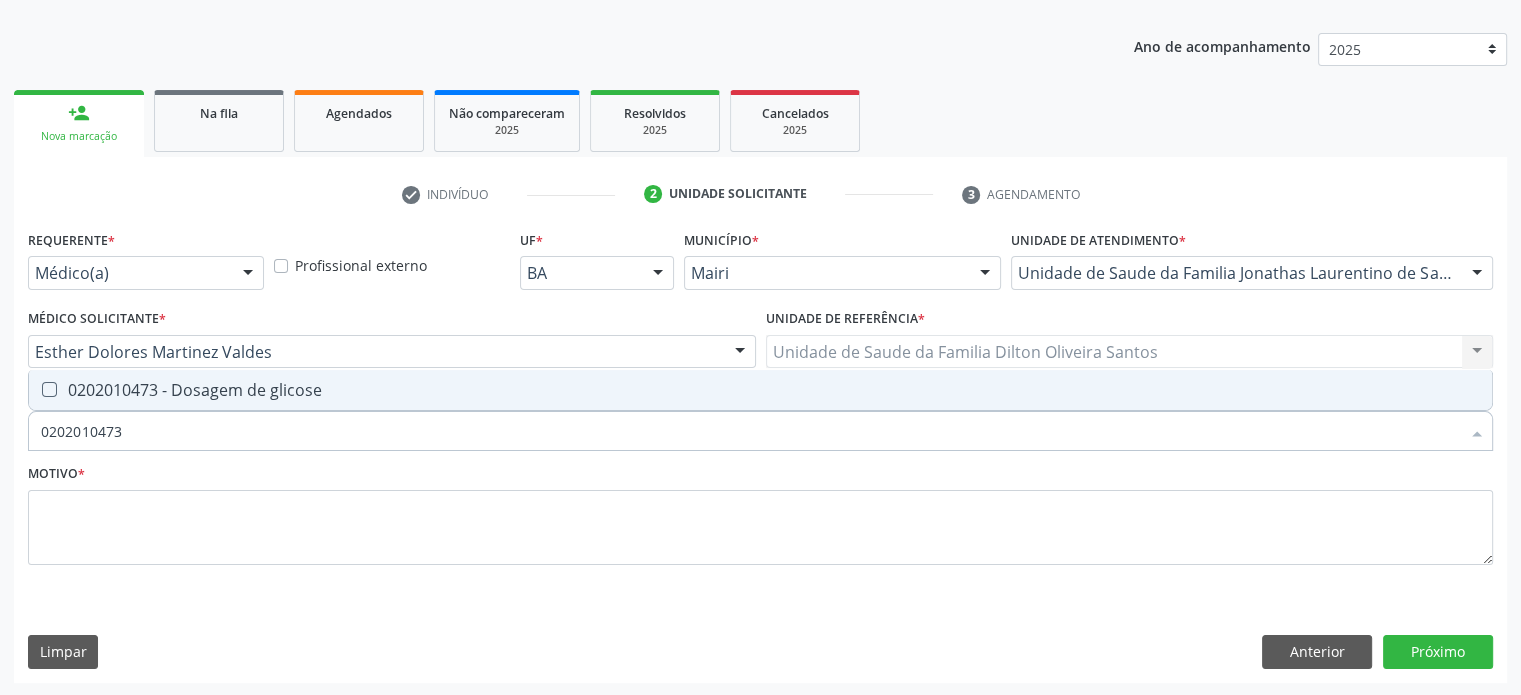 click on "0202010473 - Dosagem de glicose" at bounding box center [760, 390] 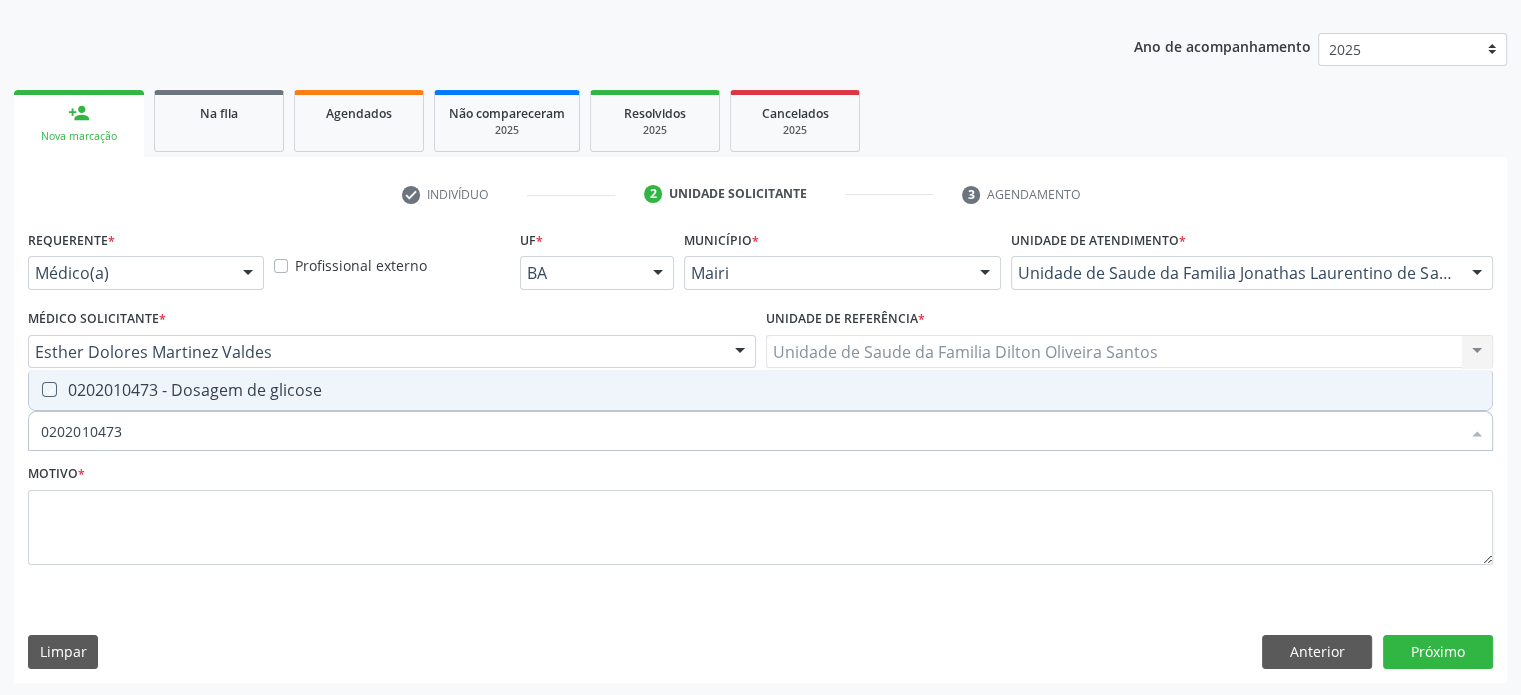 checkbox on "true" 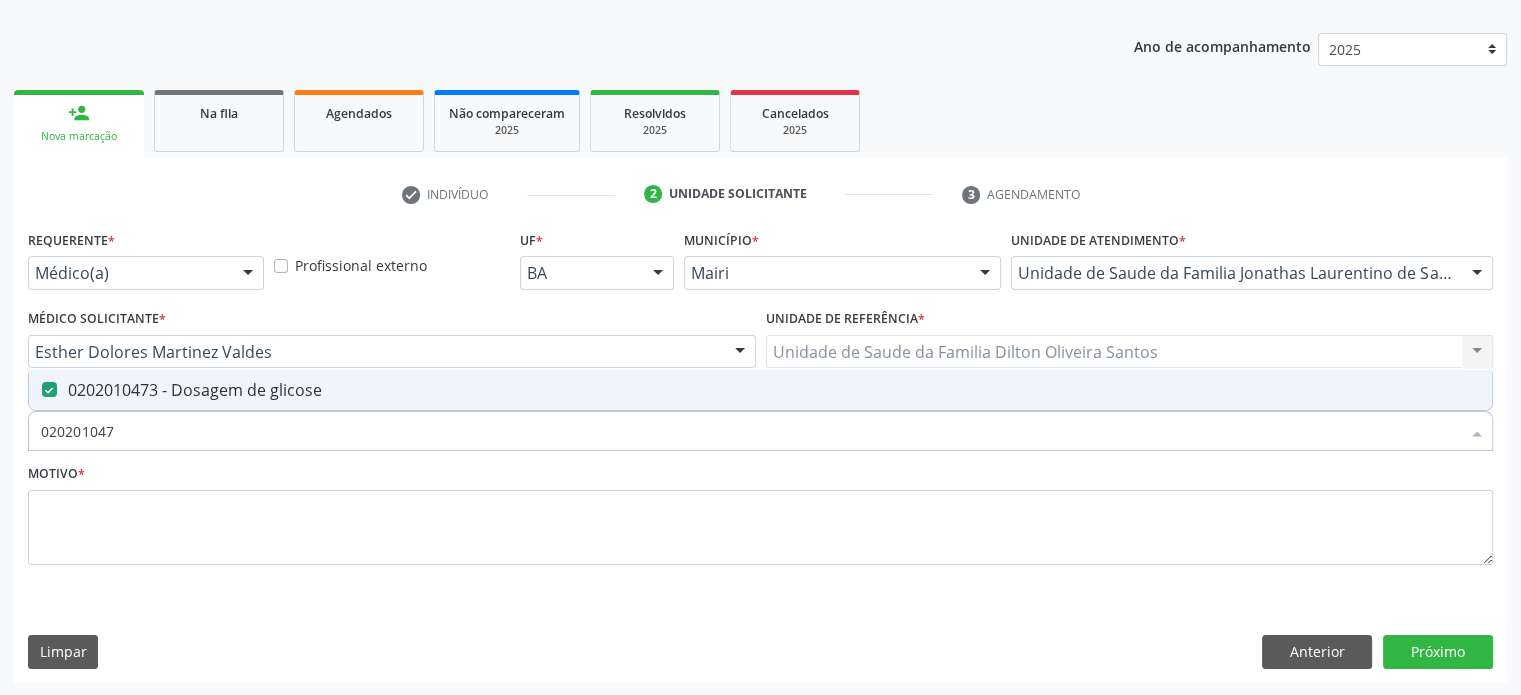 type on "02020104" 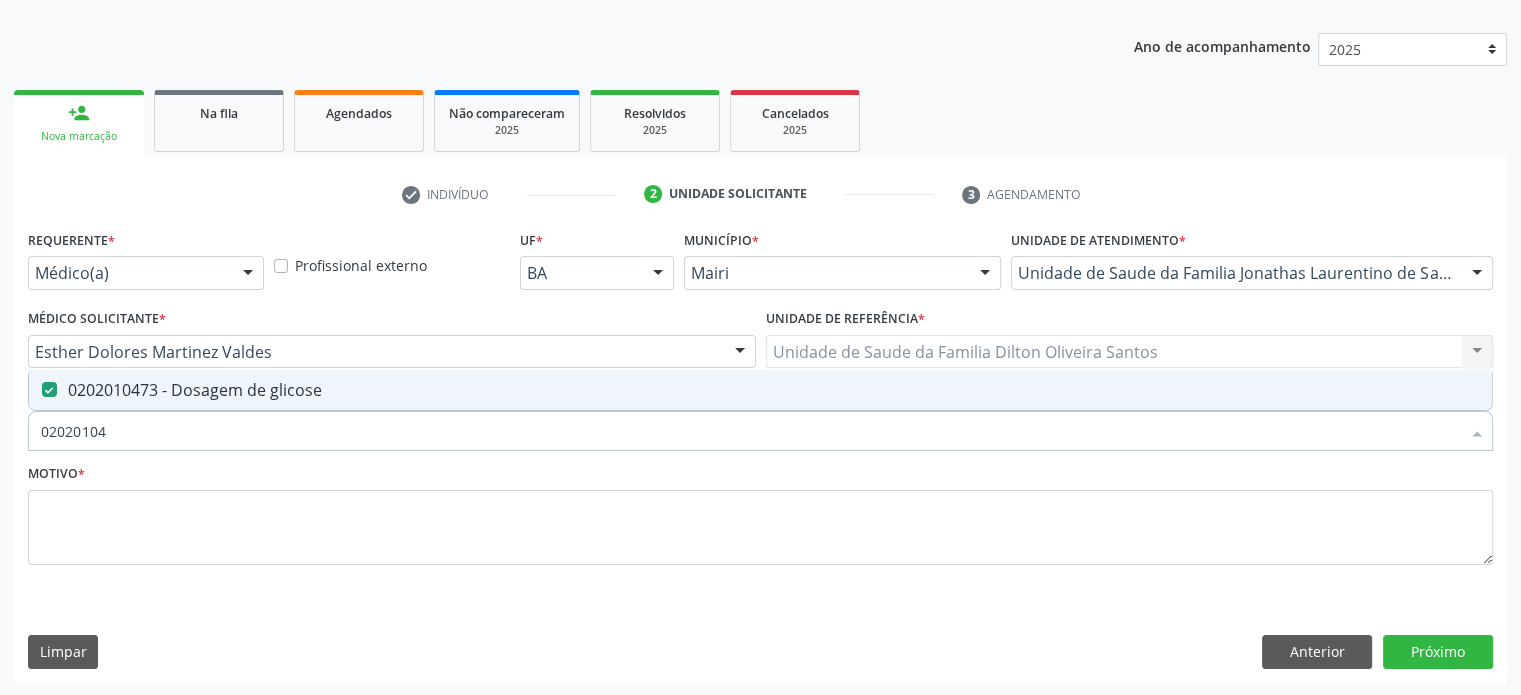 checkbox on "false" 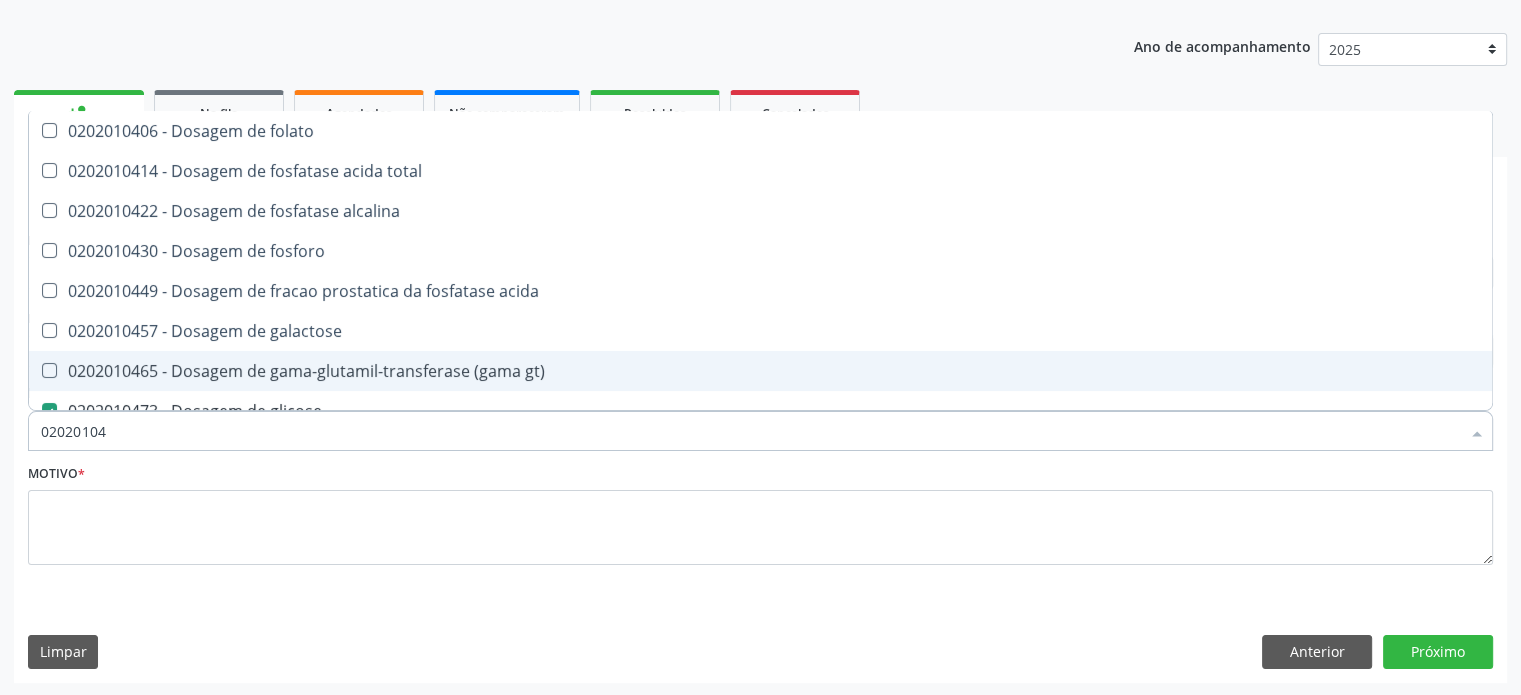 type on "0202010" 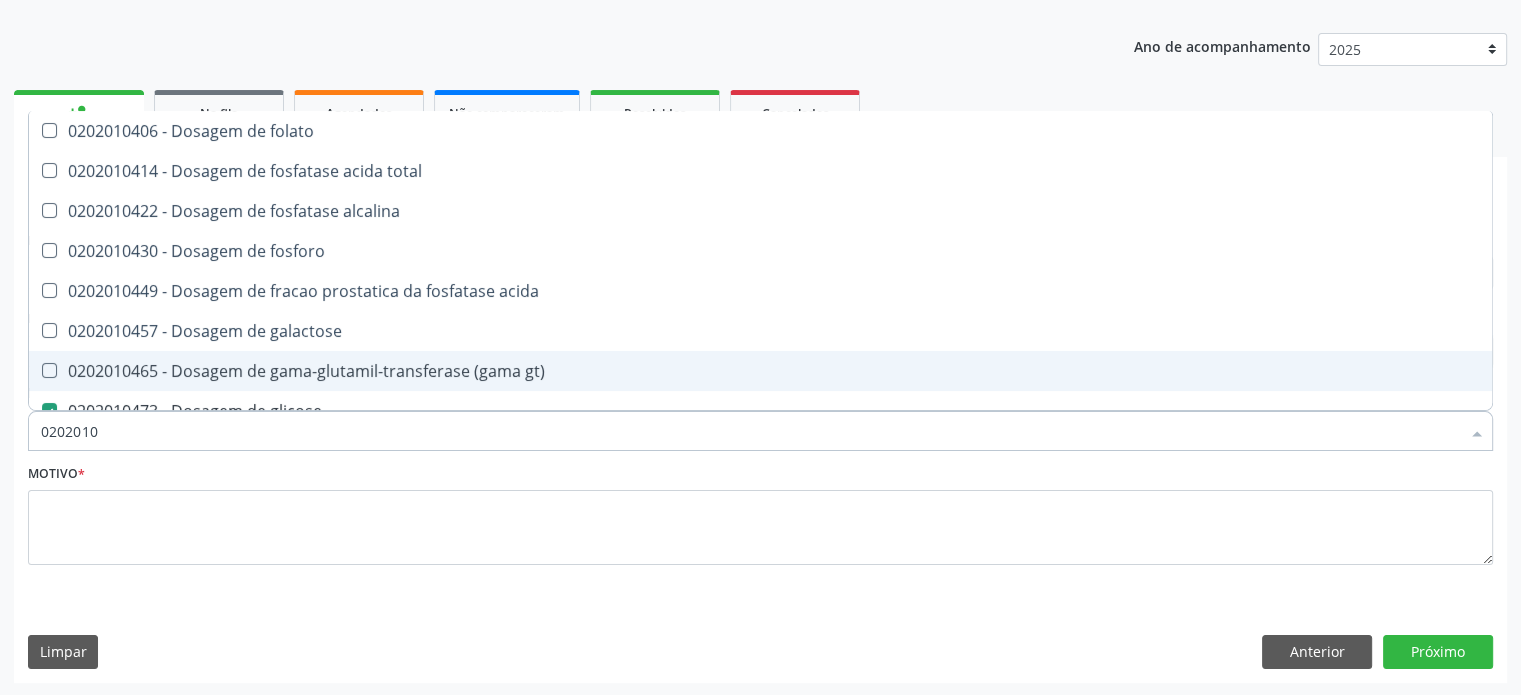checkbox on "false" 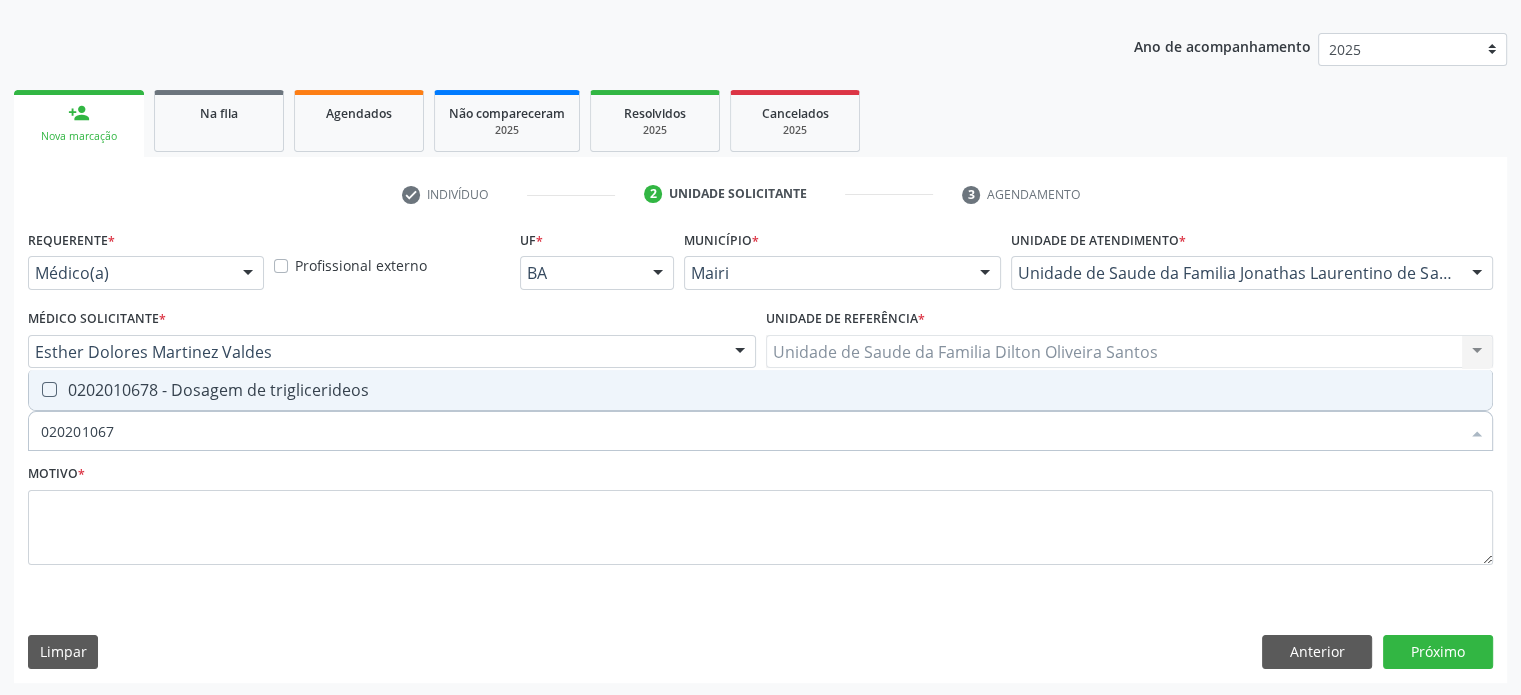 type on "0202010678" 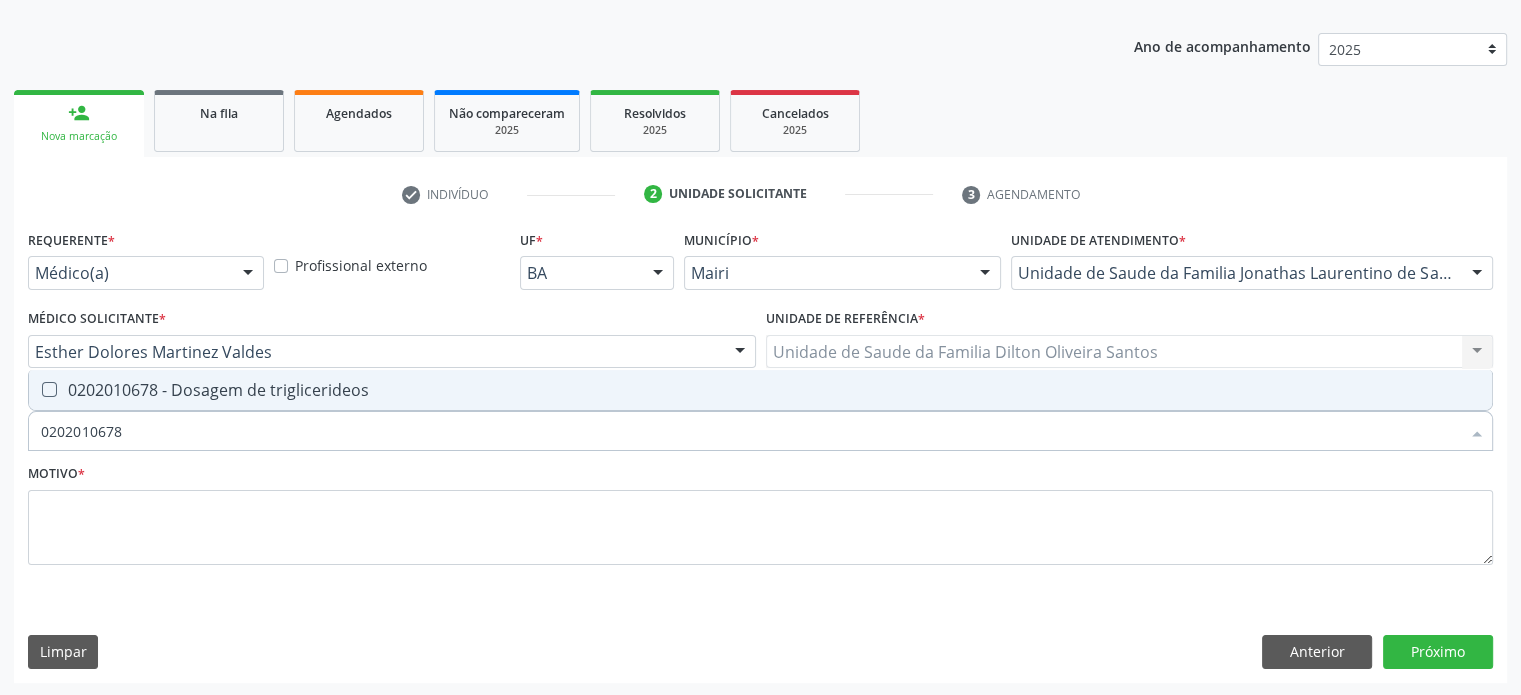 click on "0202010678 - Dosagem de triglicerideos" at bounding box center (760, 390) 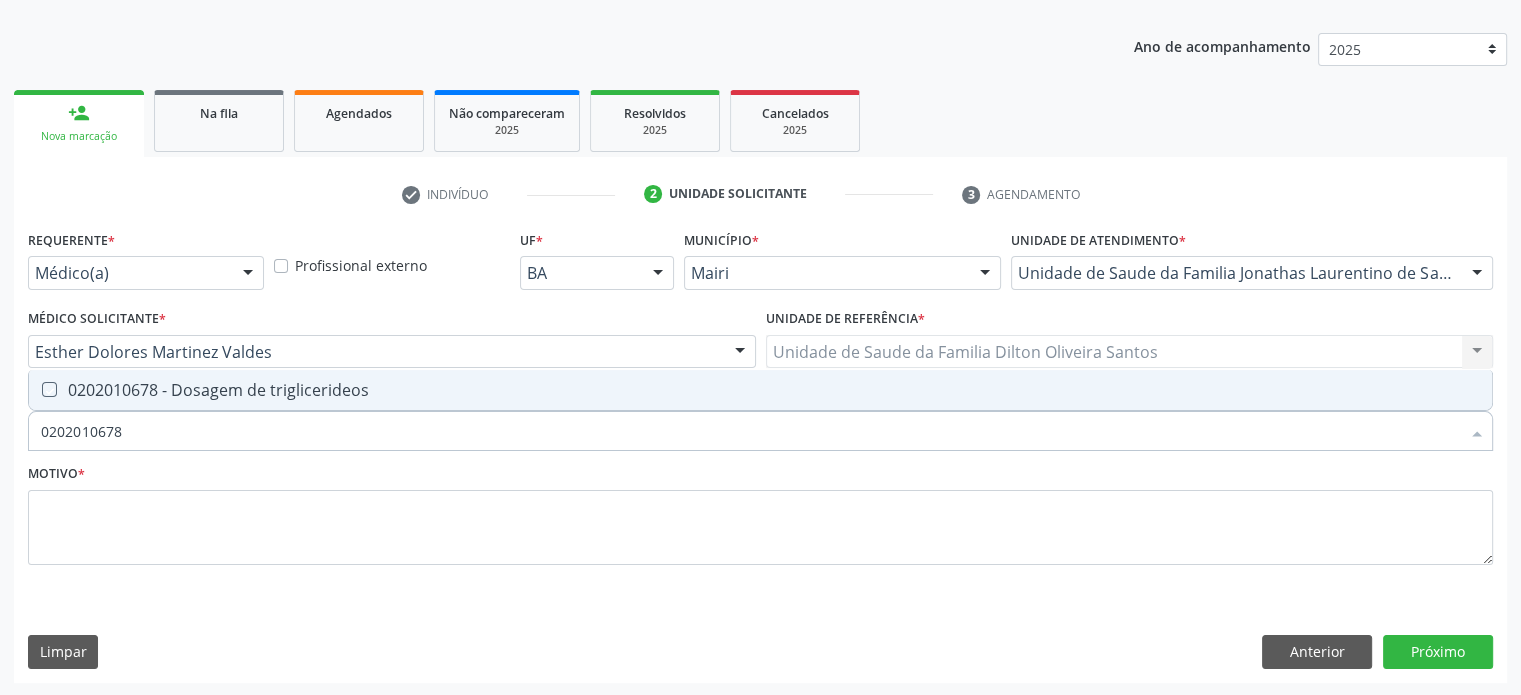 checkbox on "true" 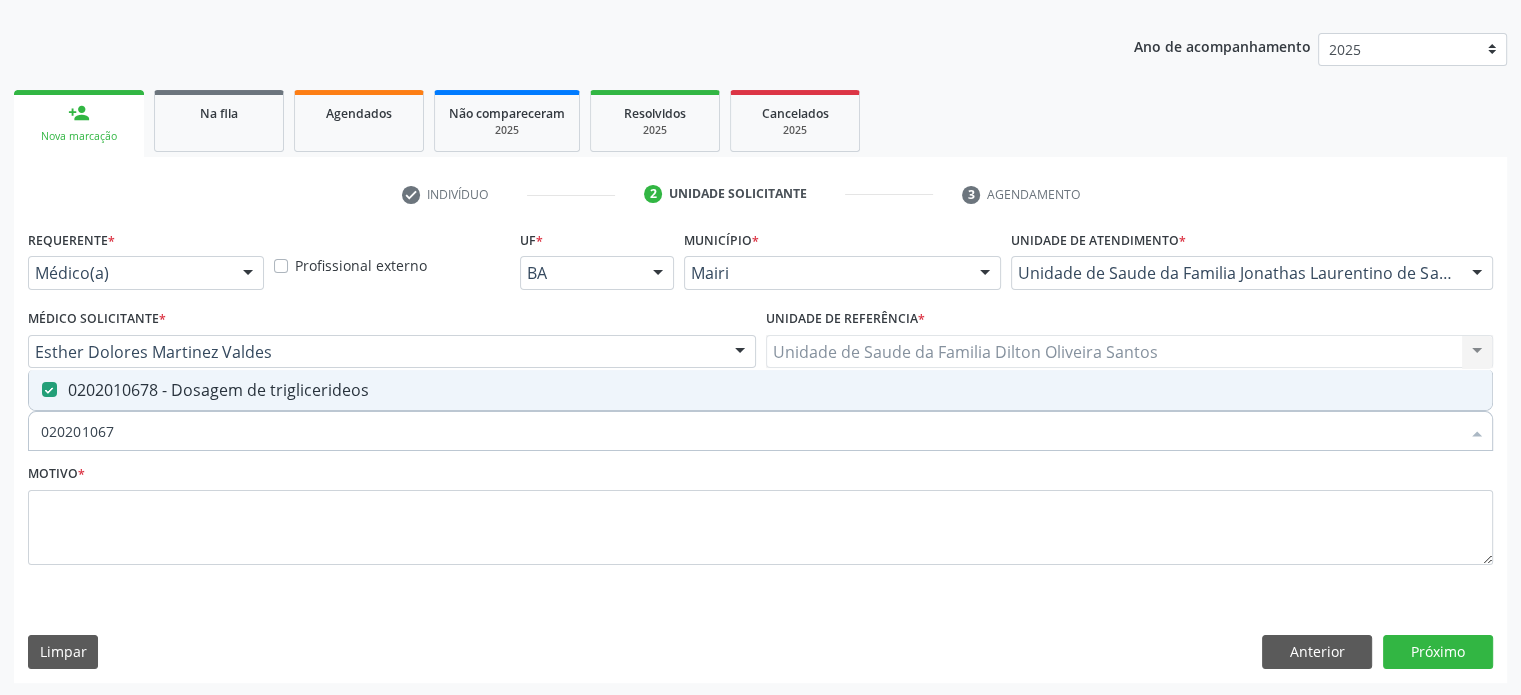 type on "02020106" 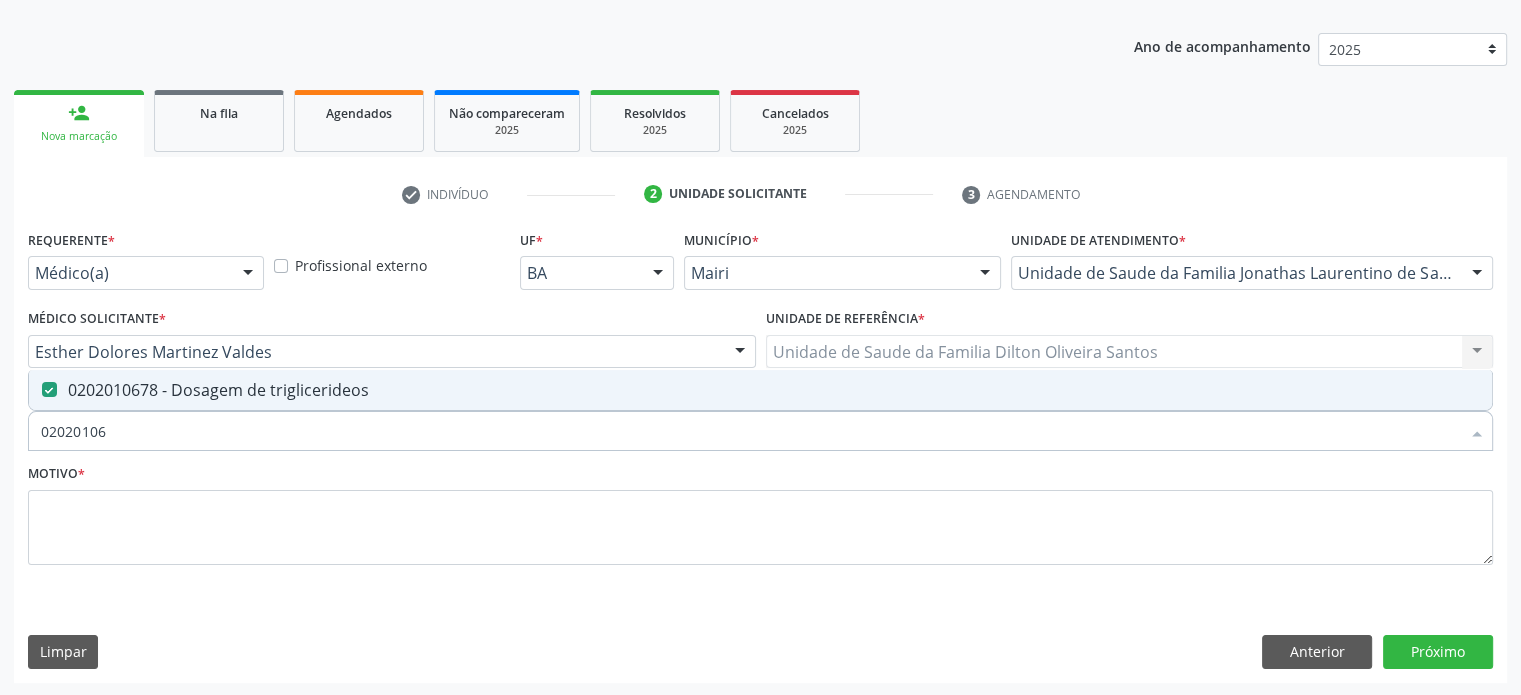 checkbox on "false" 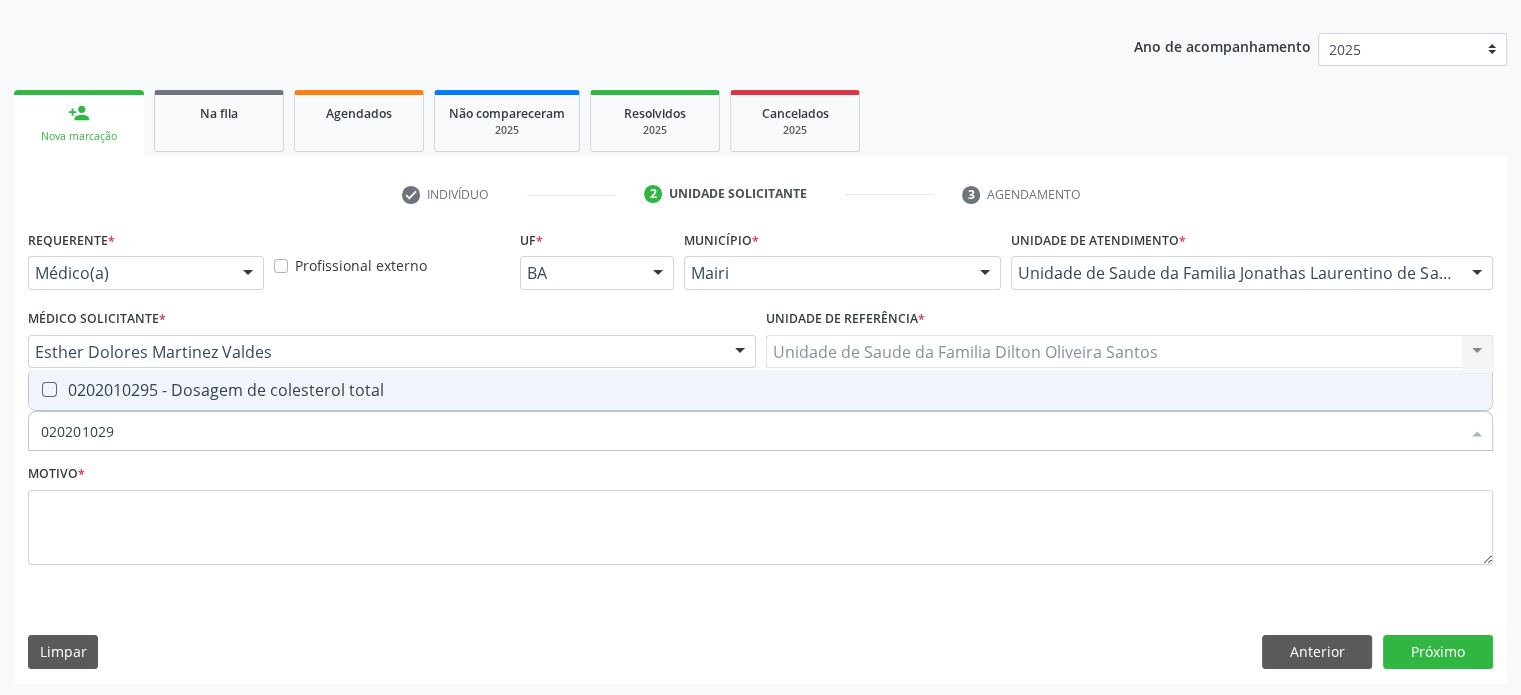 type on "0202010295" 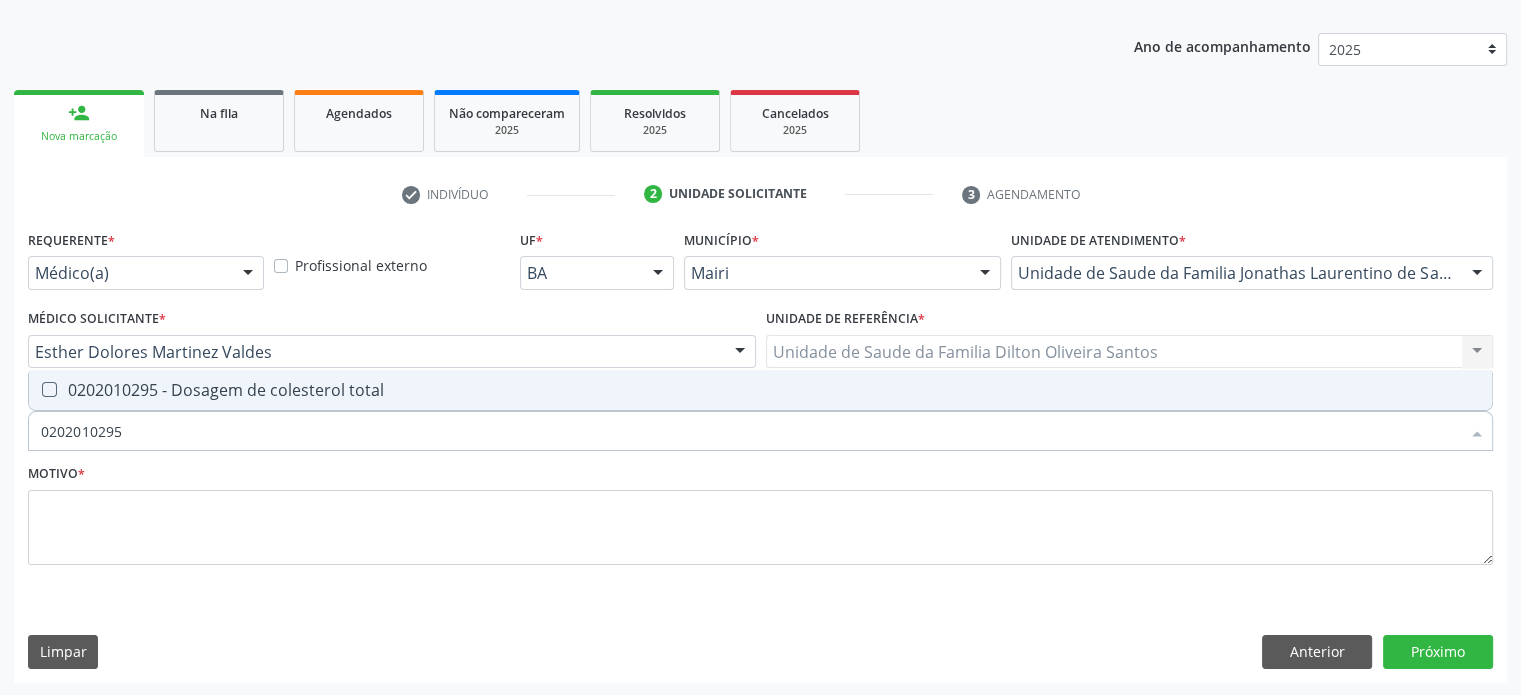 click on "0202010295 - Dosagem de colesterol total" at bounding box center (760, 390) 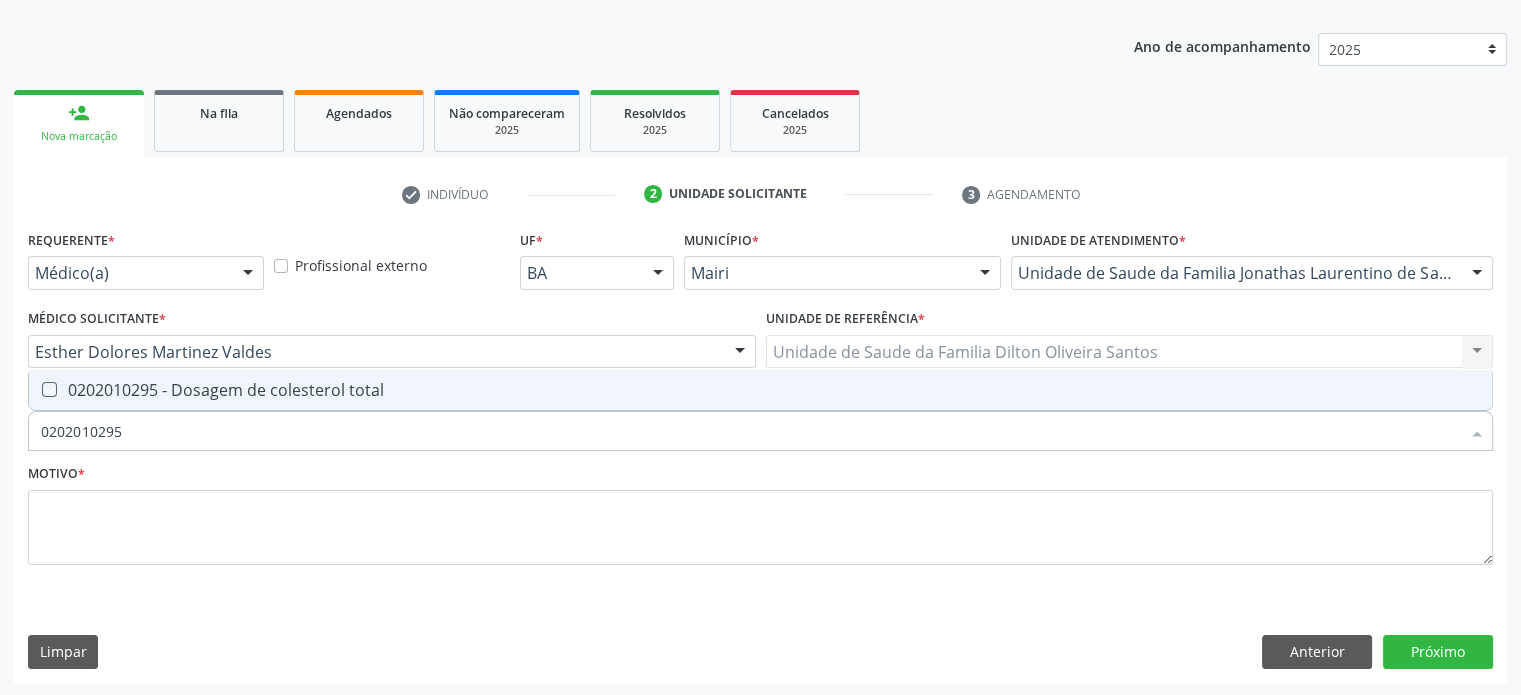 checkbox on "true" 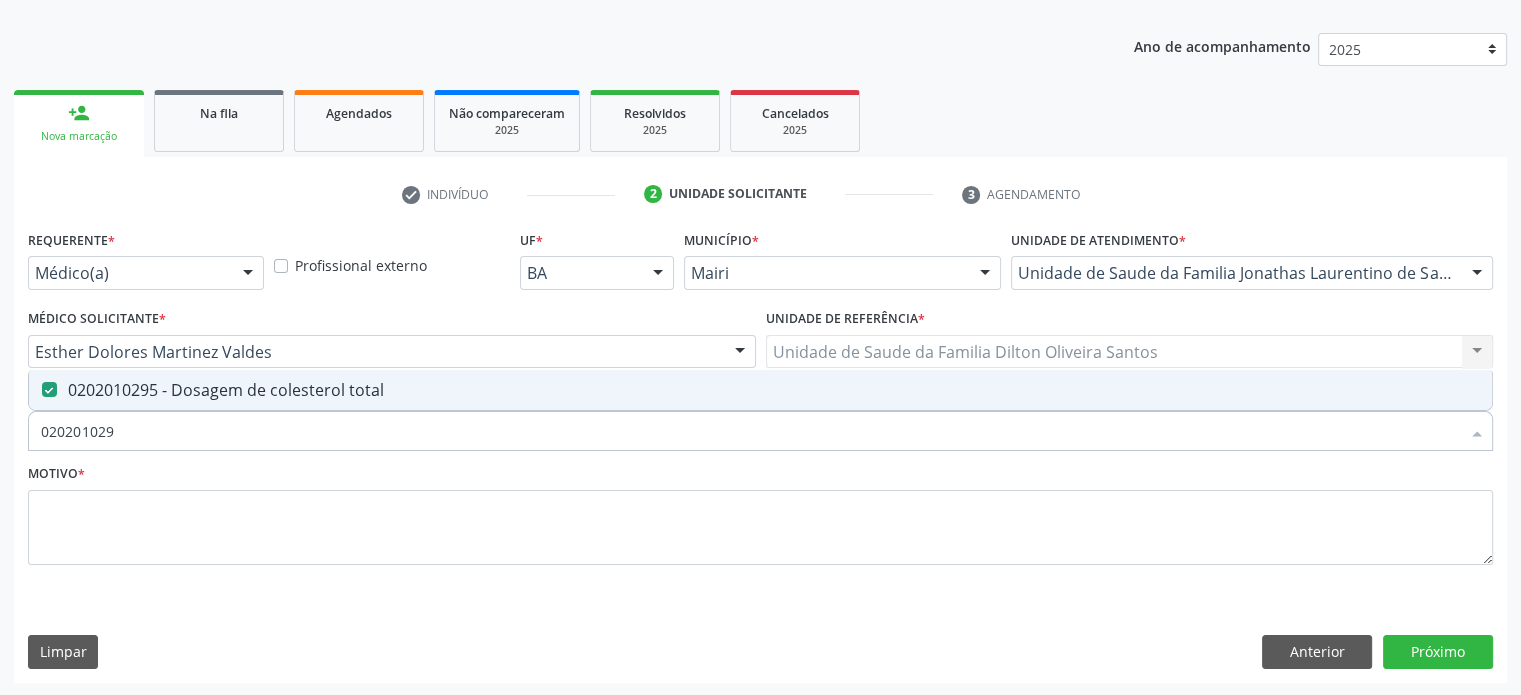 type on "02020102" 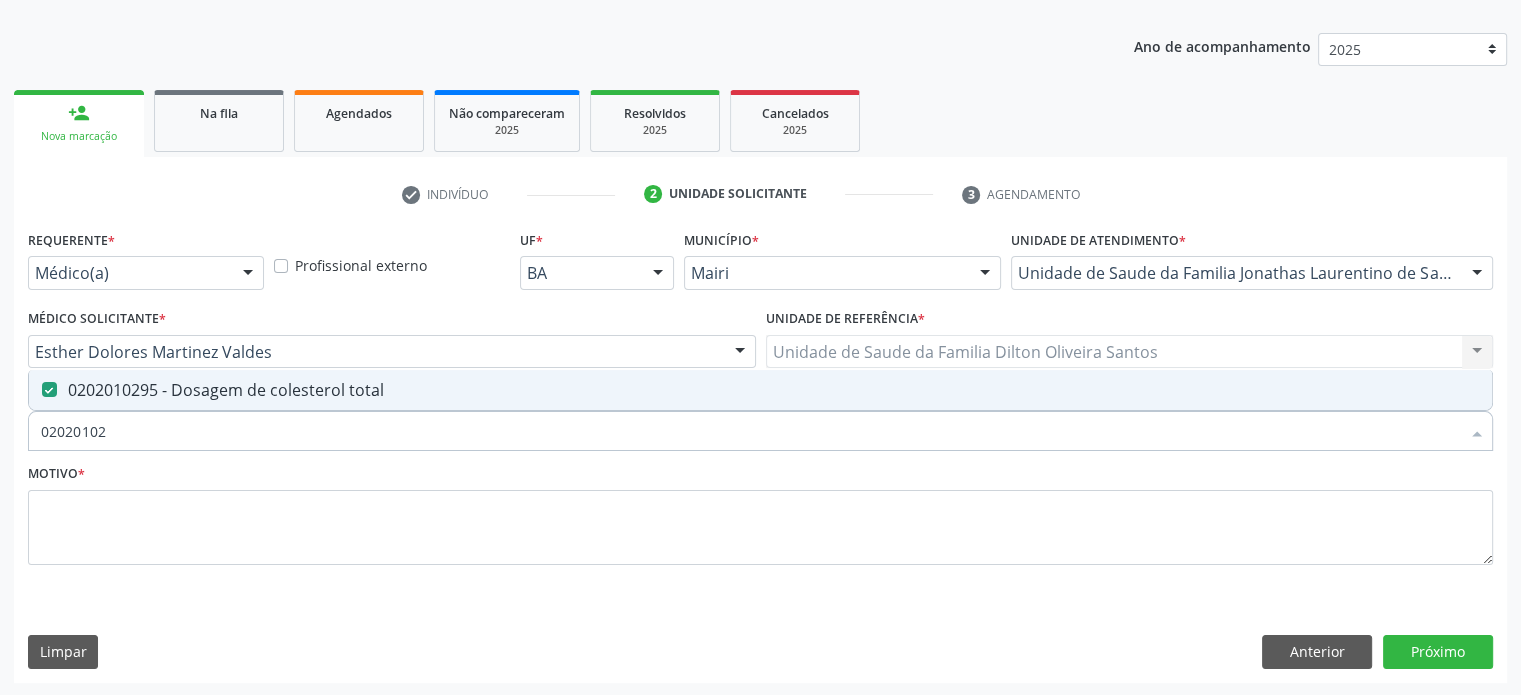 checkbox on "false" 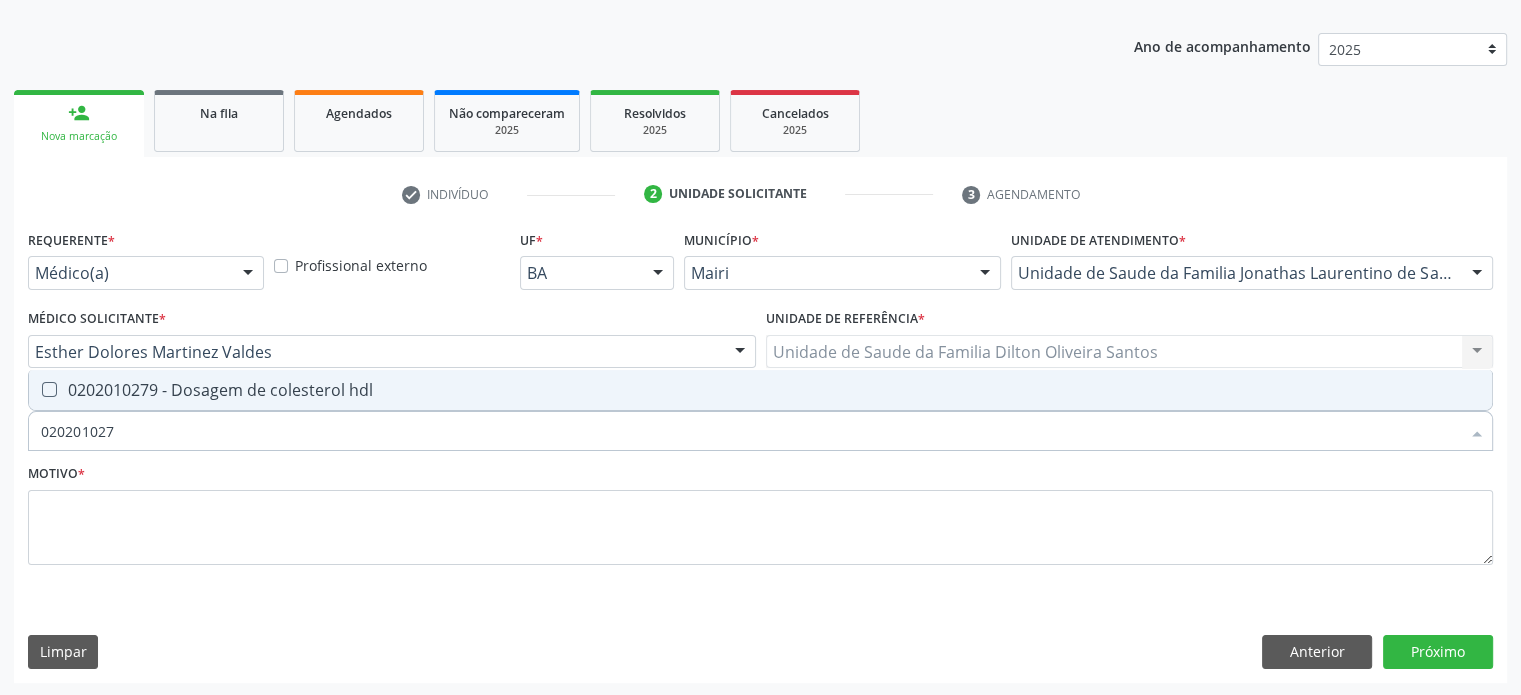 type on "0202010279" 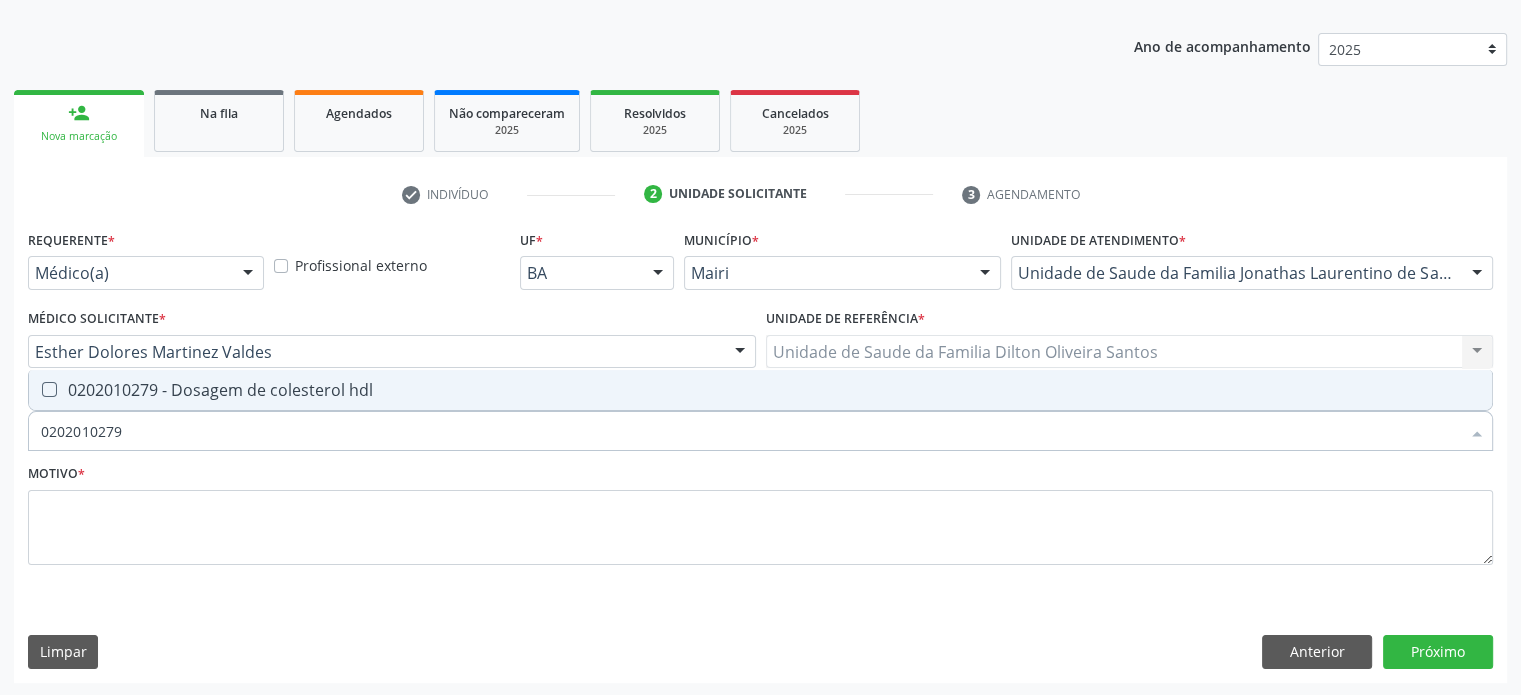 click on "0202010279 - Dosagem de colesterol hdl" at bounding box center (760, 390) 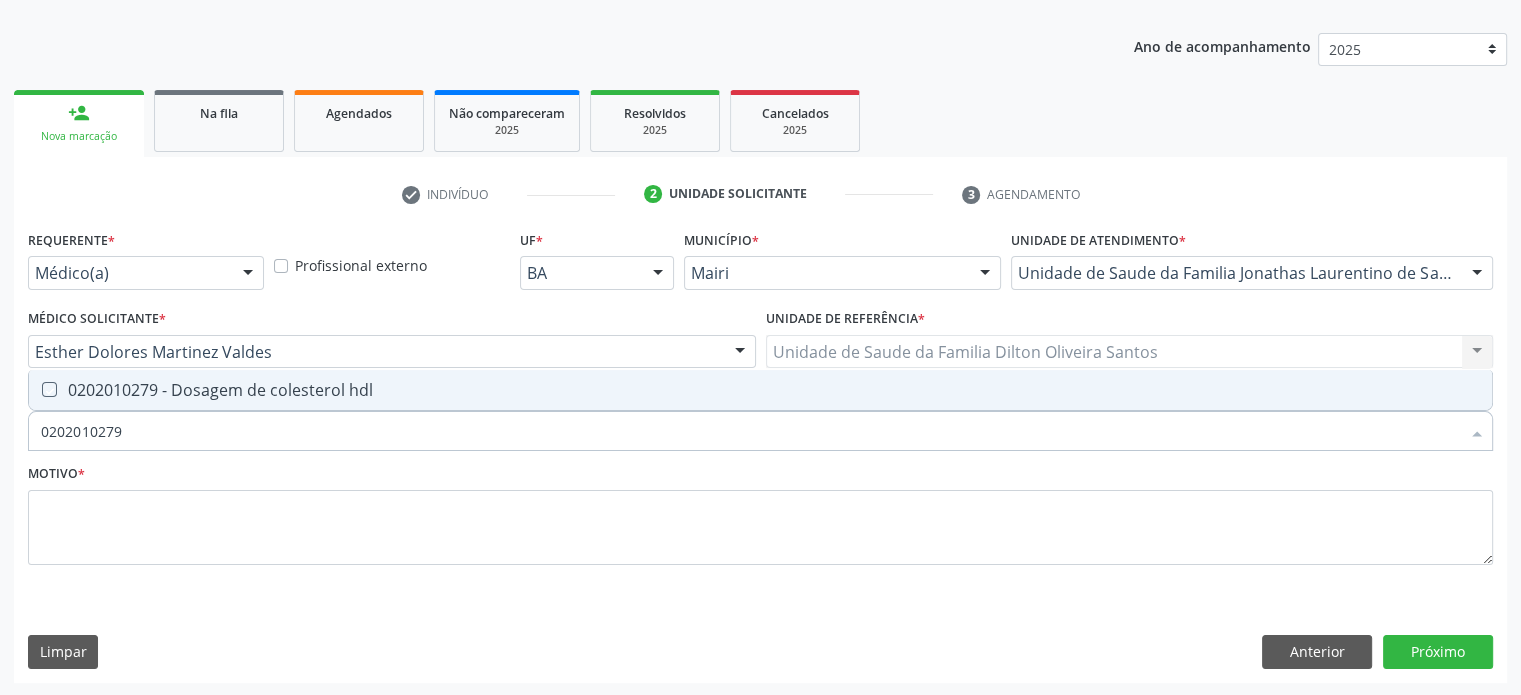 checkbox on "true" 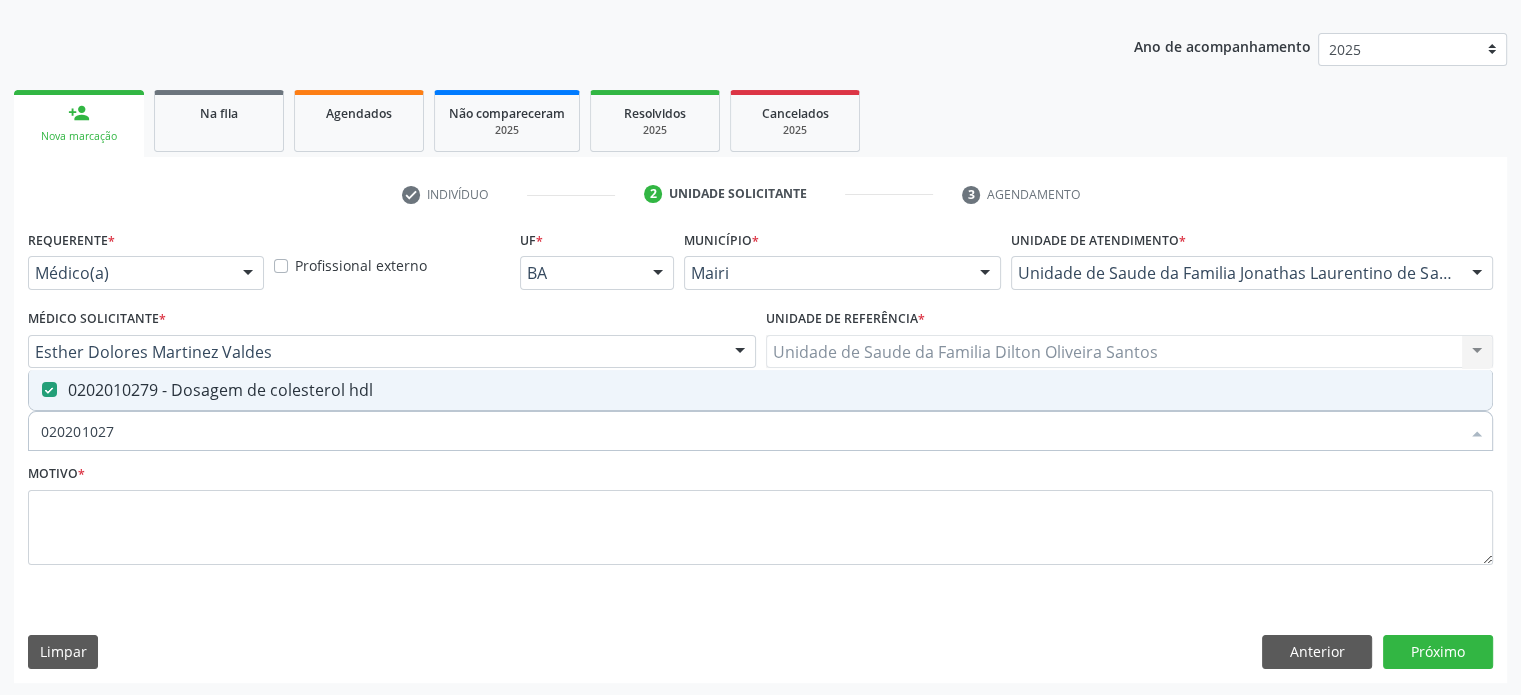 type on "02020102" 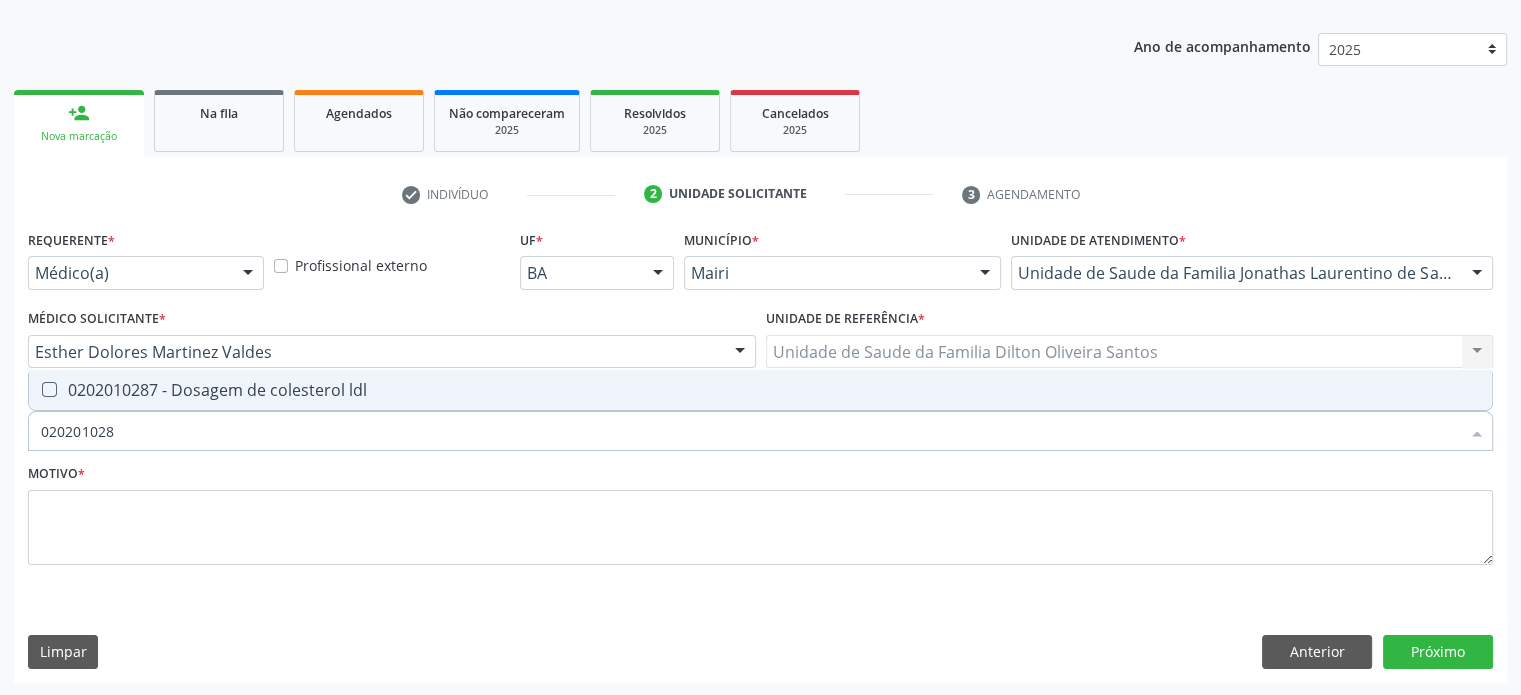 type on "0202010287" 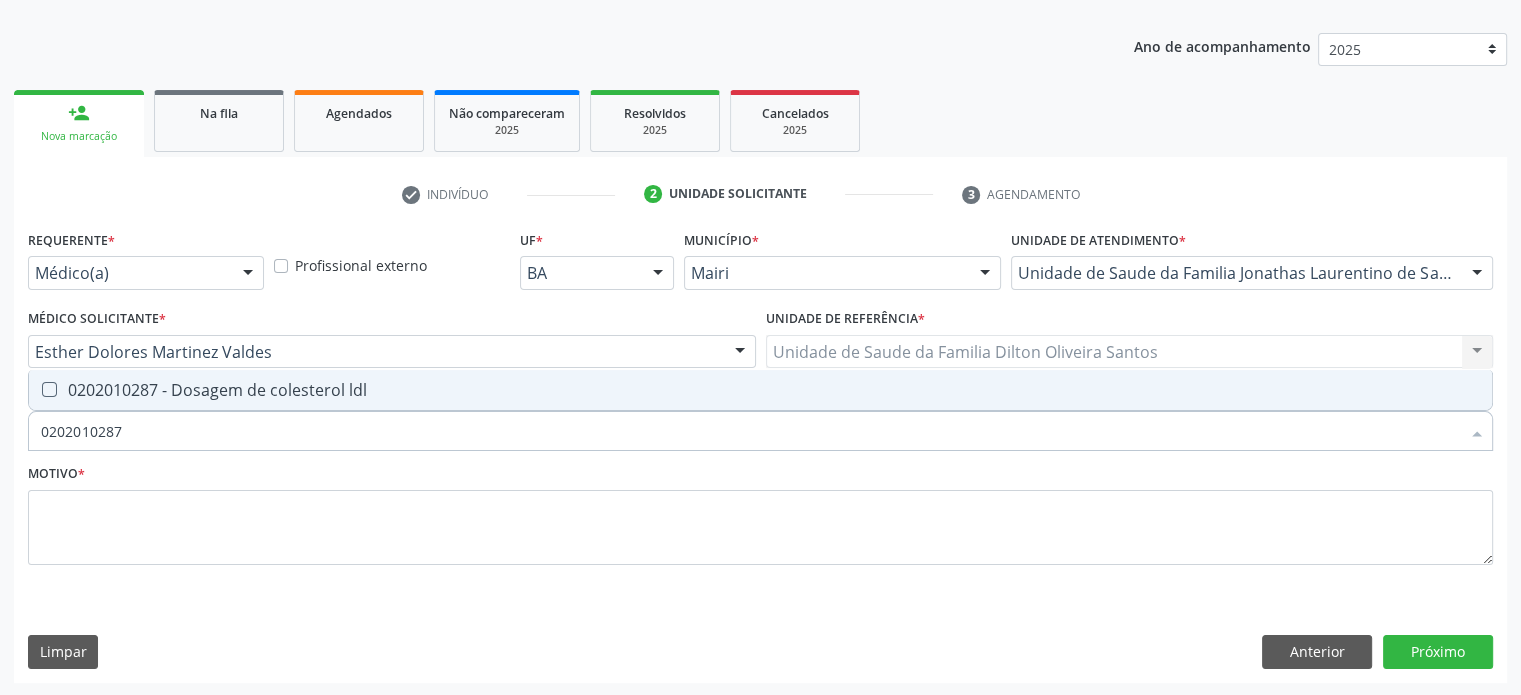 click on "0202010287 - Dosagem de colesterol ldl" at bounding box center (760, 390) 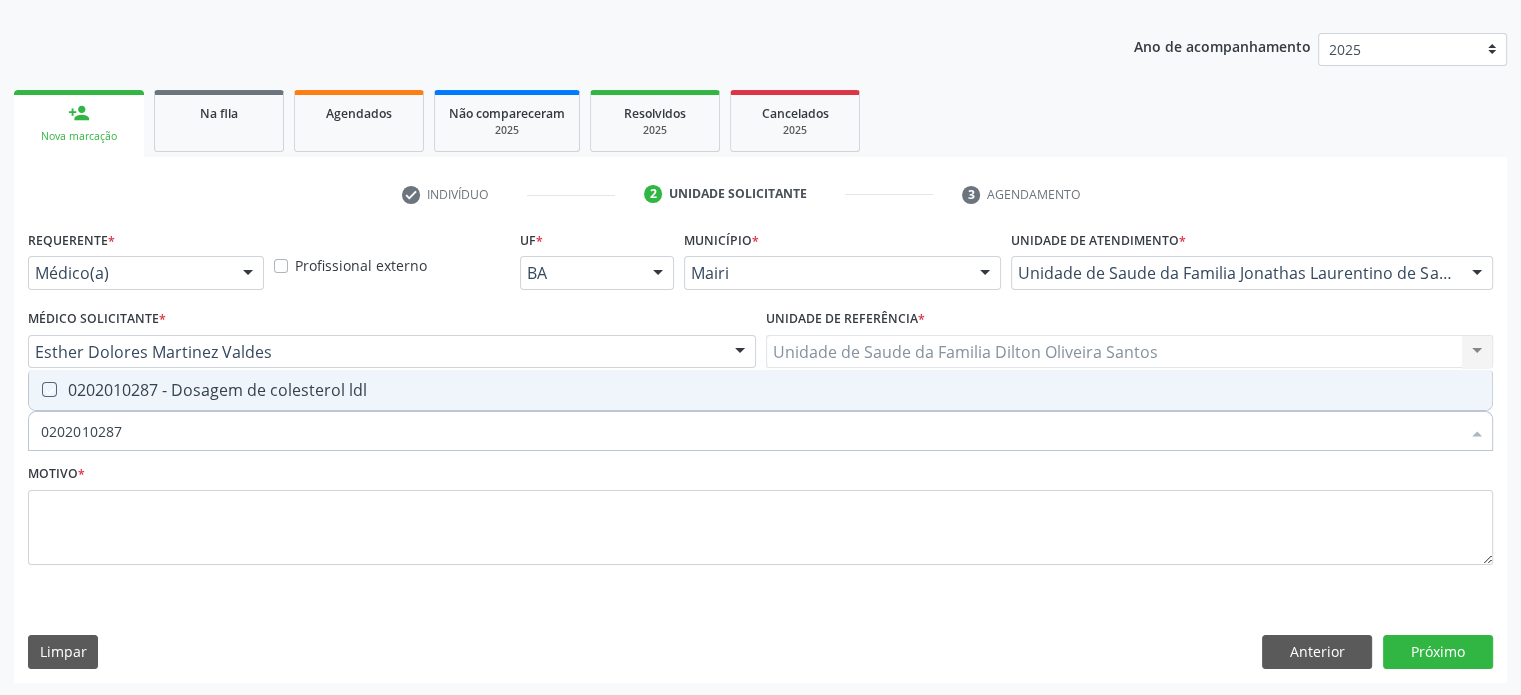 checkbox on "true" 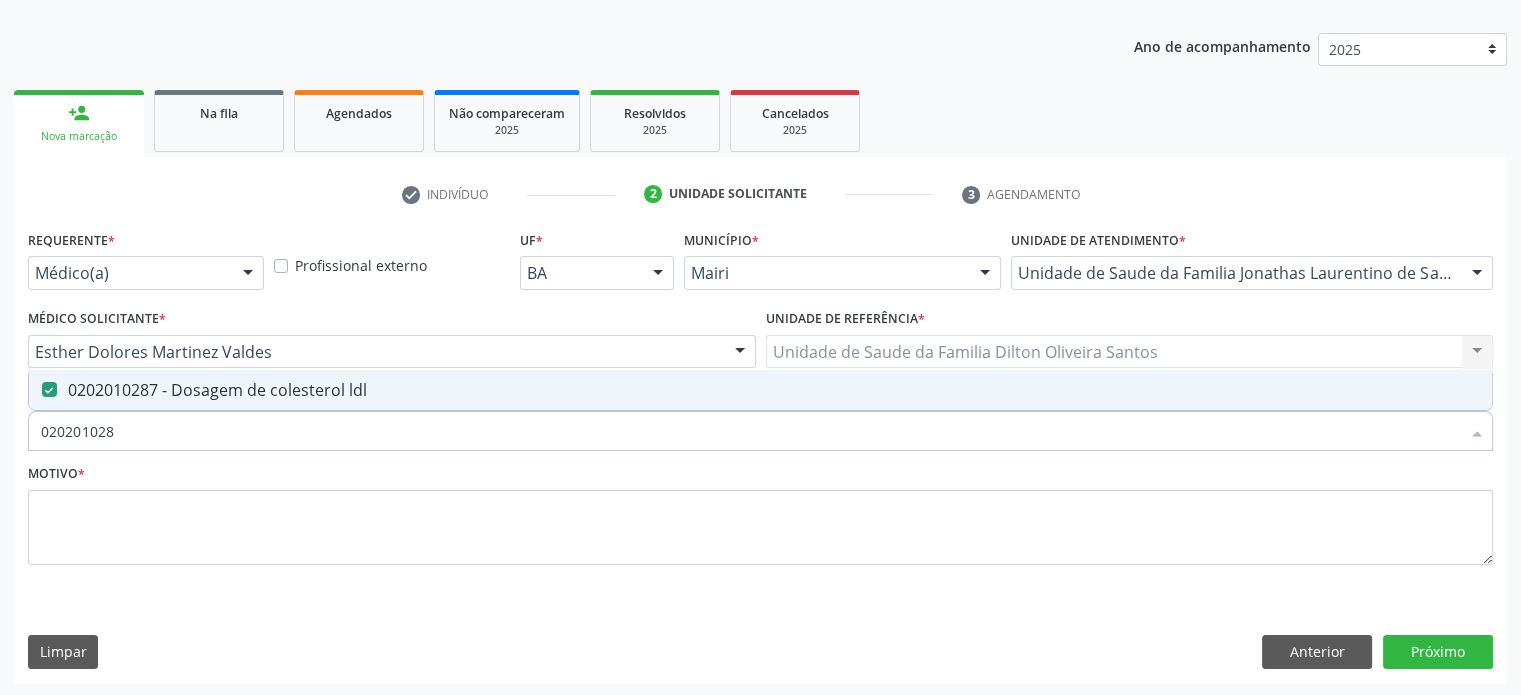 type on "02020102" 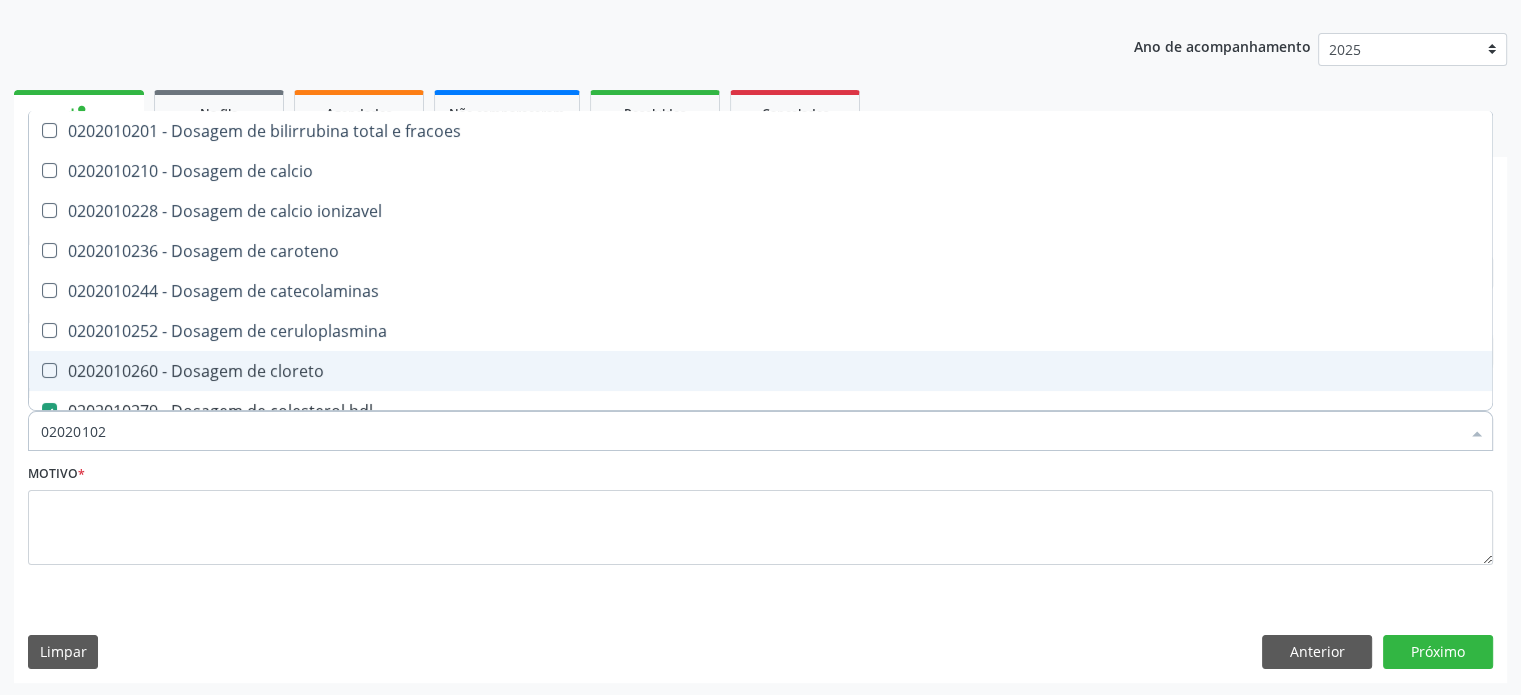 type on "0202010" 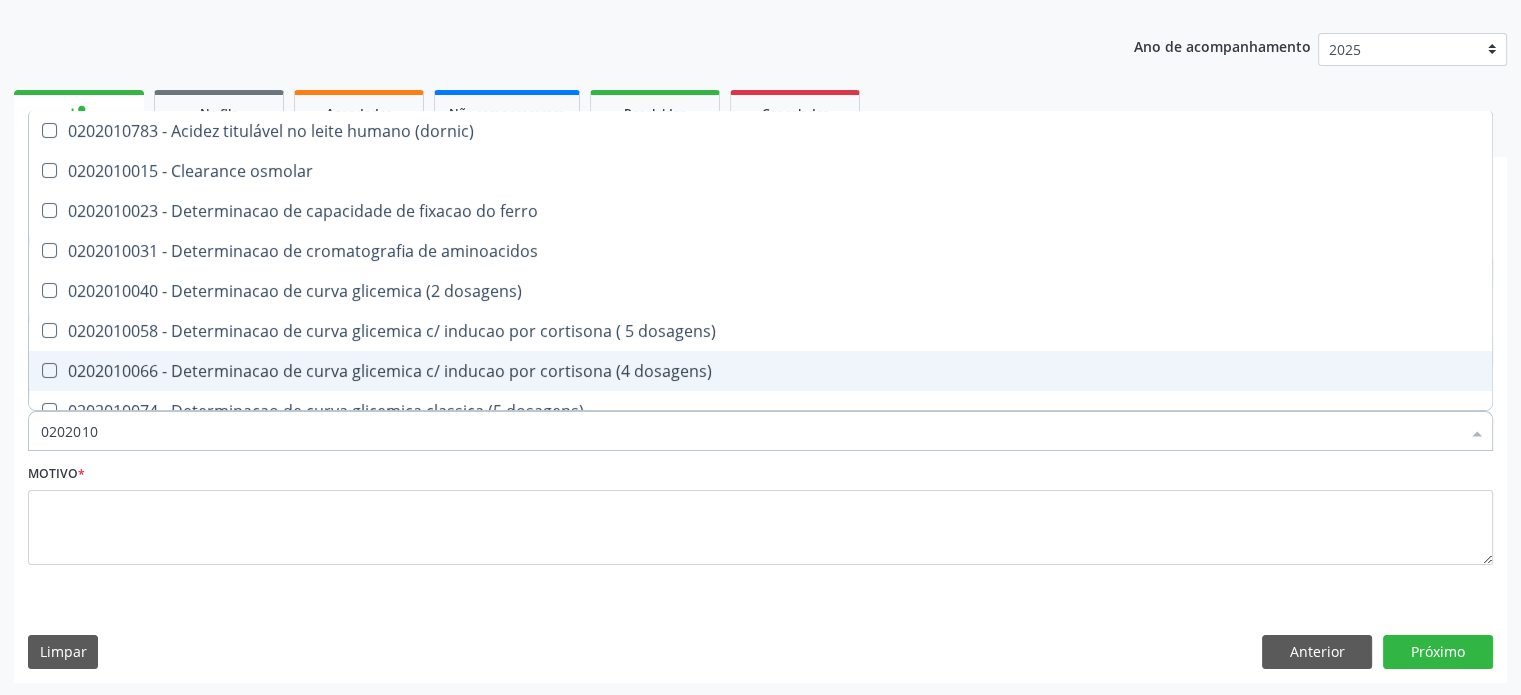 type on "02020106" 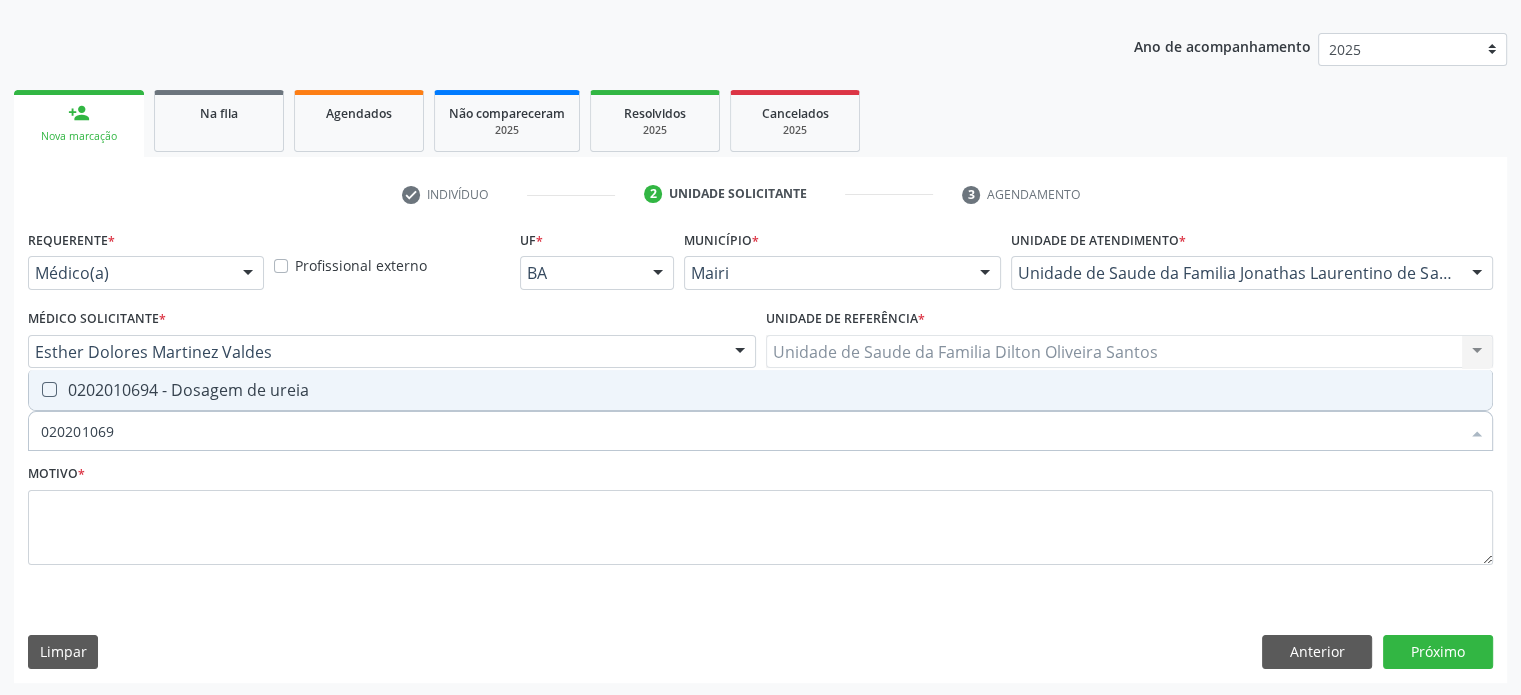 type on "0202010694" 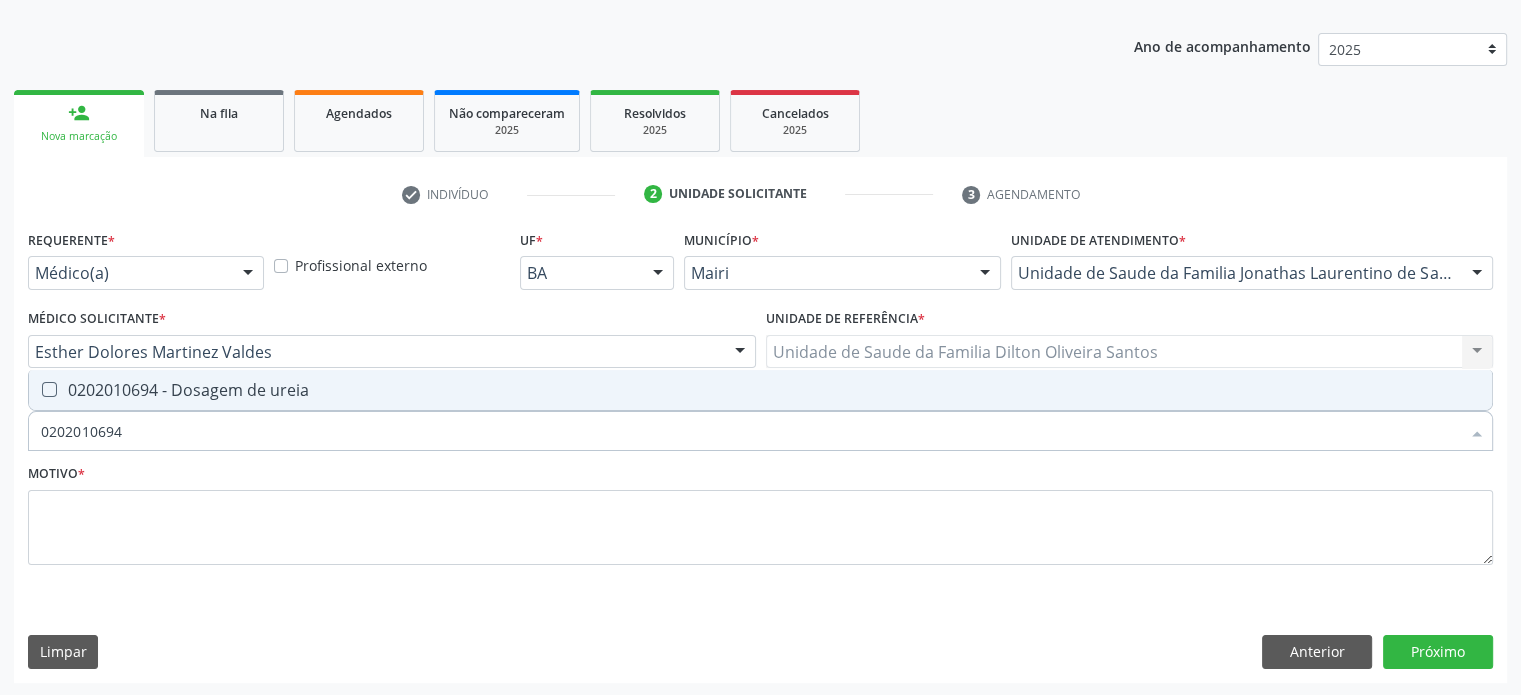 click on "0202010694 - Dosagem de ureia" at bounding box center [760, 390] 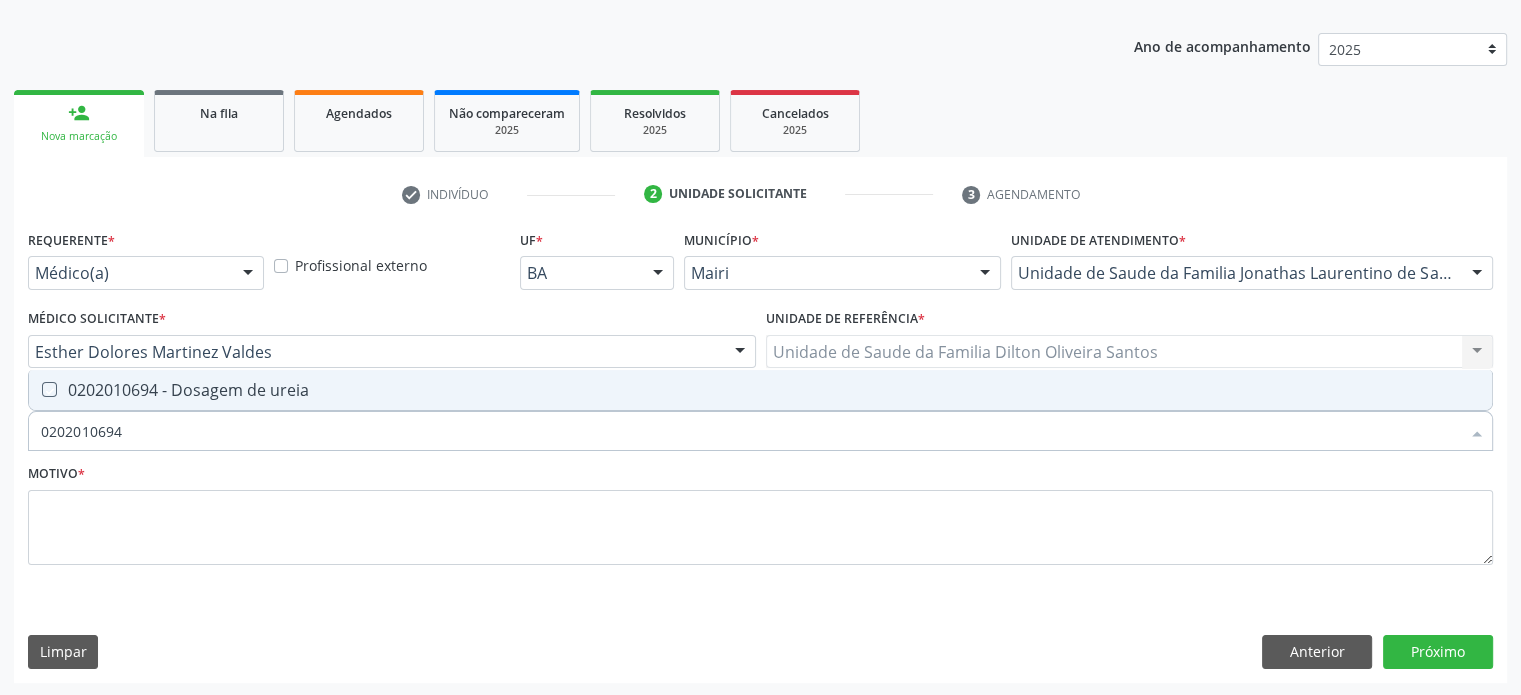 checkbox on "true" 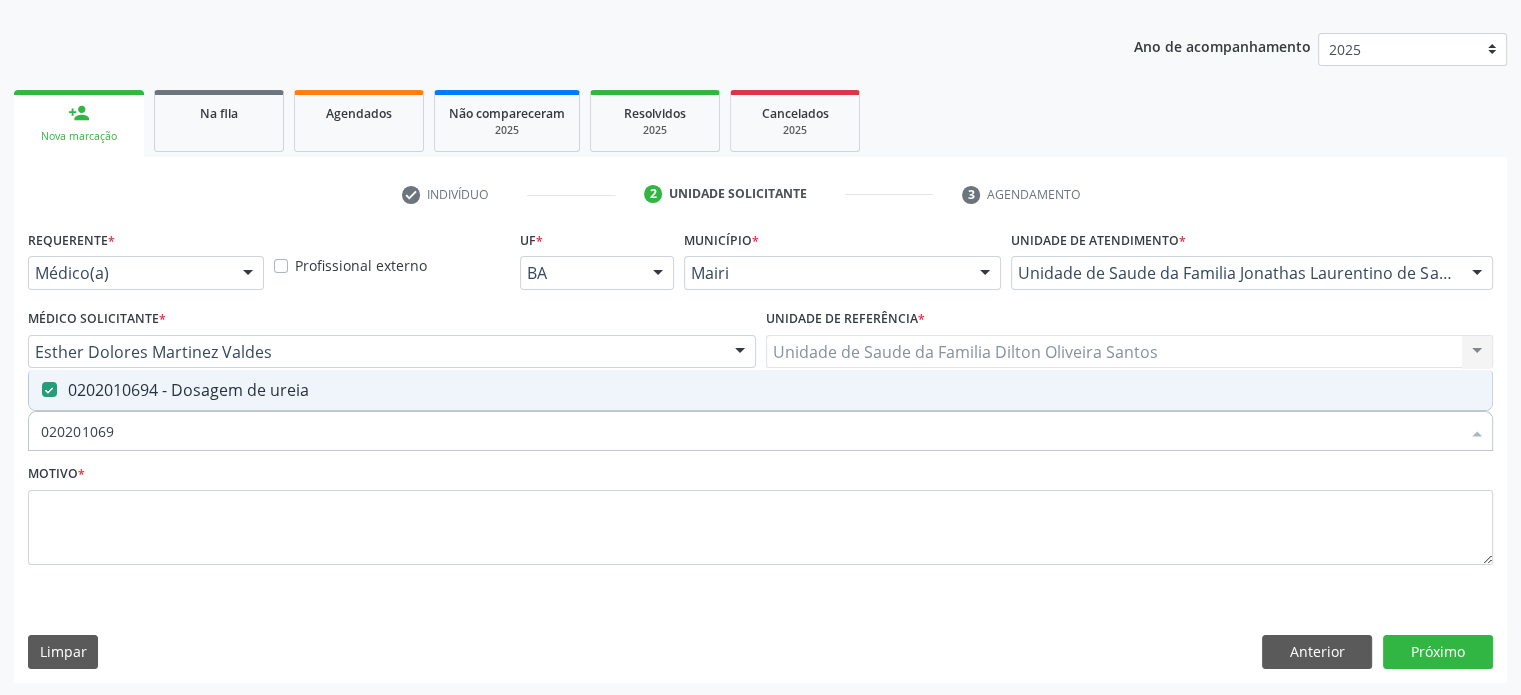 type on "02020106" 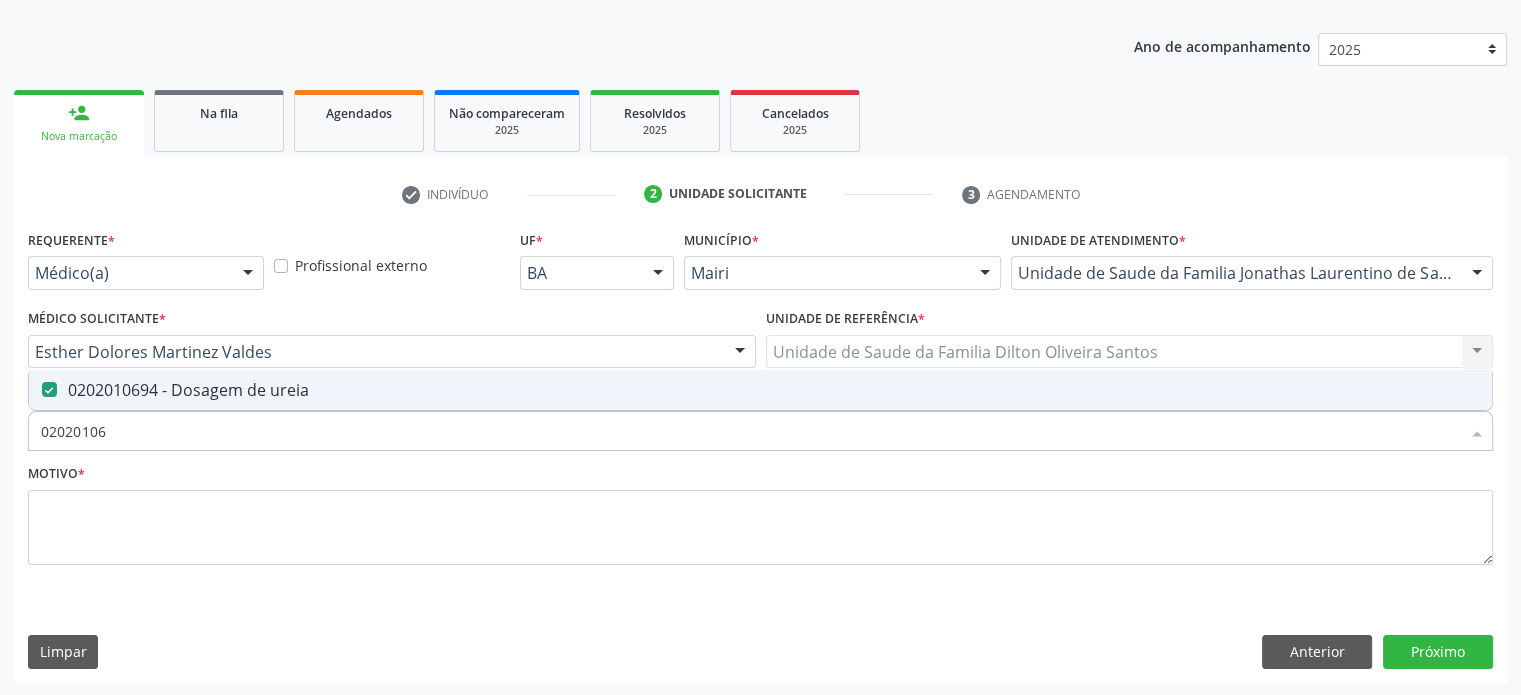 checkbox on "false" 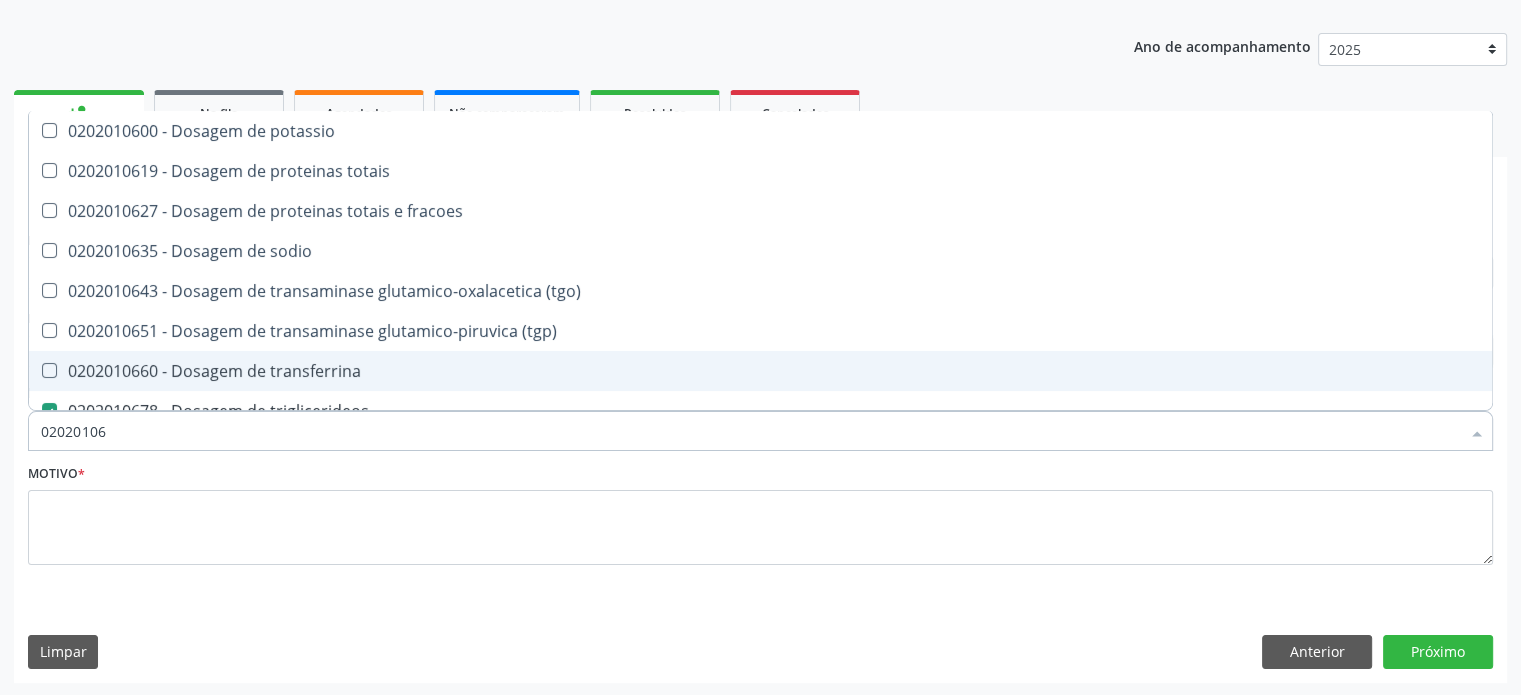 type on "0202010" 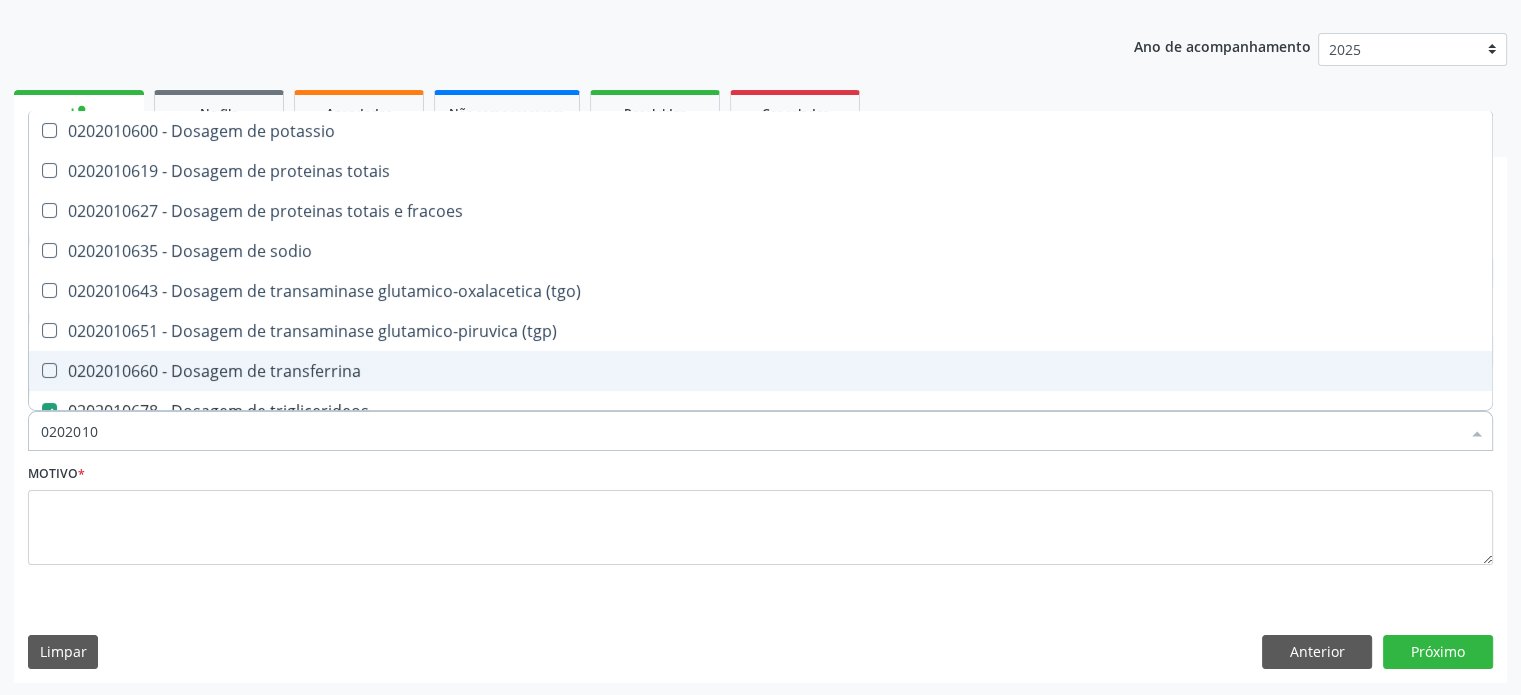 checkbox on "false" 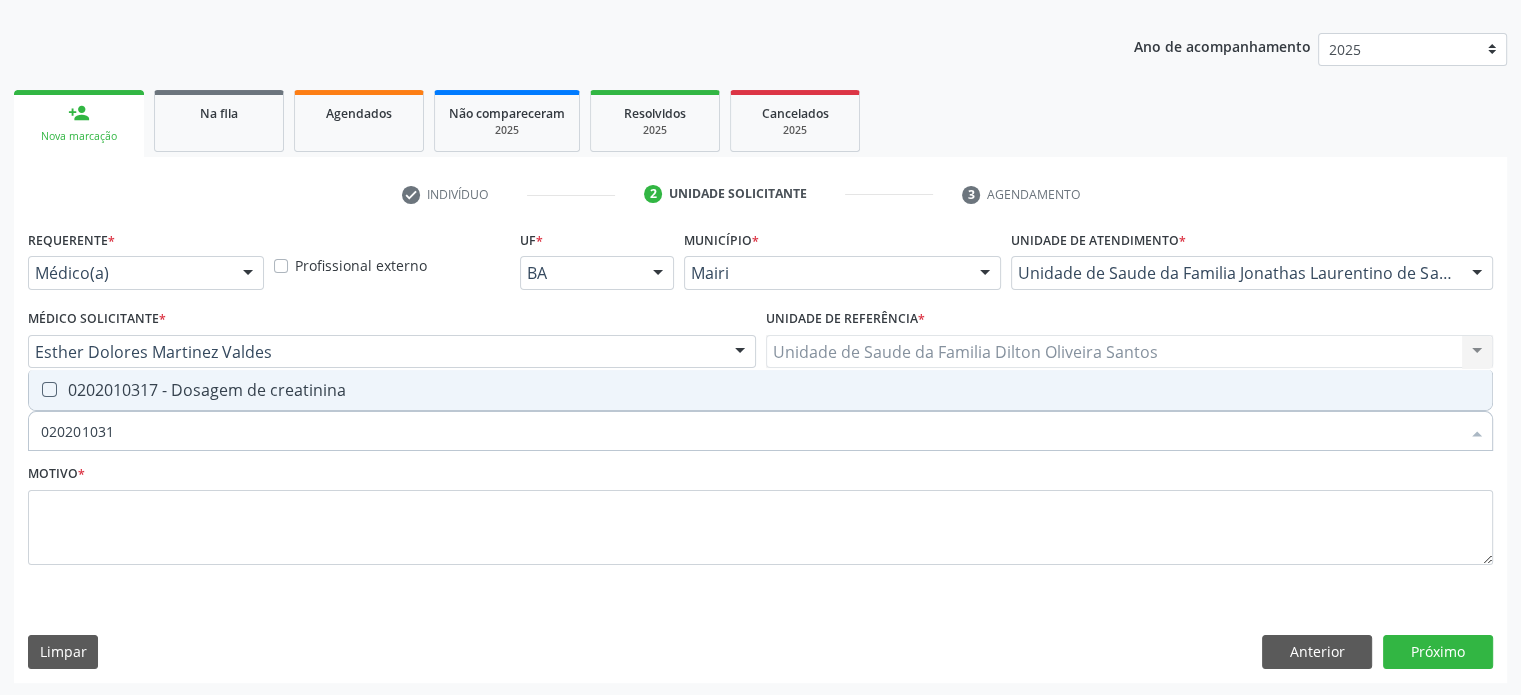 type on "0202010317" 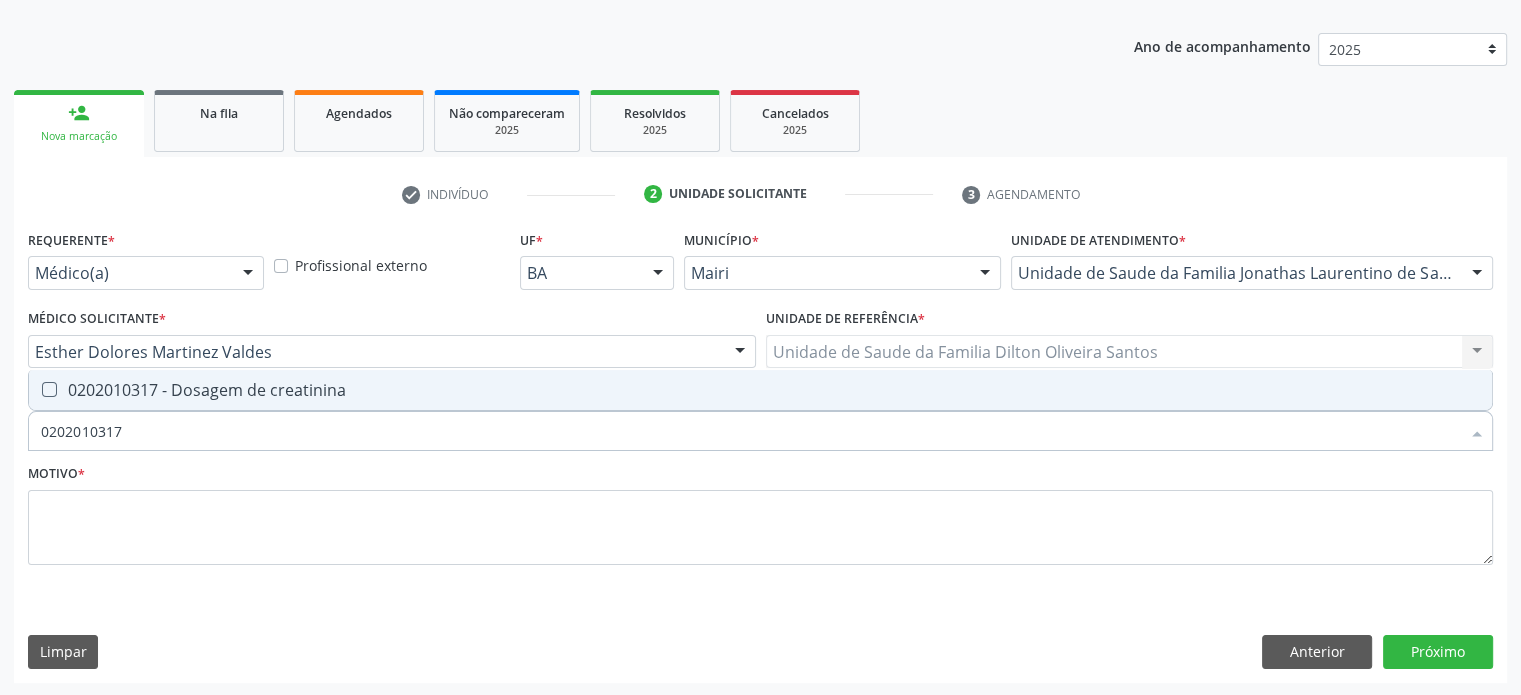 click on "0202010317 - Dosagem de creatinina" at bounding box center [760, 390] 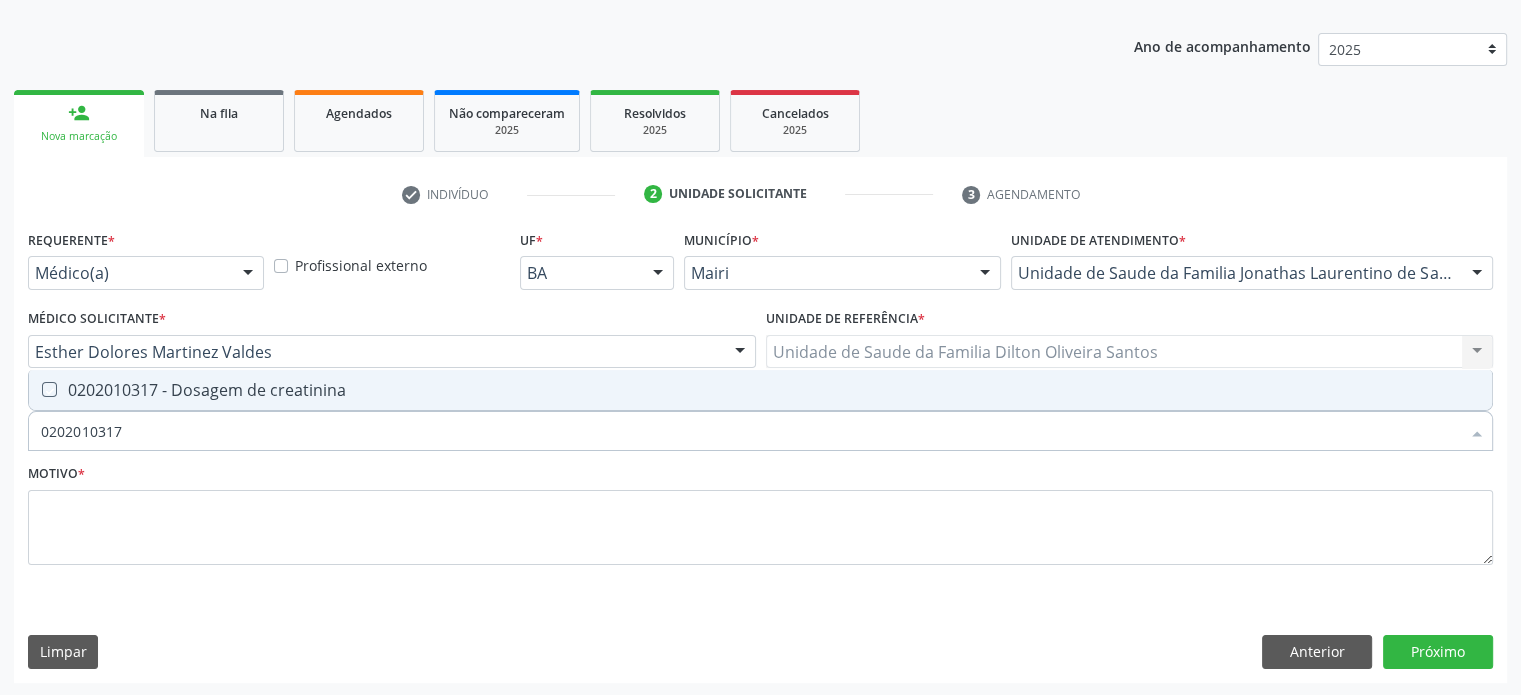 checkbox on "true" 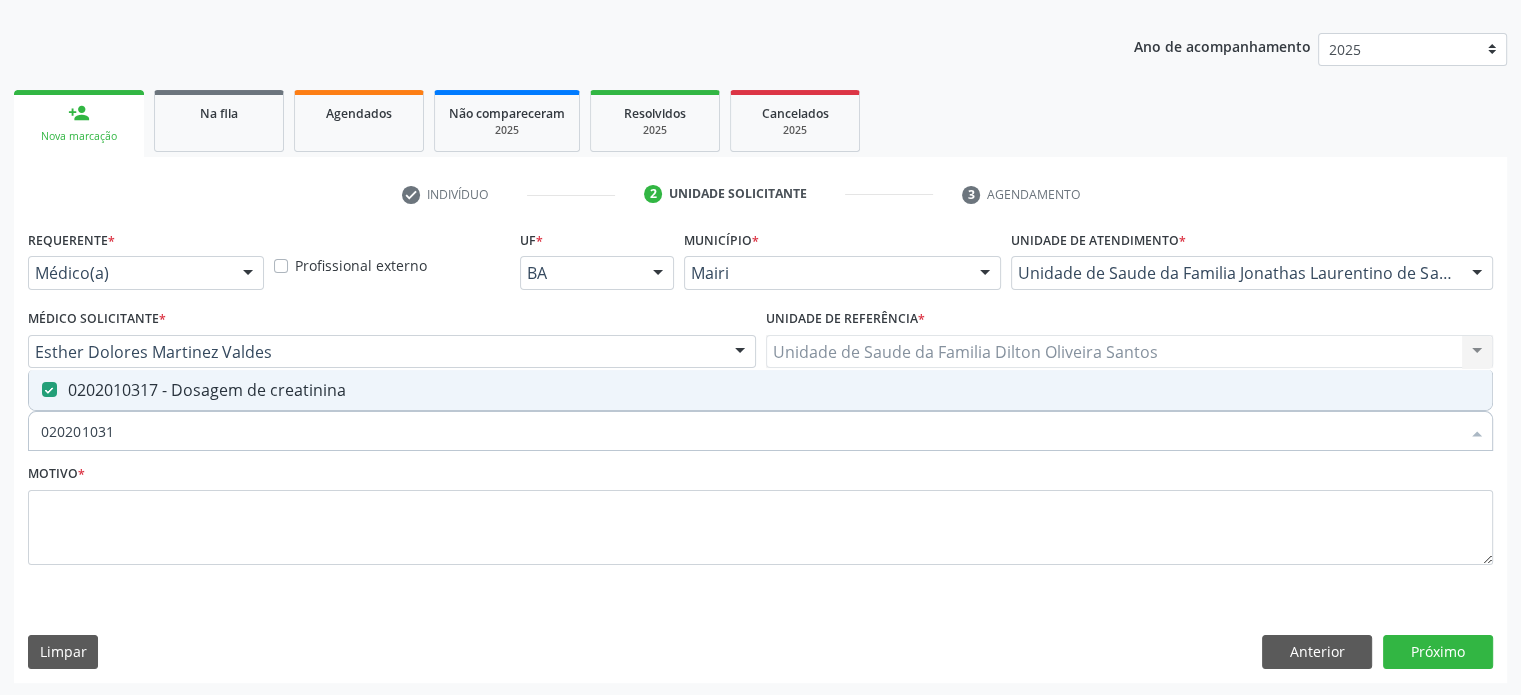 type on "02020103" 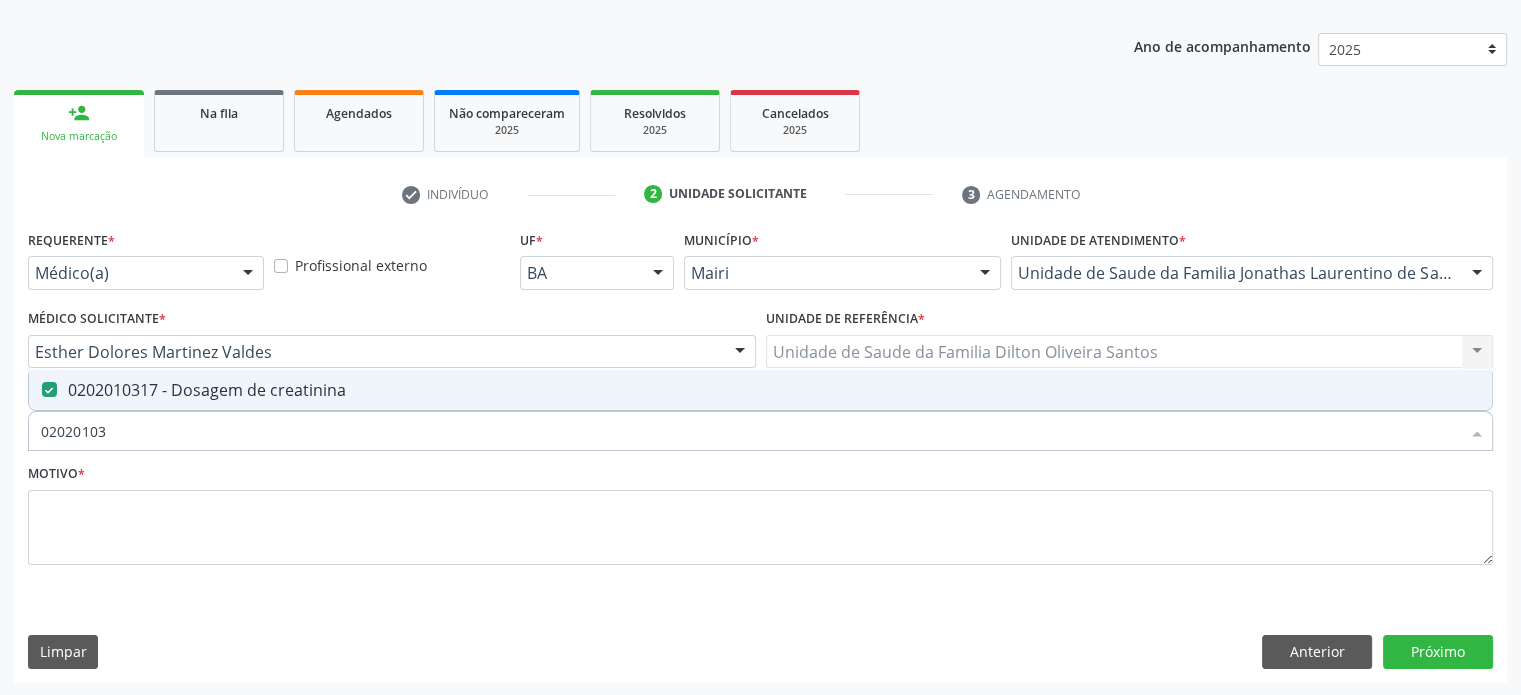 checkbox on "false" 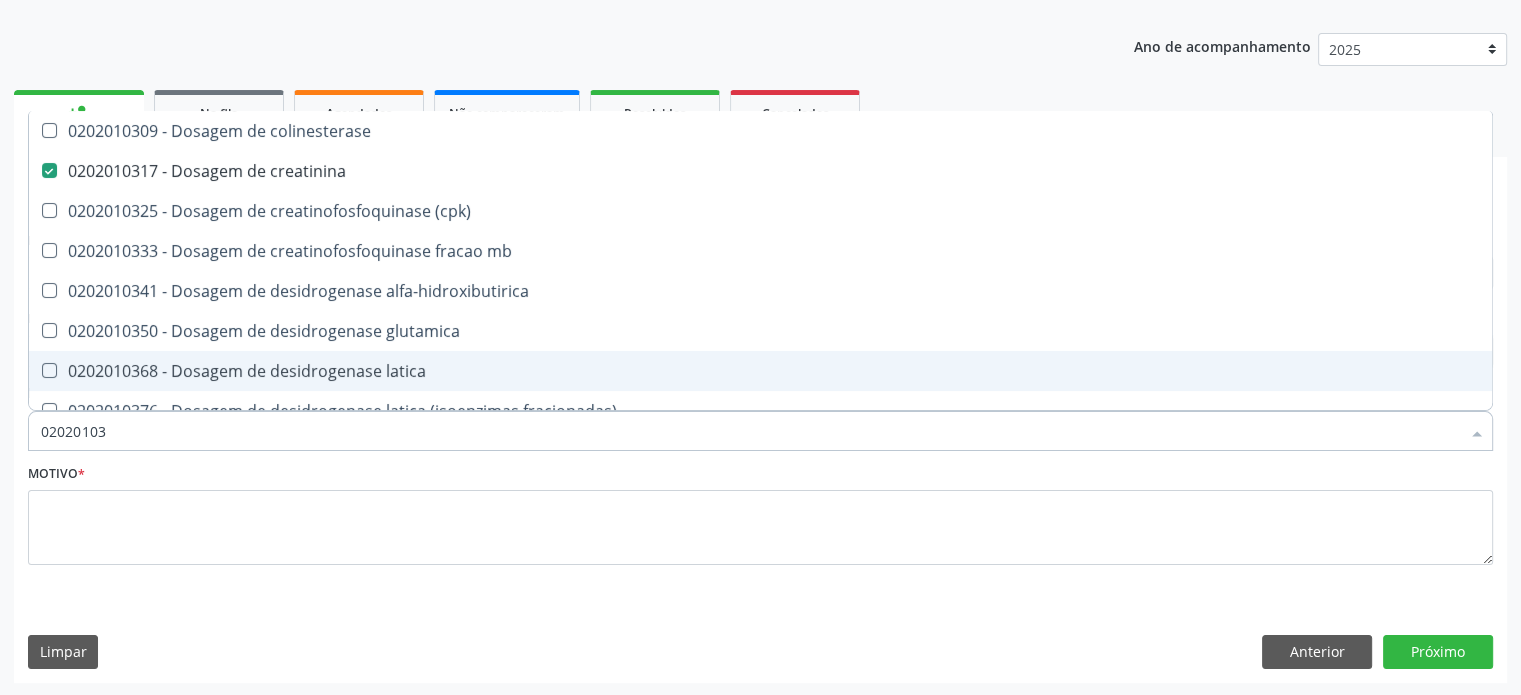 type on "0202010" 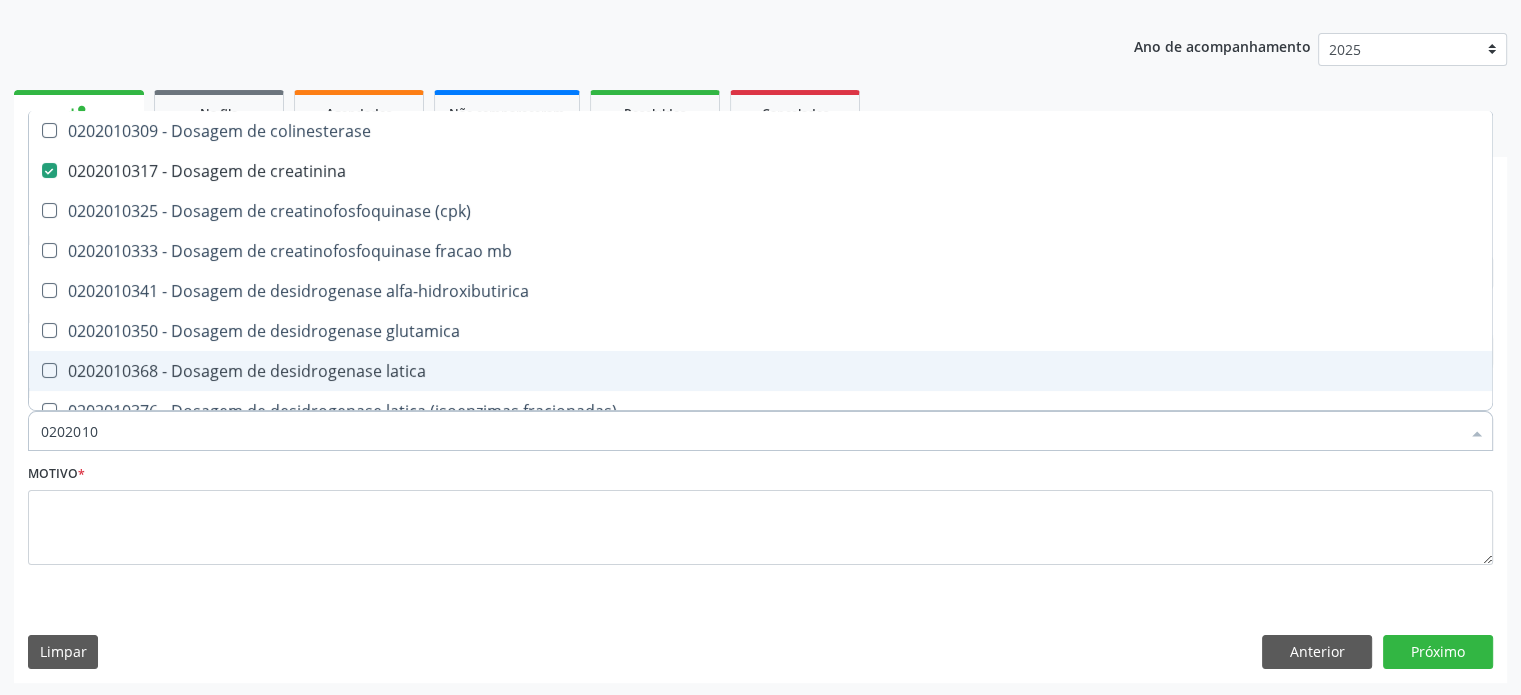 checkbox on "false" 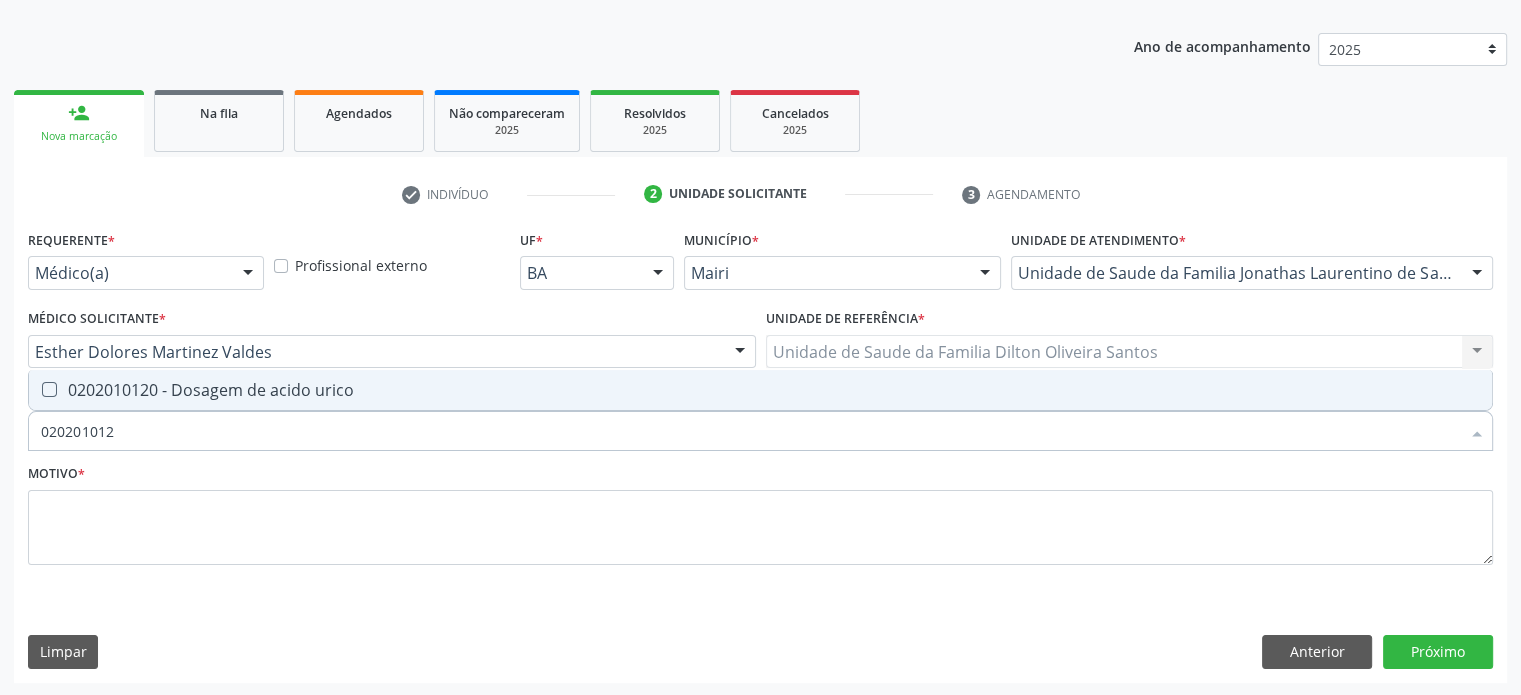 type on "0202010120" 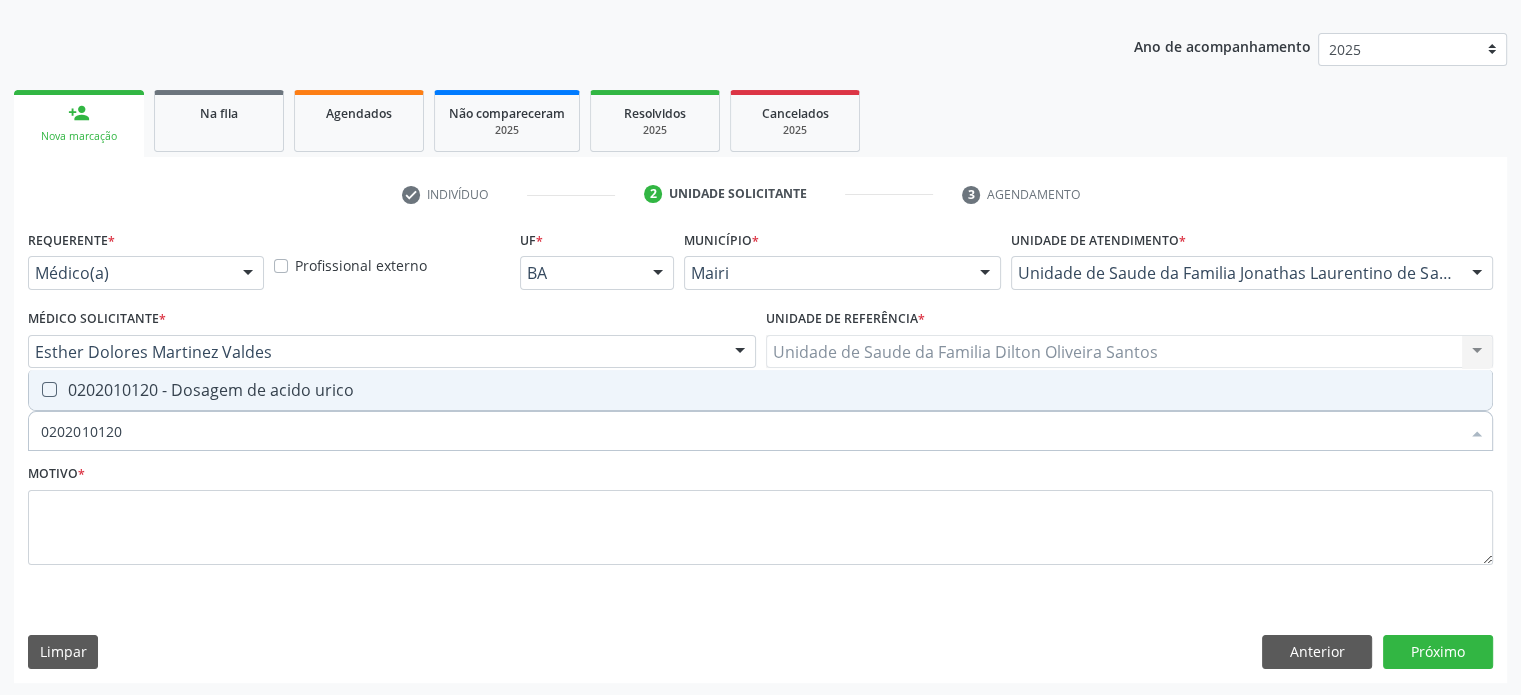click on "0202010120 - Dosagem de acido urico" at bounding box center [760, 390] 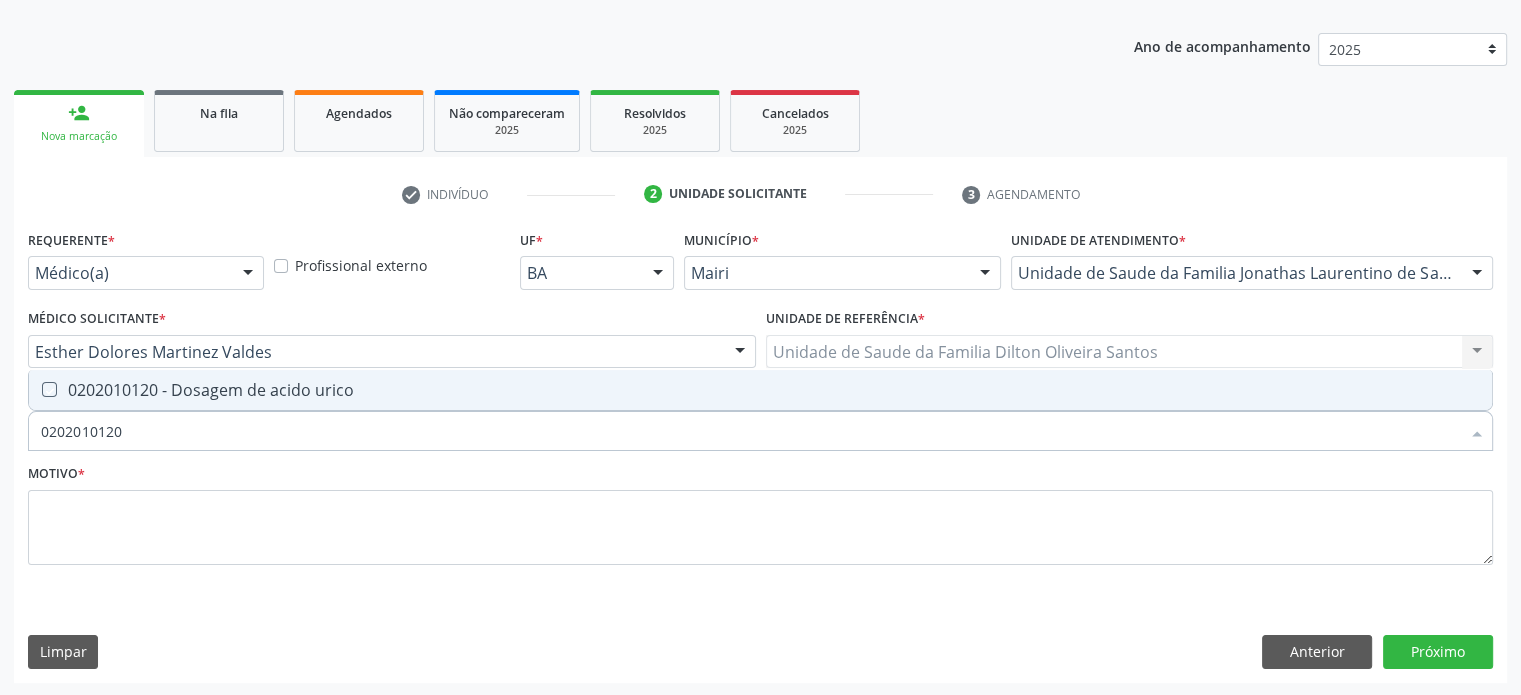checkbox on "true" 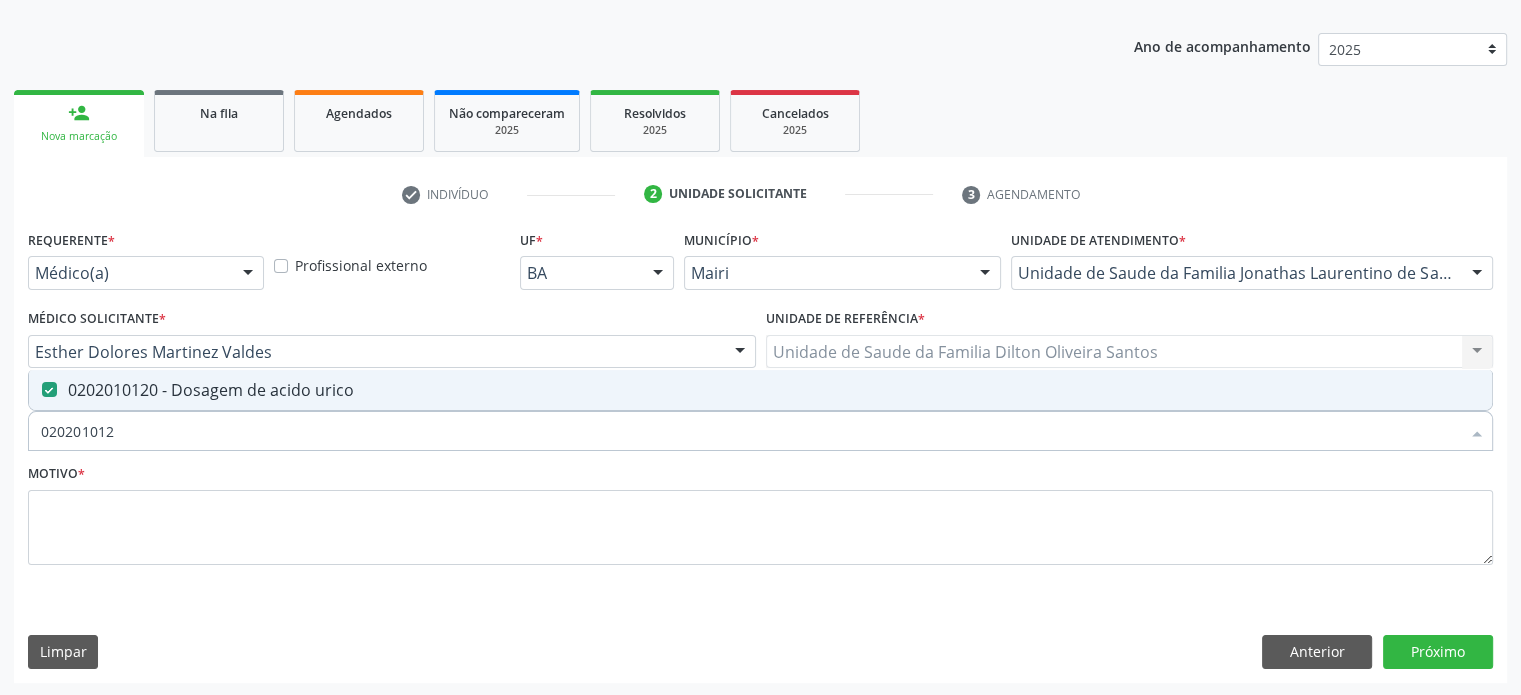 type on "02020101" 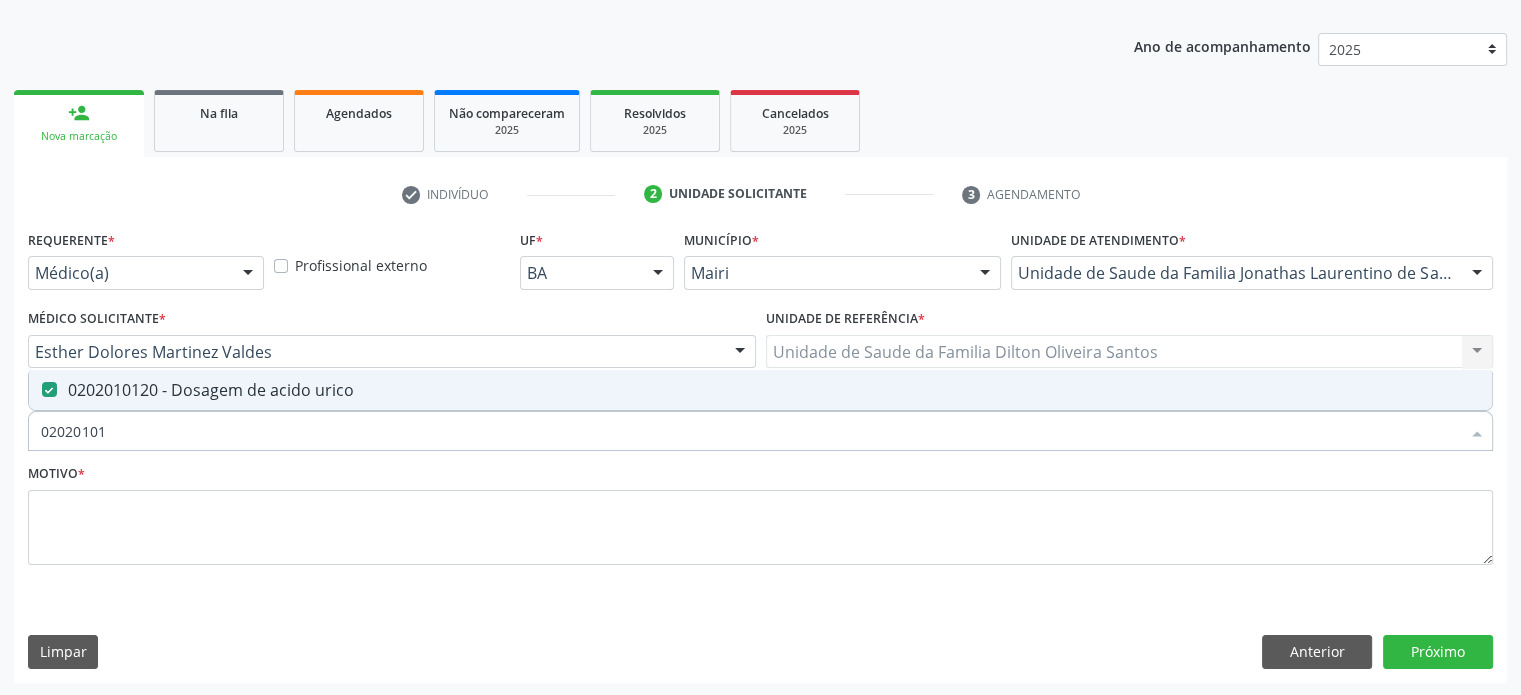checkbox on "false" 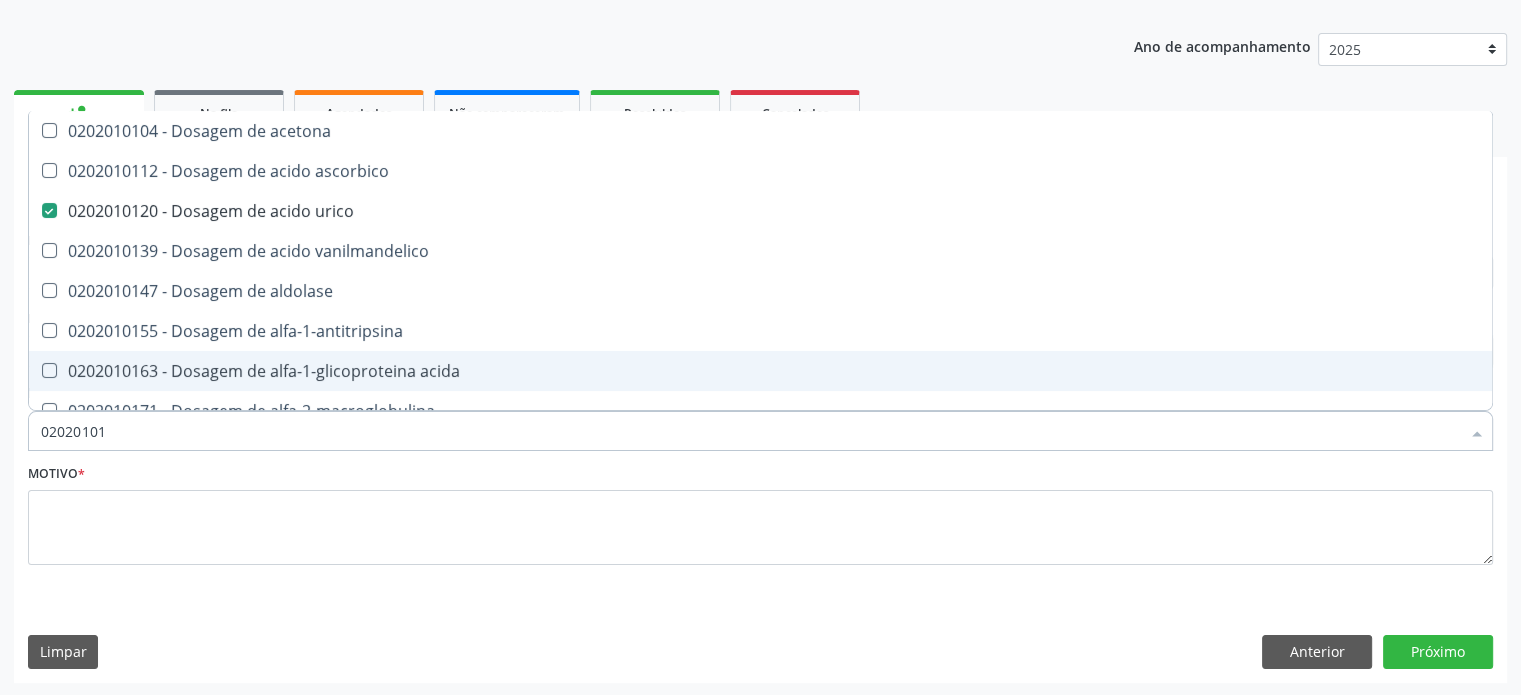 type on "0202010" 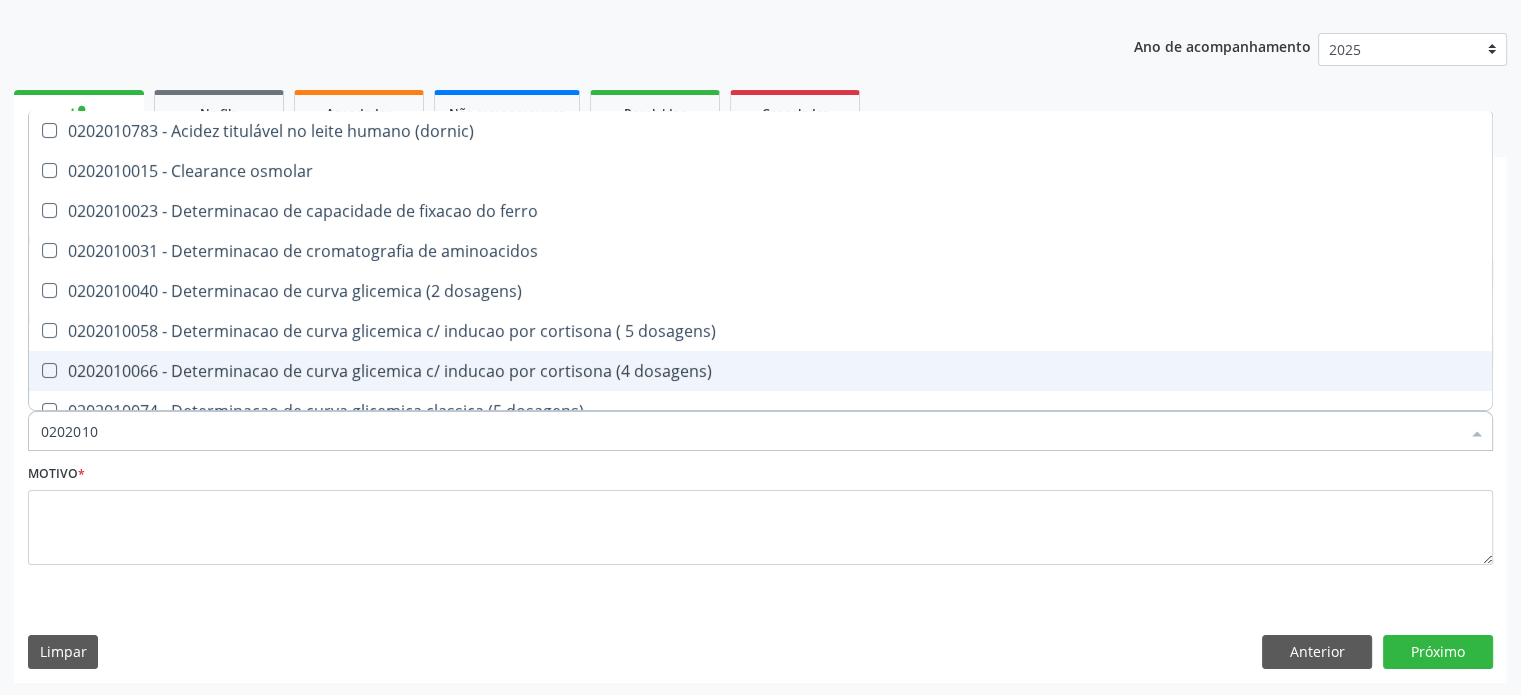 type on "02020106" 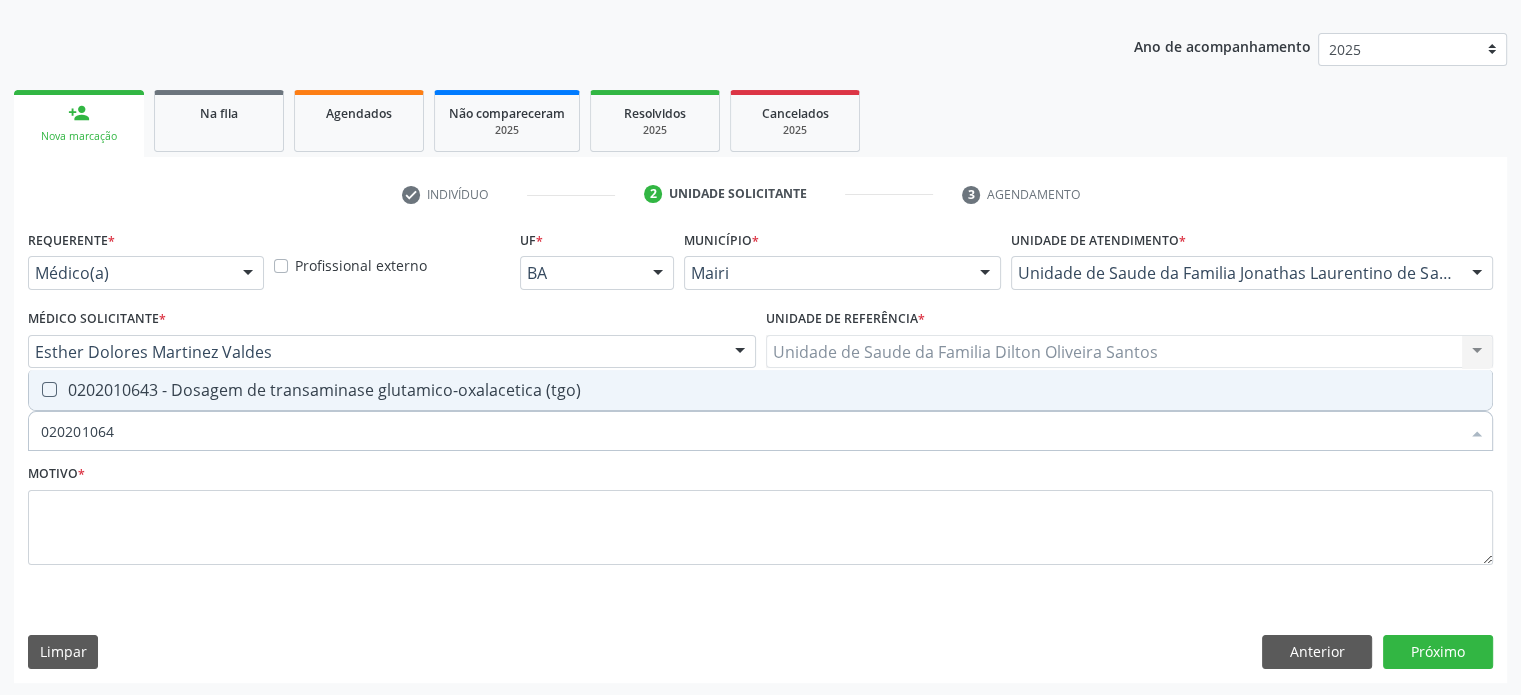 type on "0202010643" 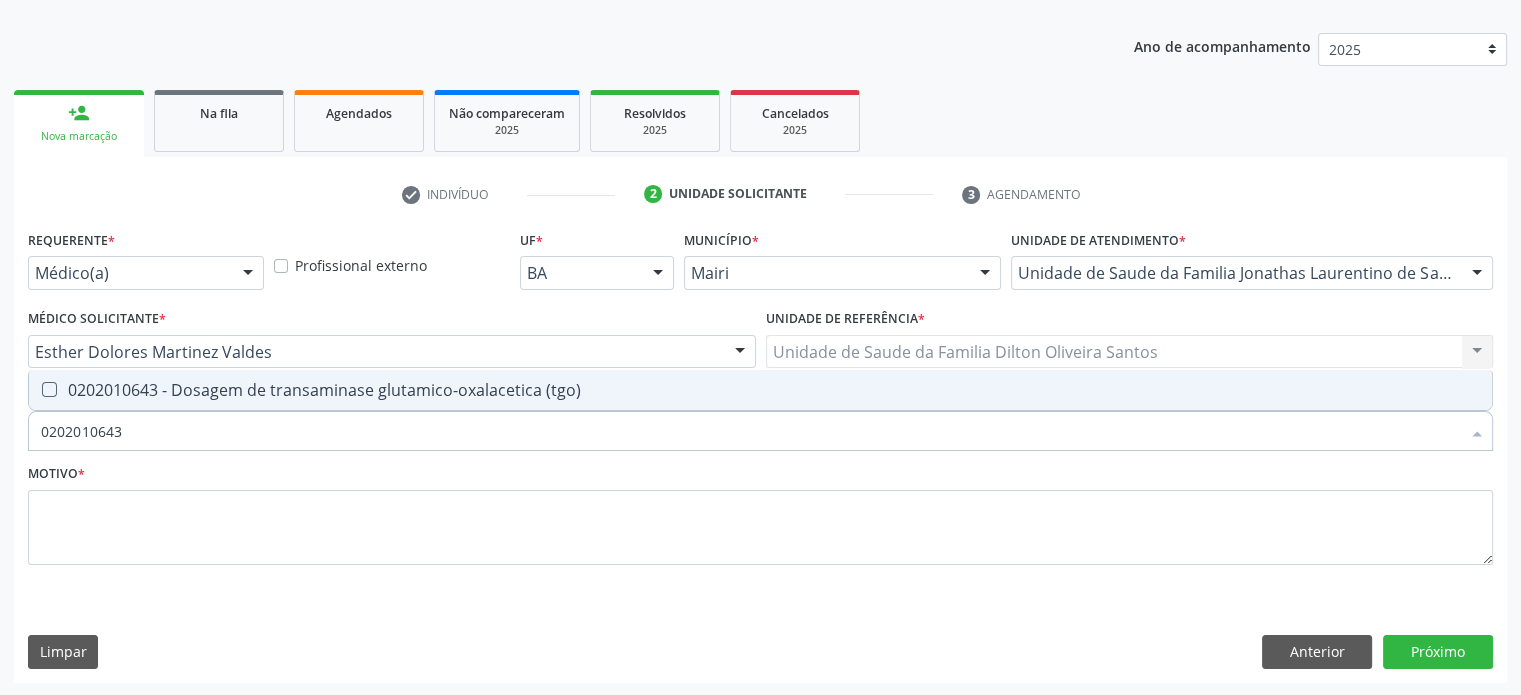click on "0202010643 - Dosagem de transaminase glutamico-oxalacetica (tgo)" at bounding box center [760, 390] 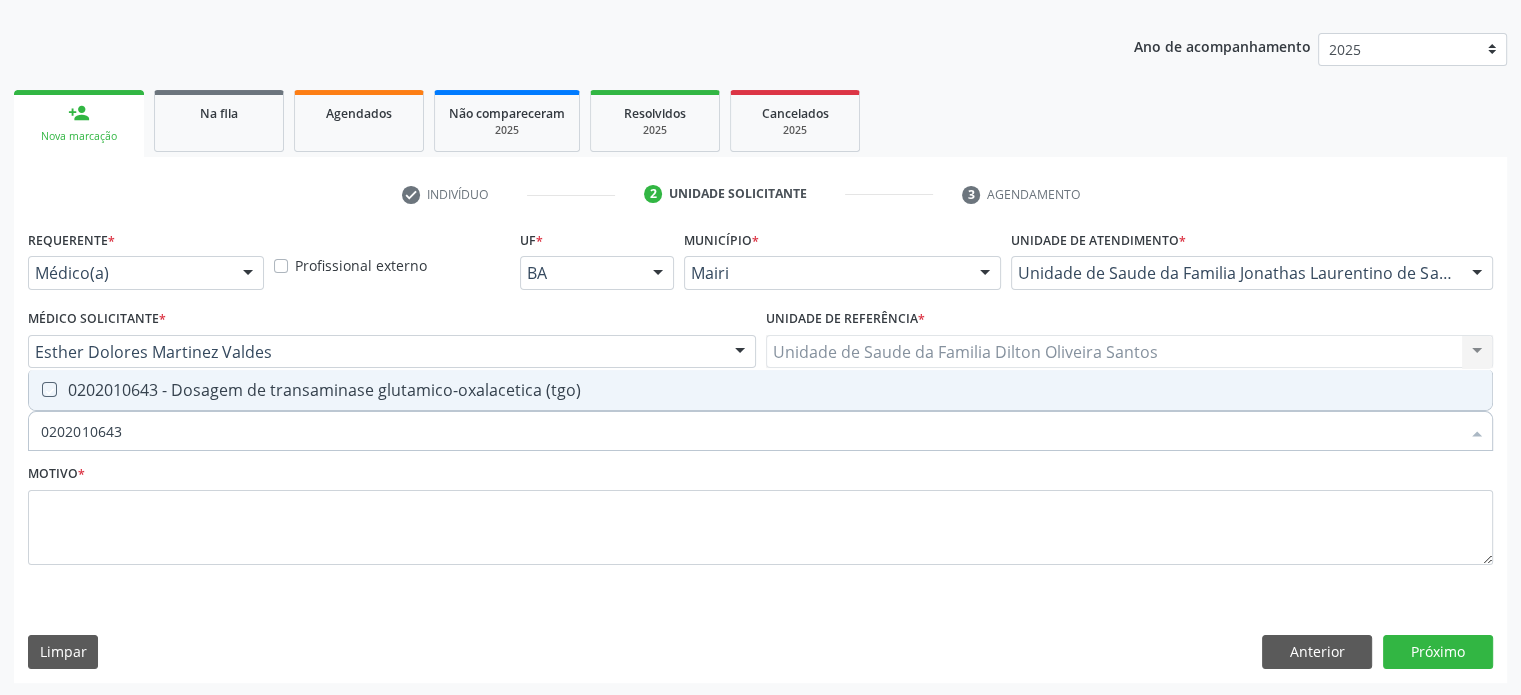 checkbox on "true" 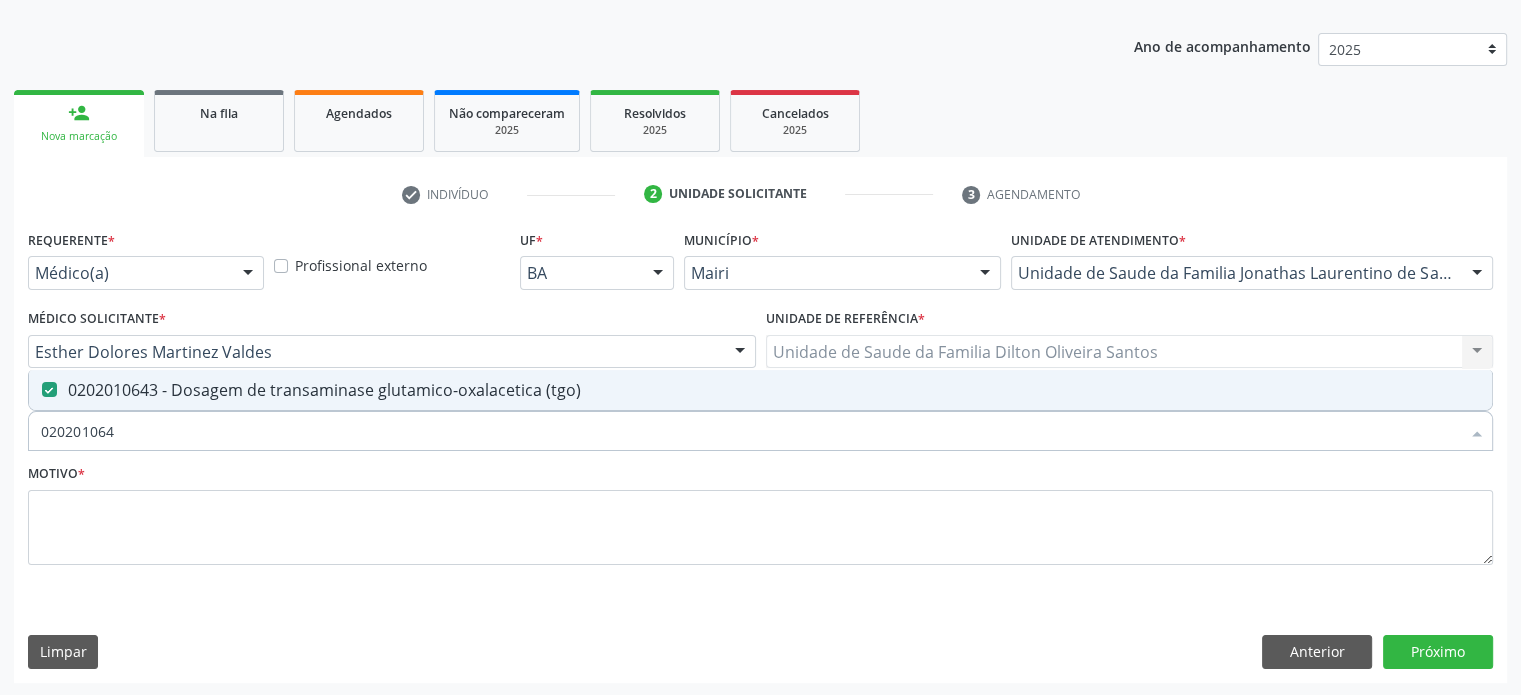 type on "02020106" 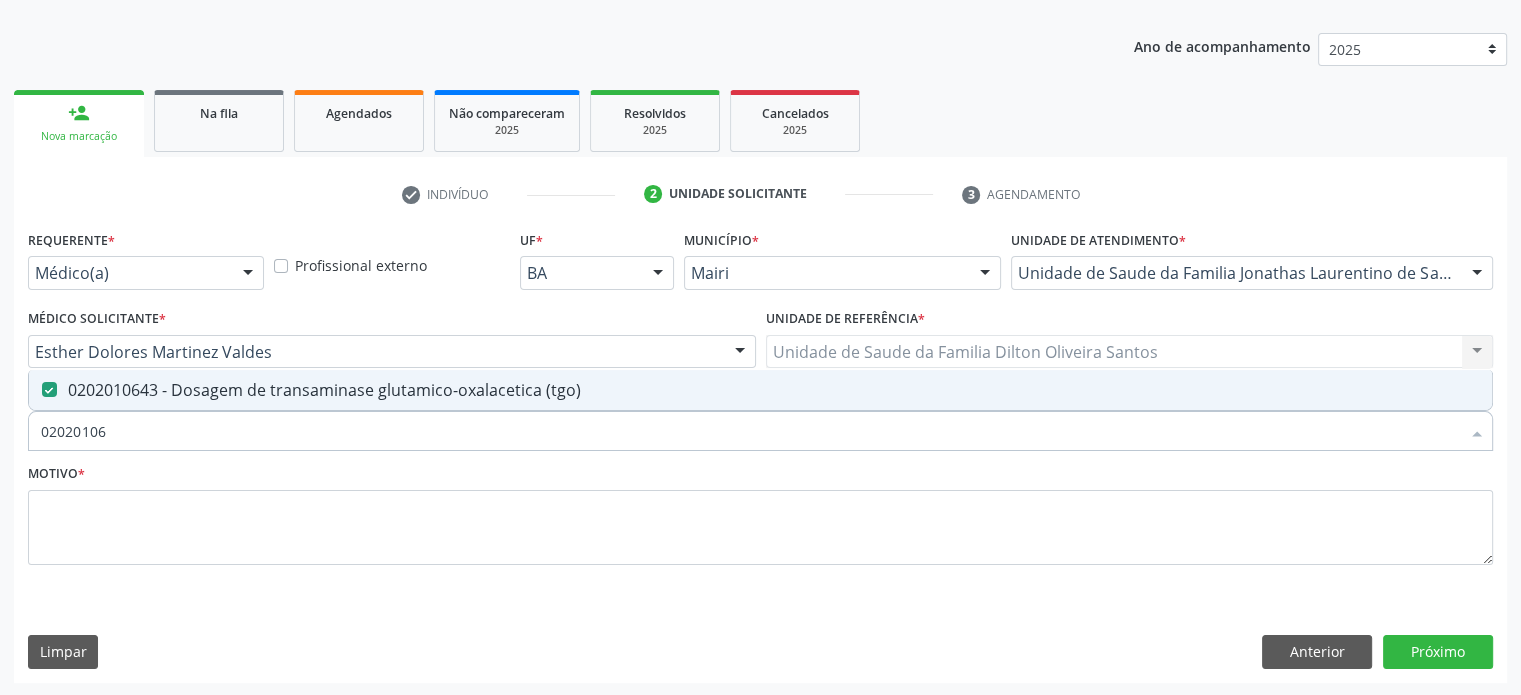 checkbox on "false" 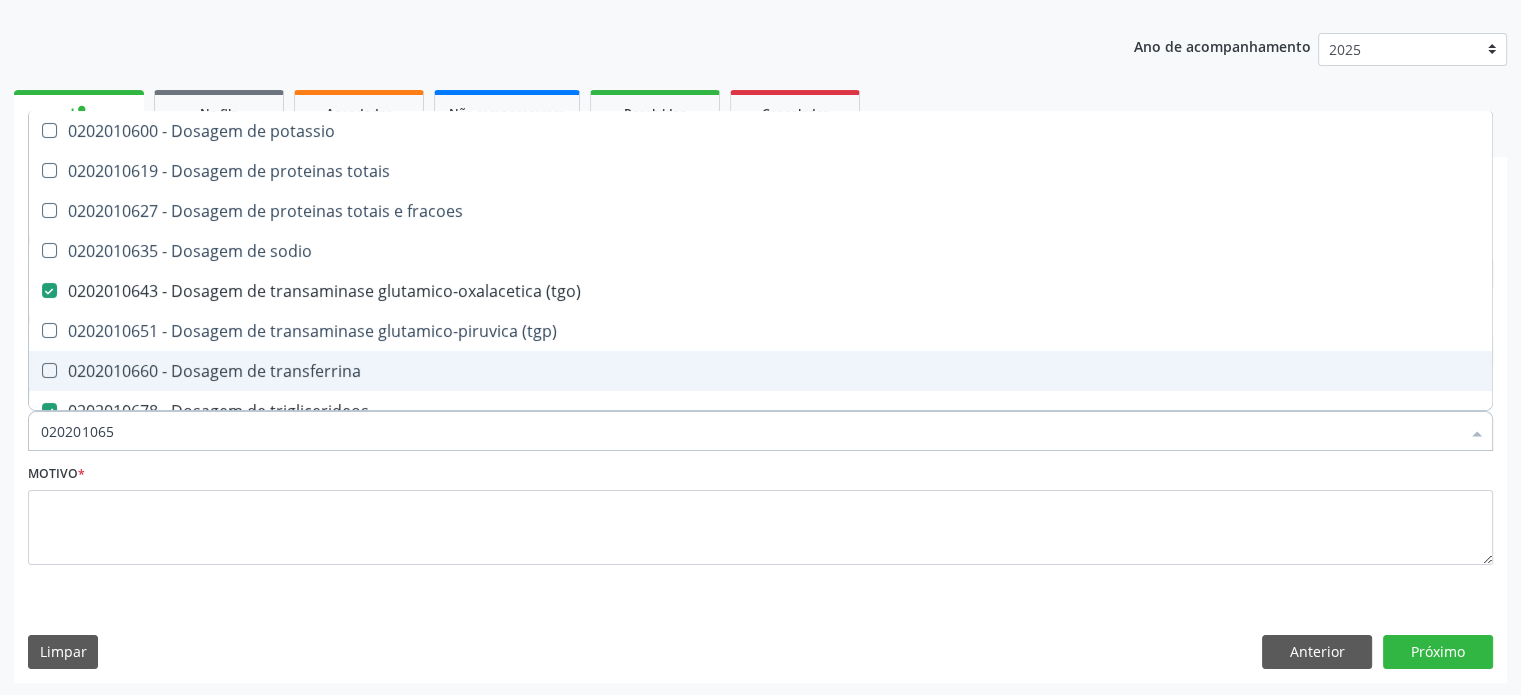 type on "0202010651" 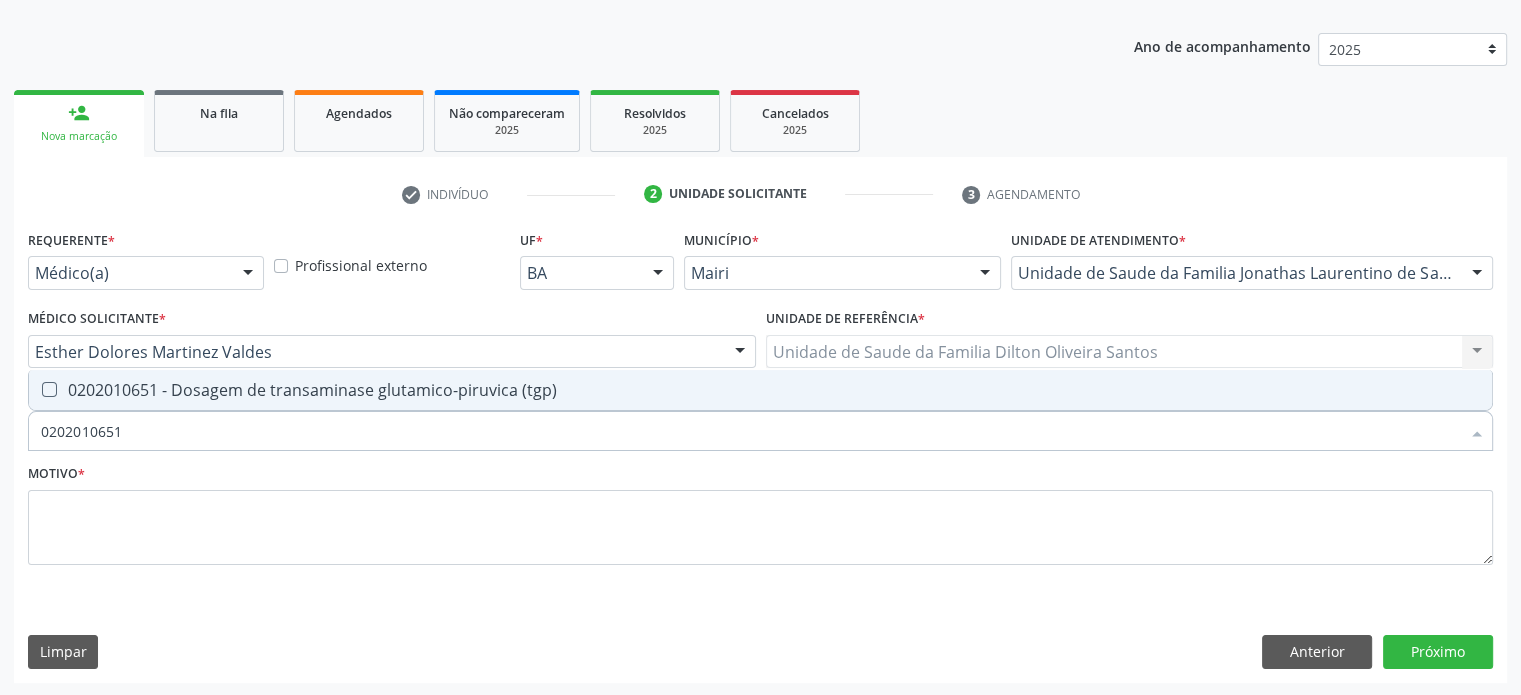 click on "0202010651 - Dosagem de transaminase glutamico-piruvica (tgp)" at bounding box center (760, 390) 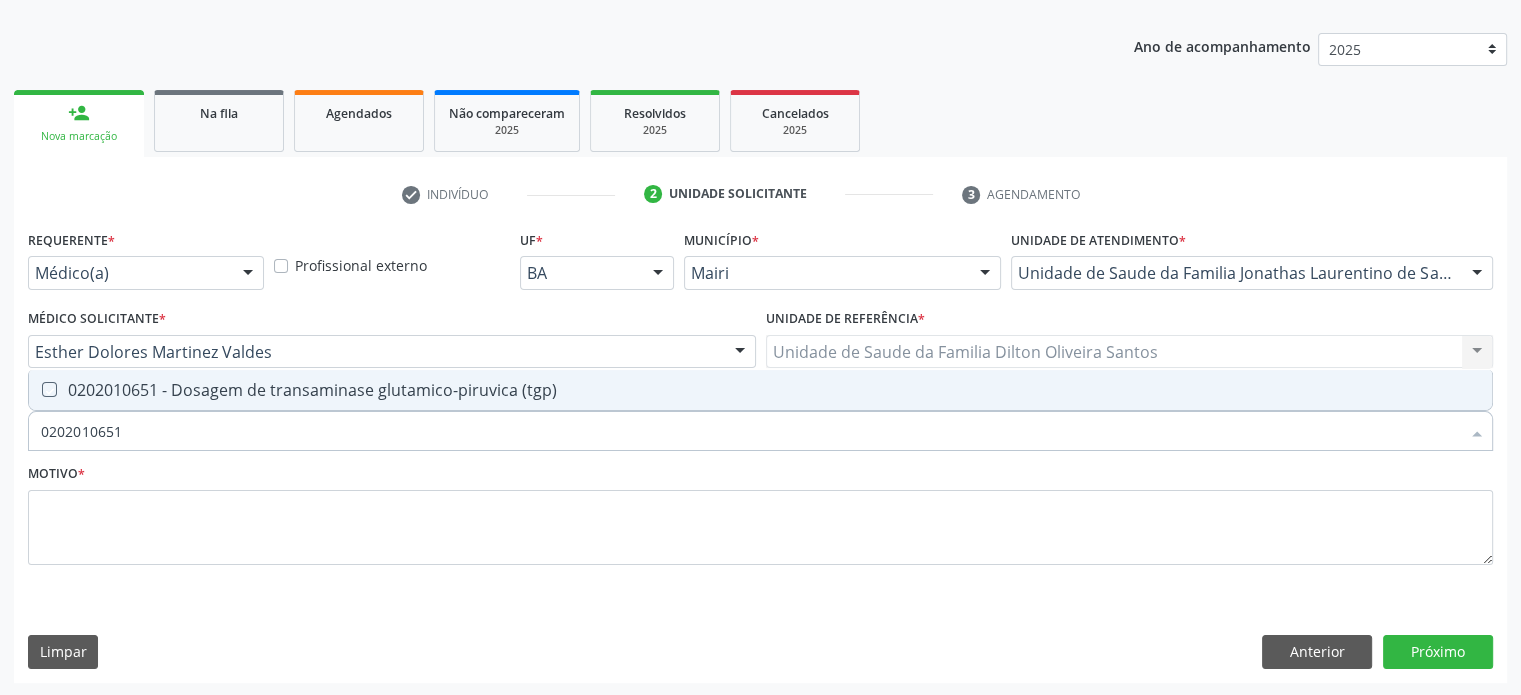 checkbox on "true" 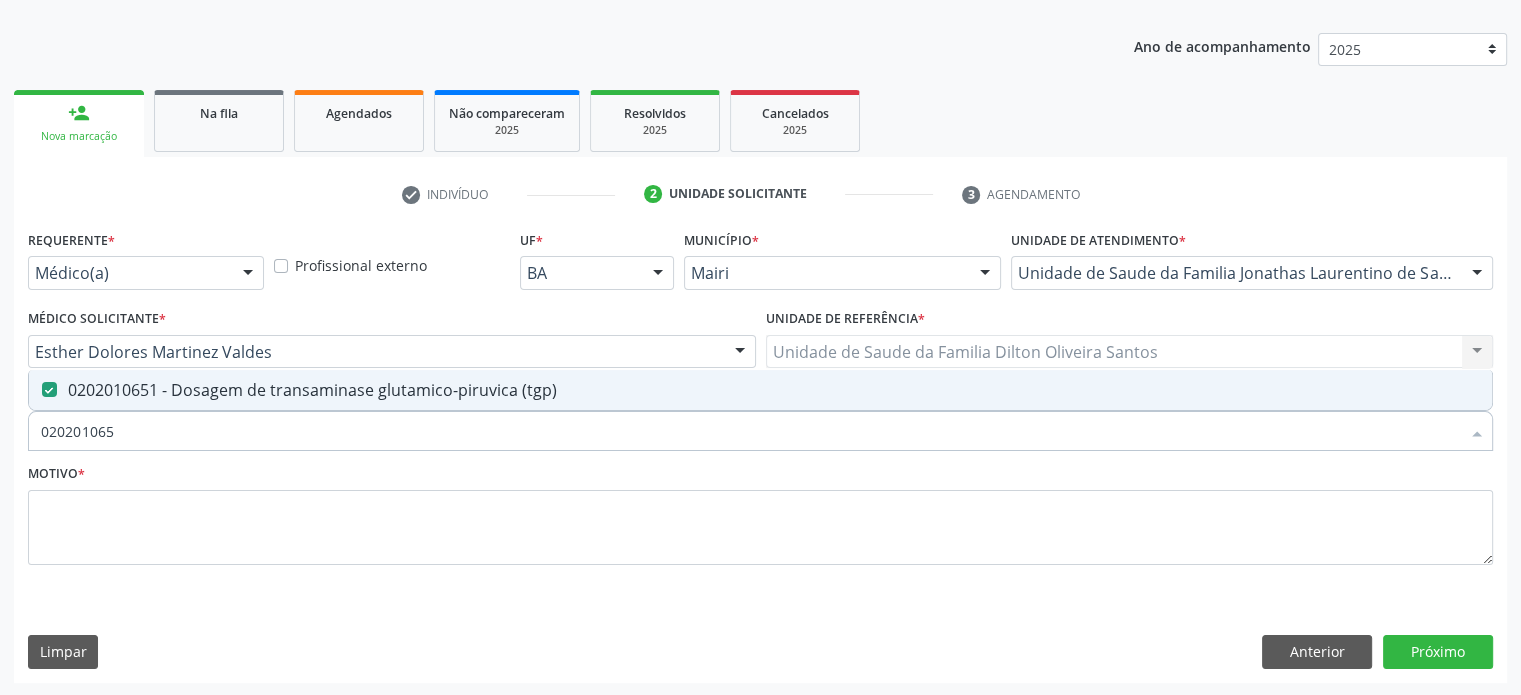 type on "02020106" 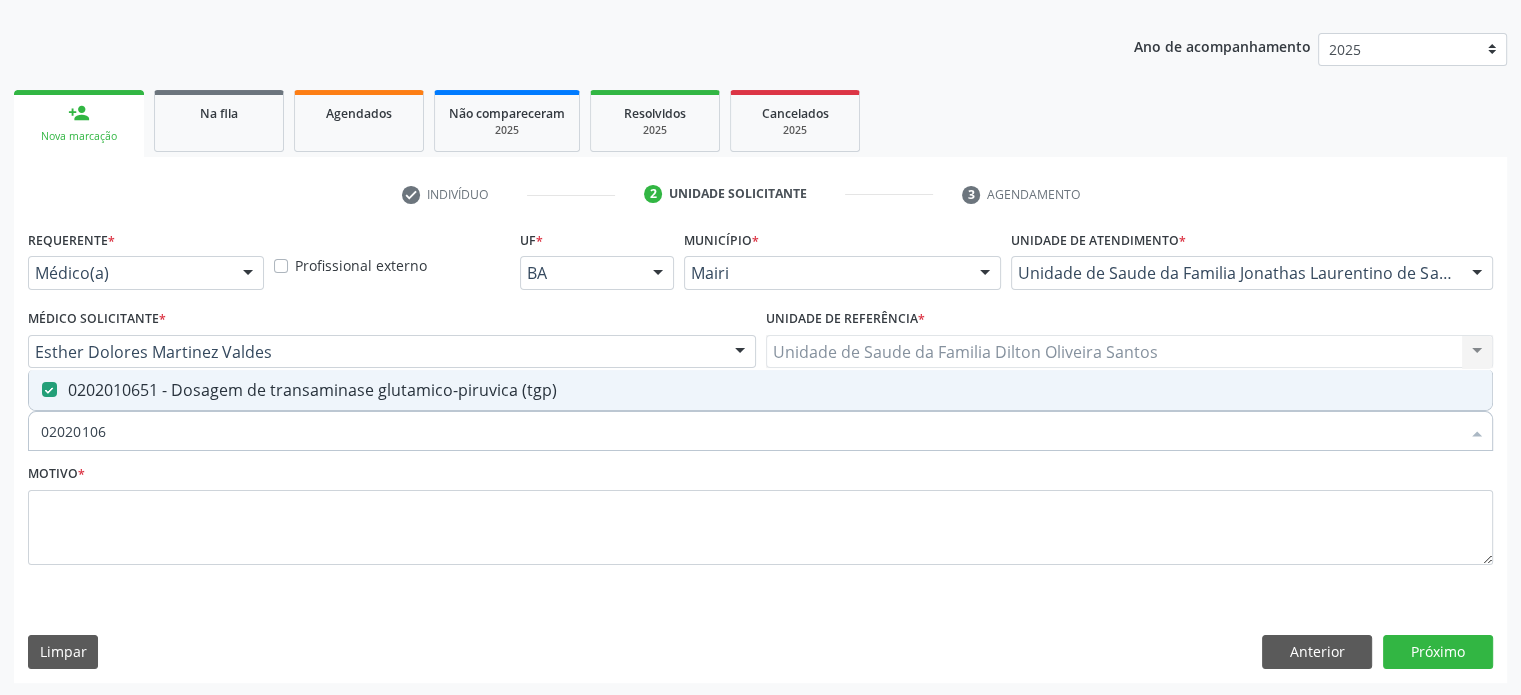 checkbox on "false" 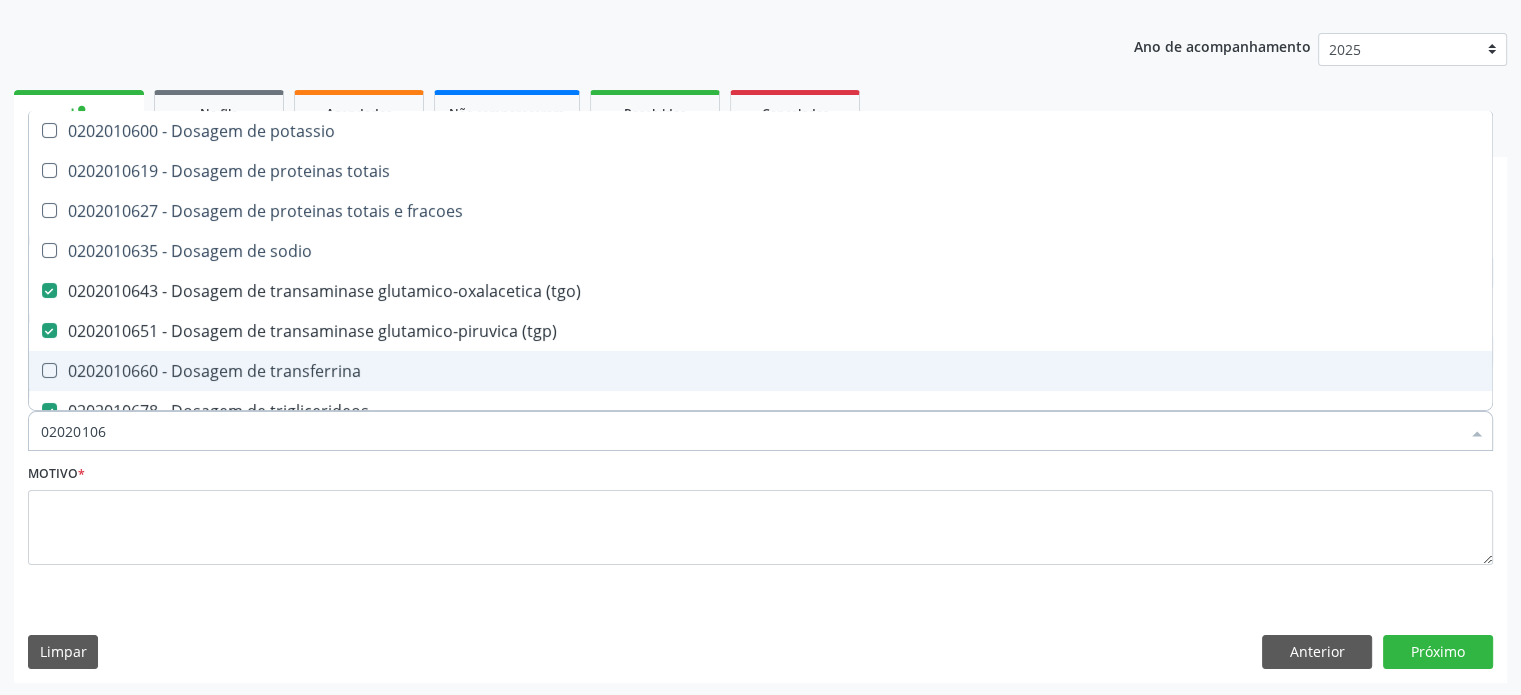 type on "0202010" 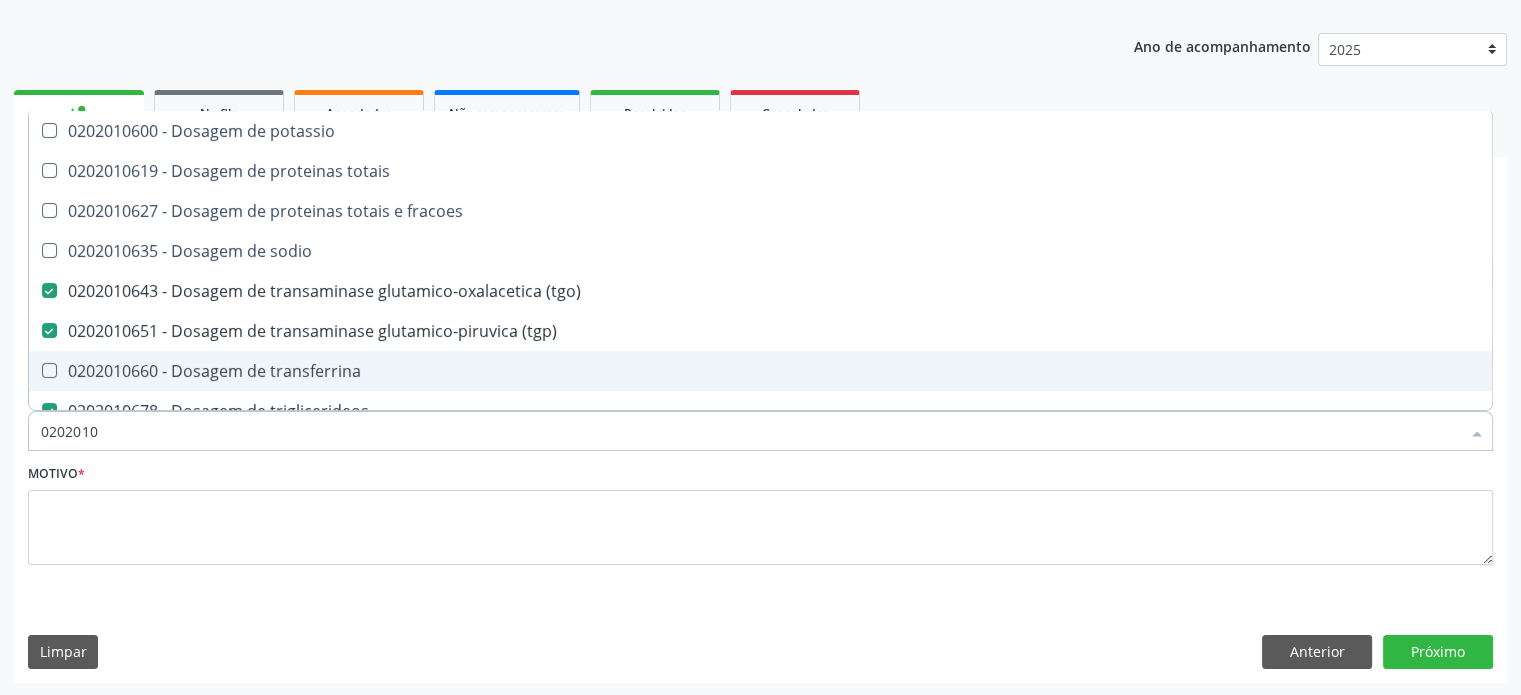 checkbox on "false" 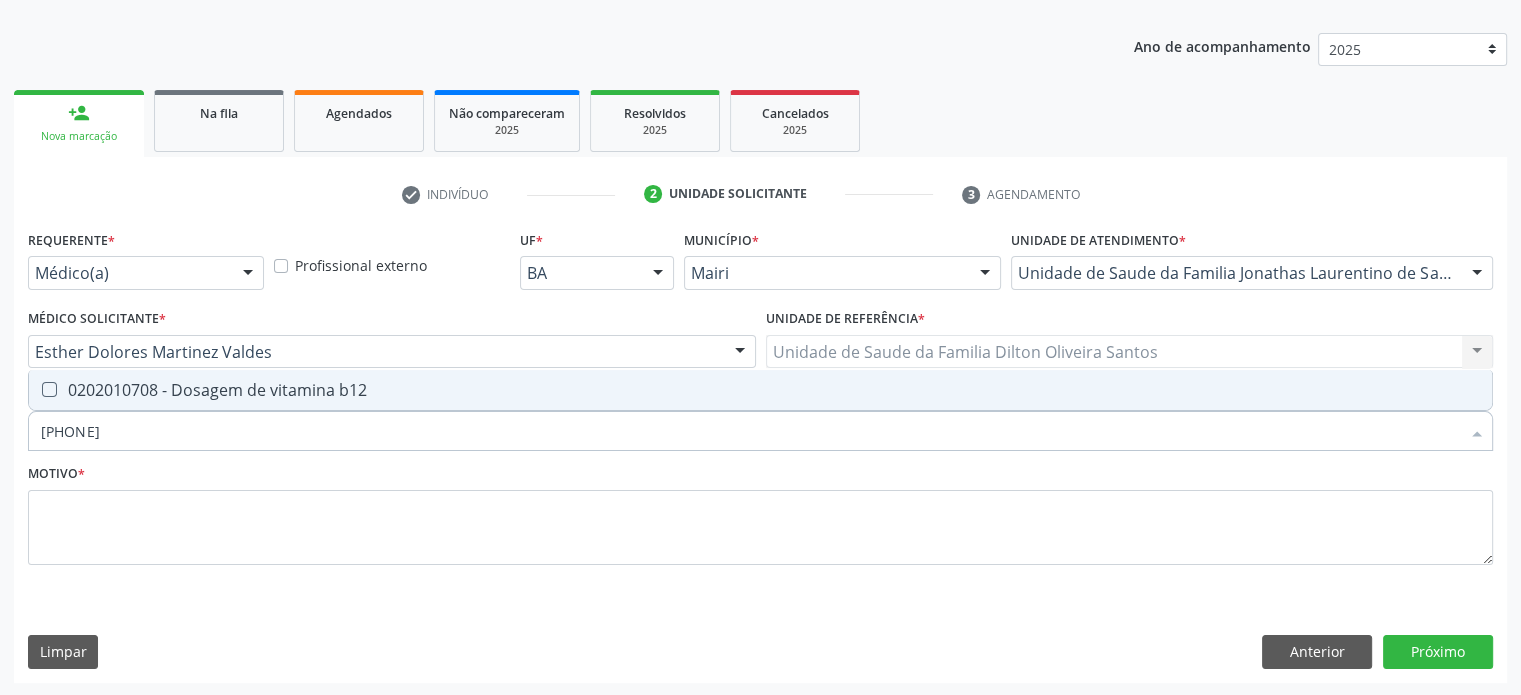 type on "0202010708" 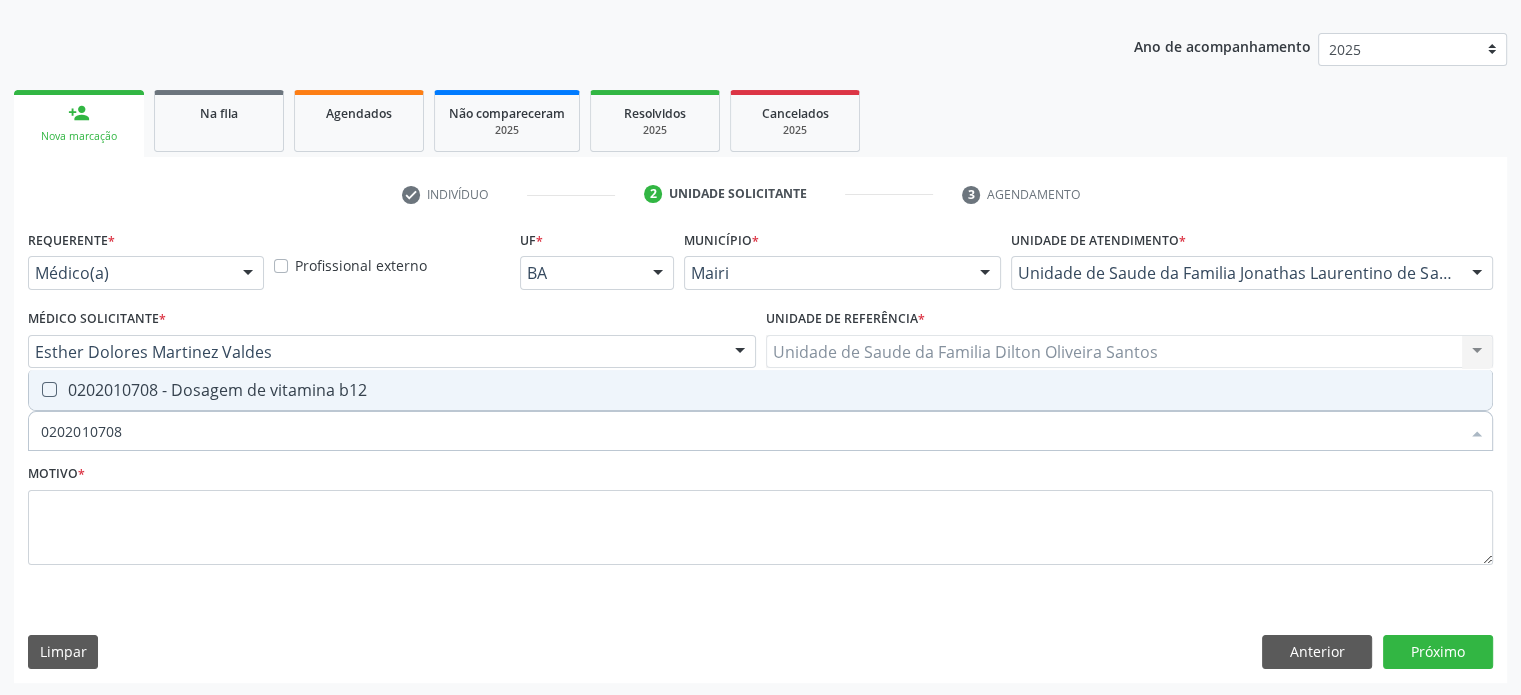 click on "0202010708 - Dosagem de vitamina b12" at bounding box center [760, 390] 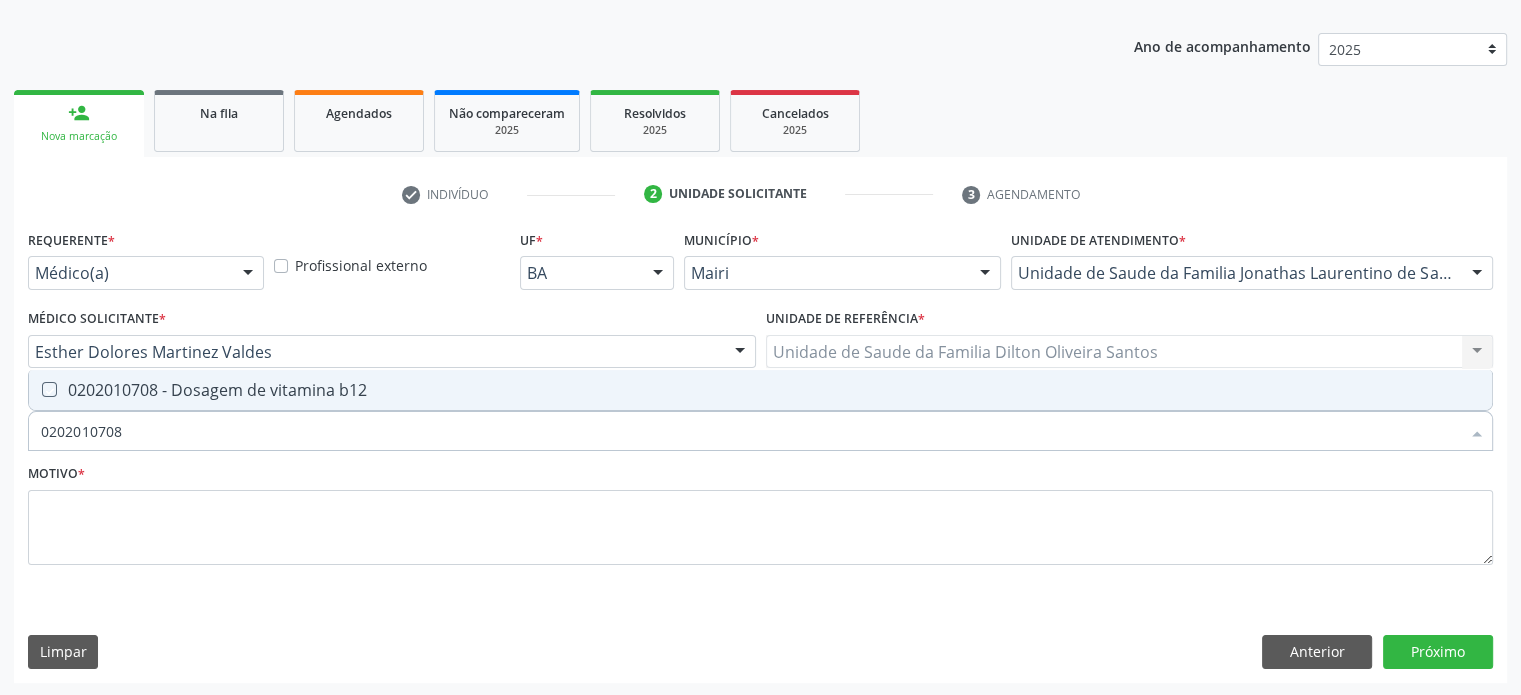 checkbox on "true" 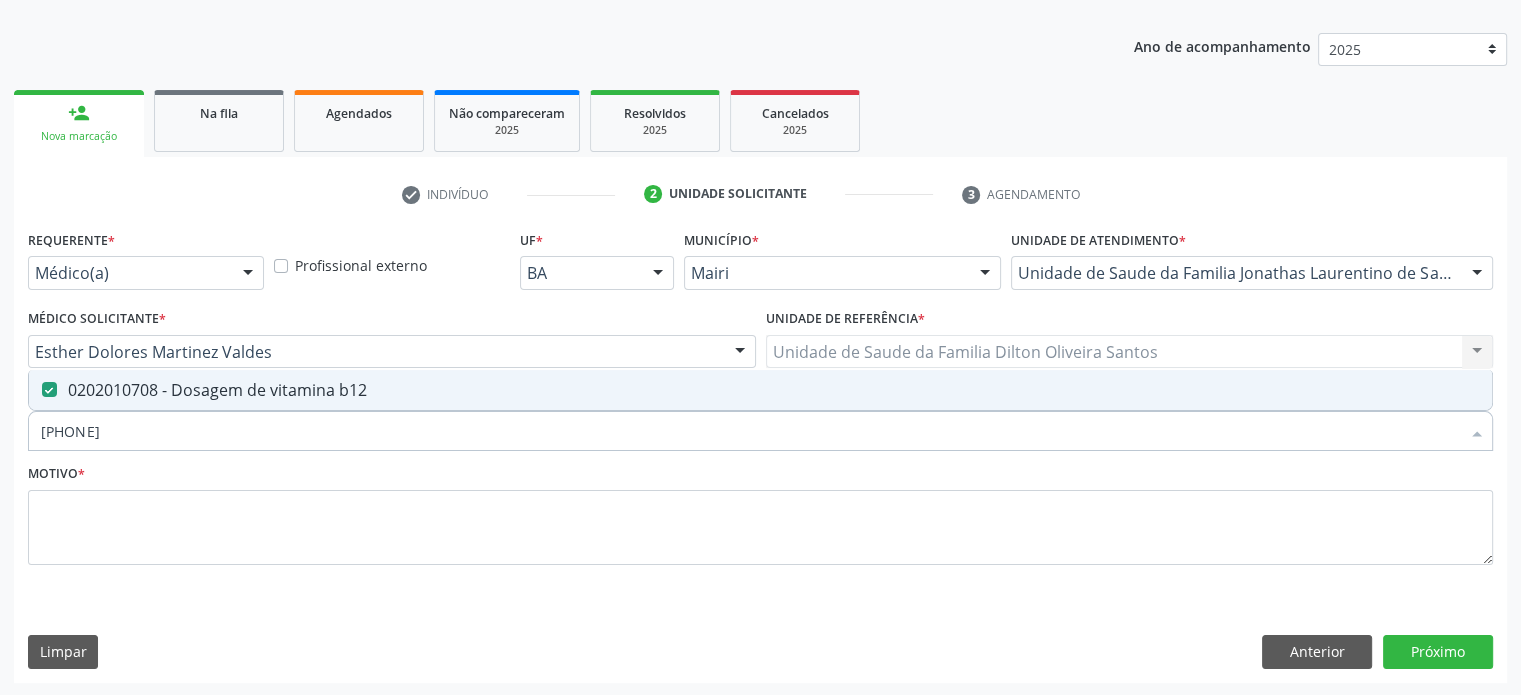 type on "02020107" 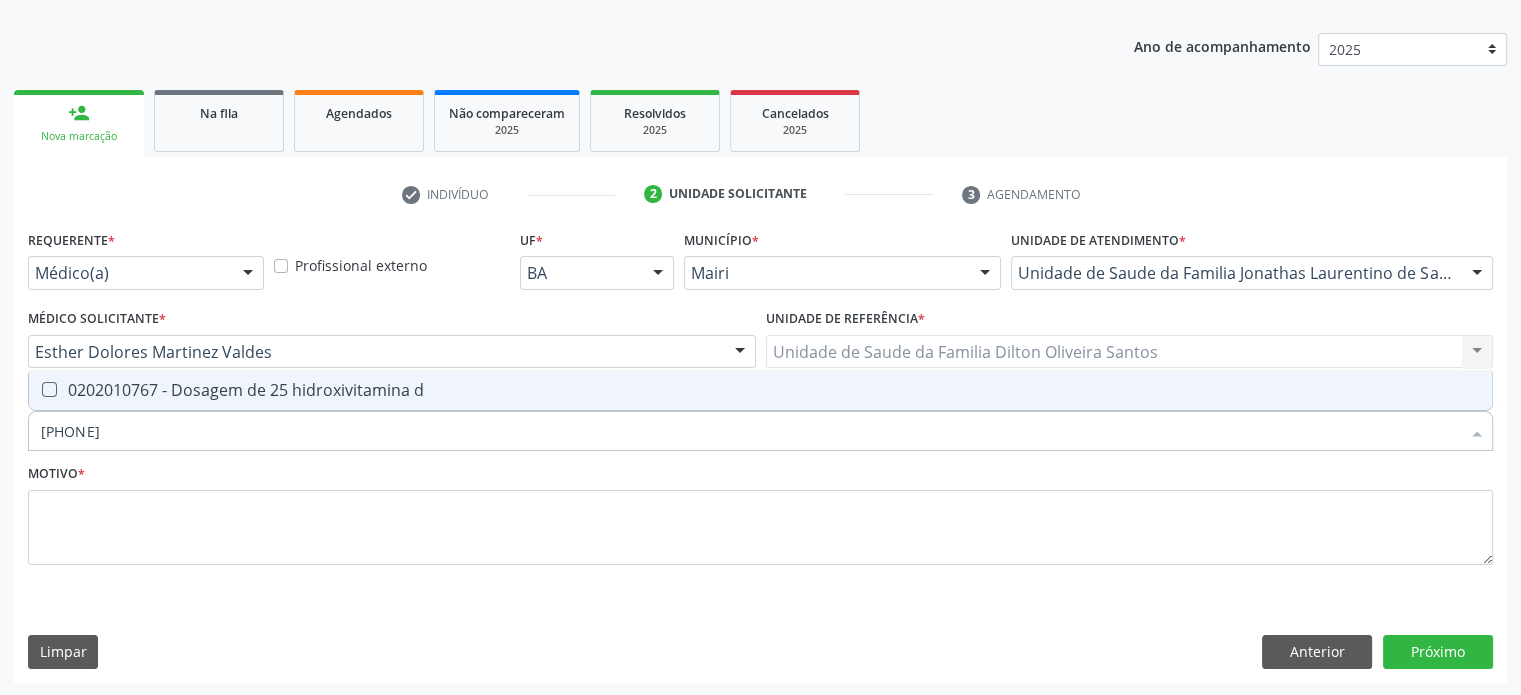type on "[PHONE]" 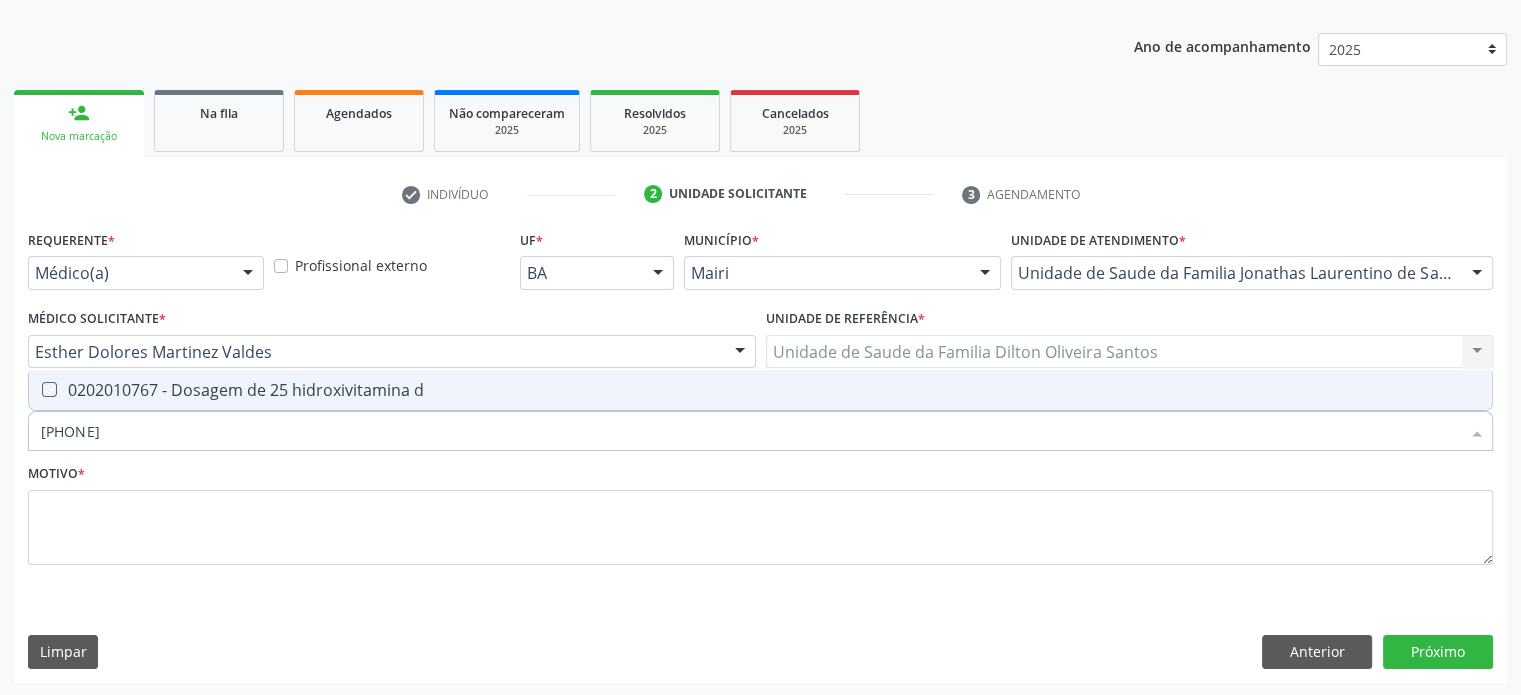 checkbox on "true" 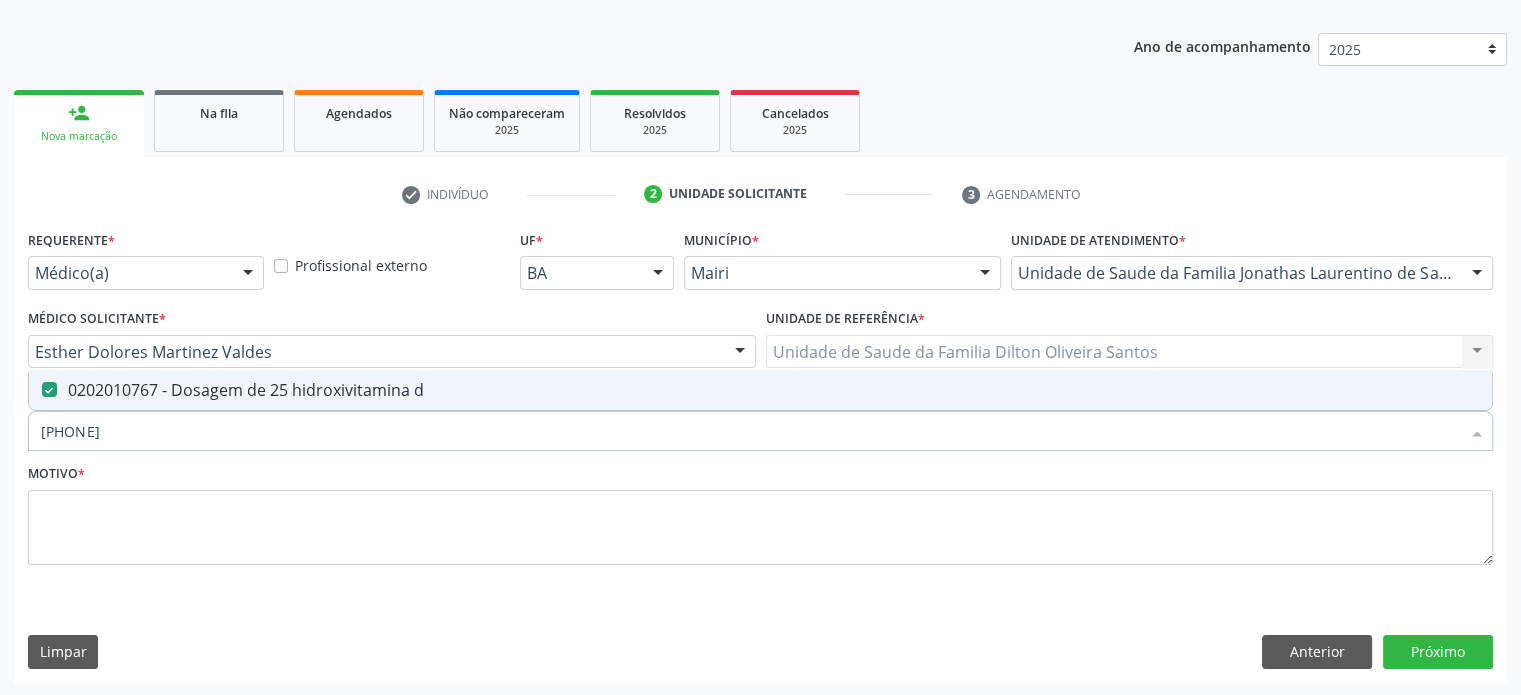 type on "02020107" 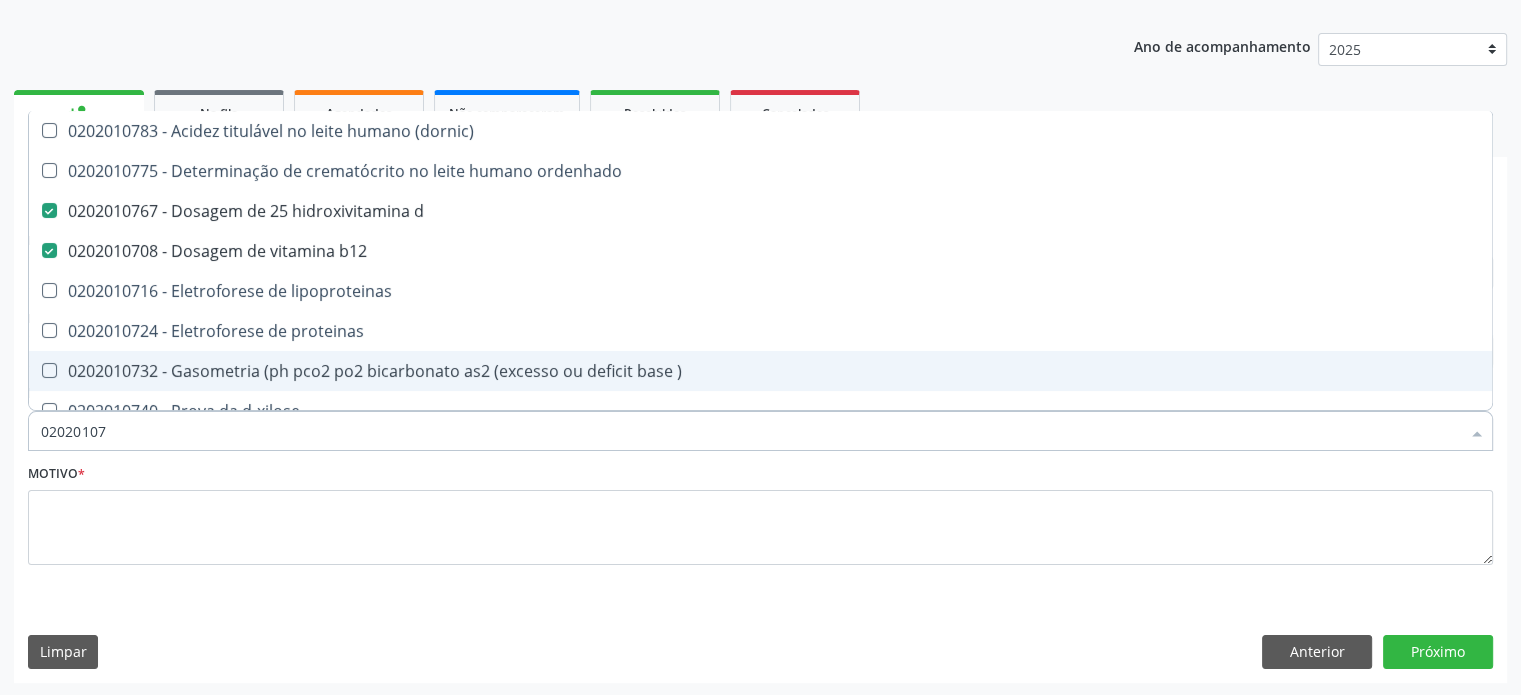 type on "0202010" 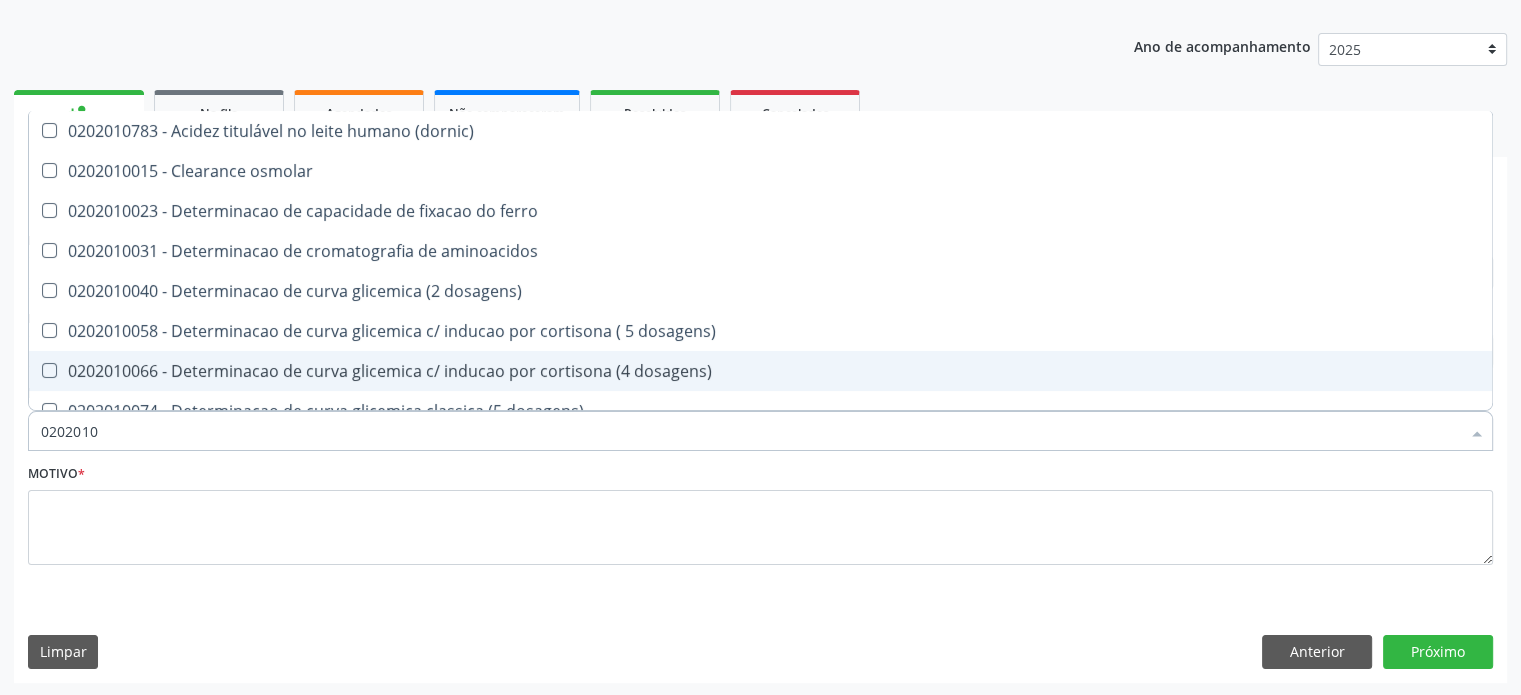 type on "020201" 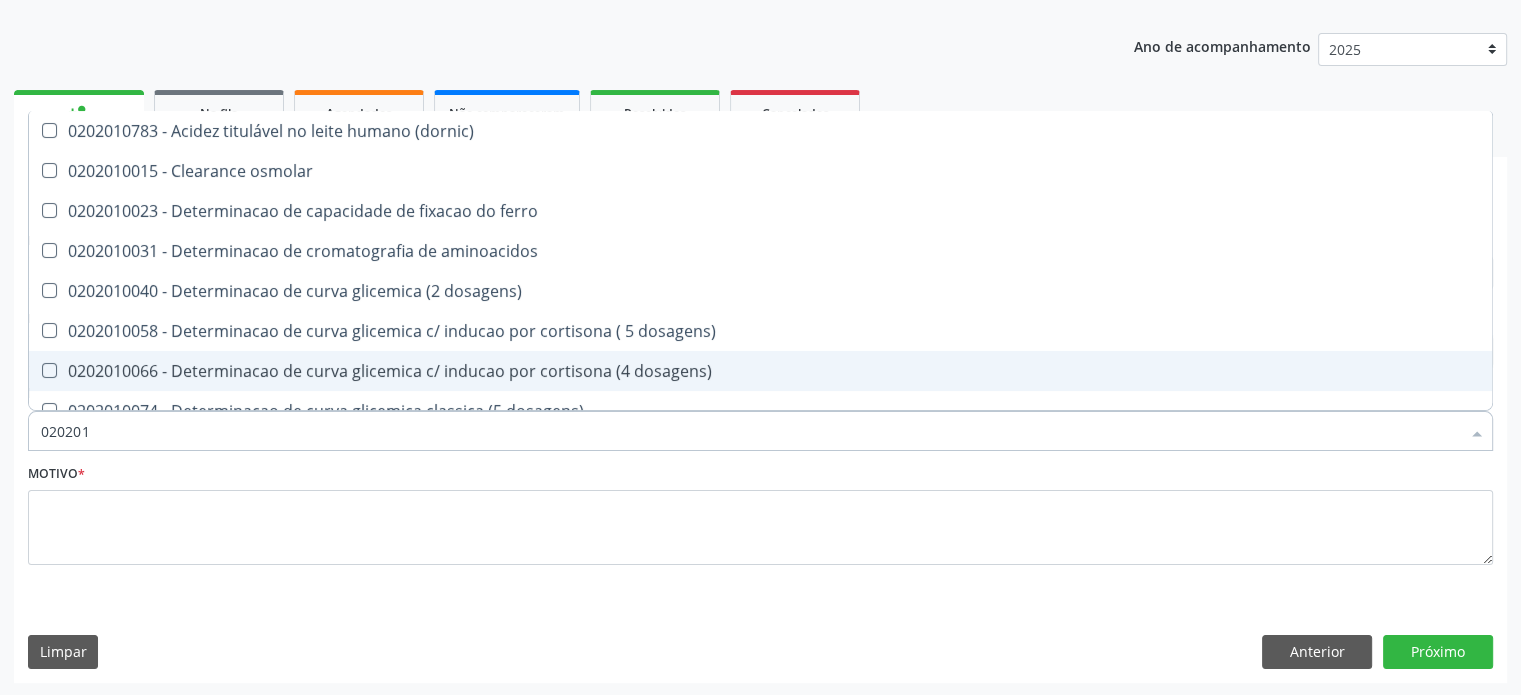 checkbox on "false" 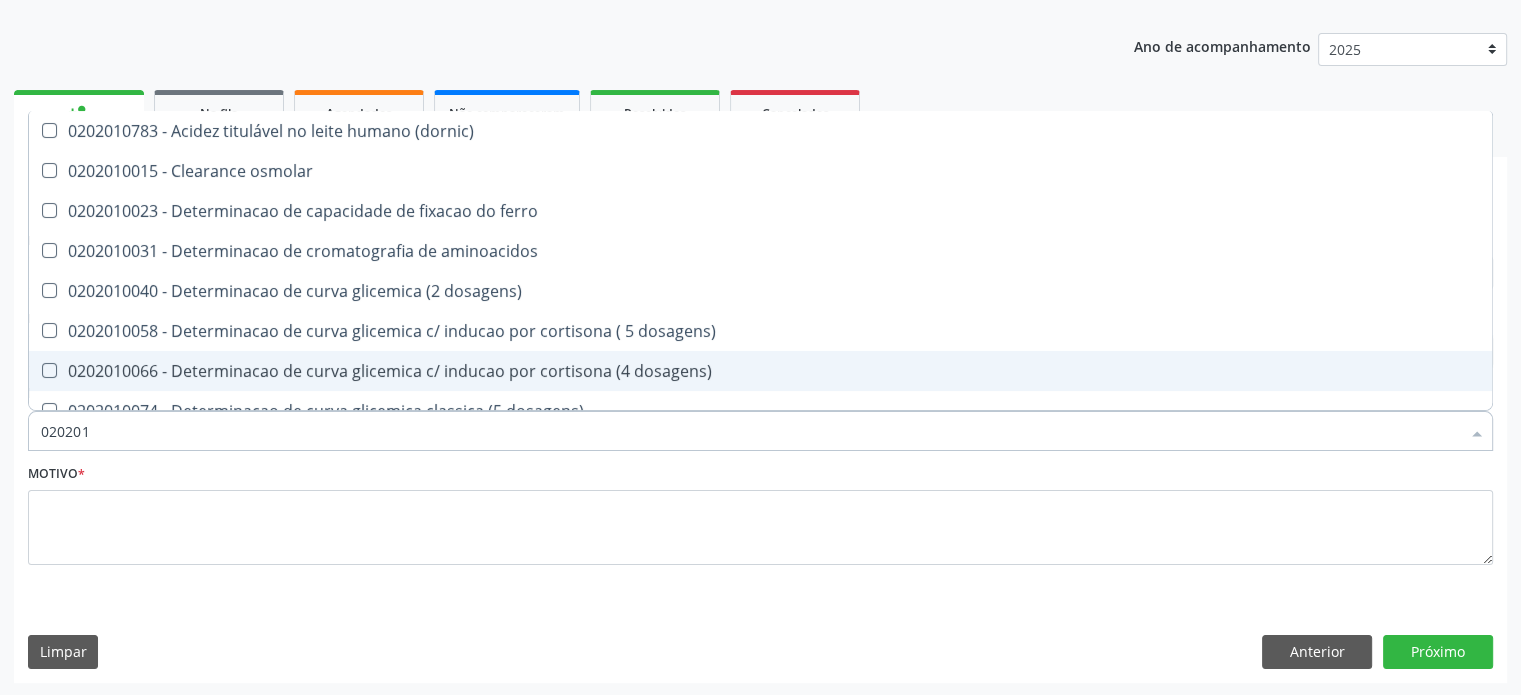 type on "02020" 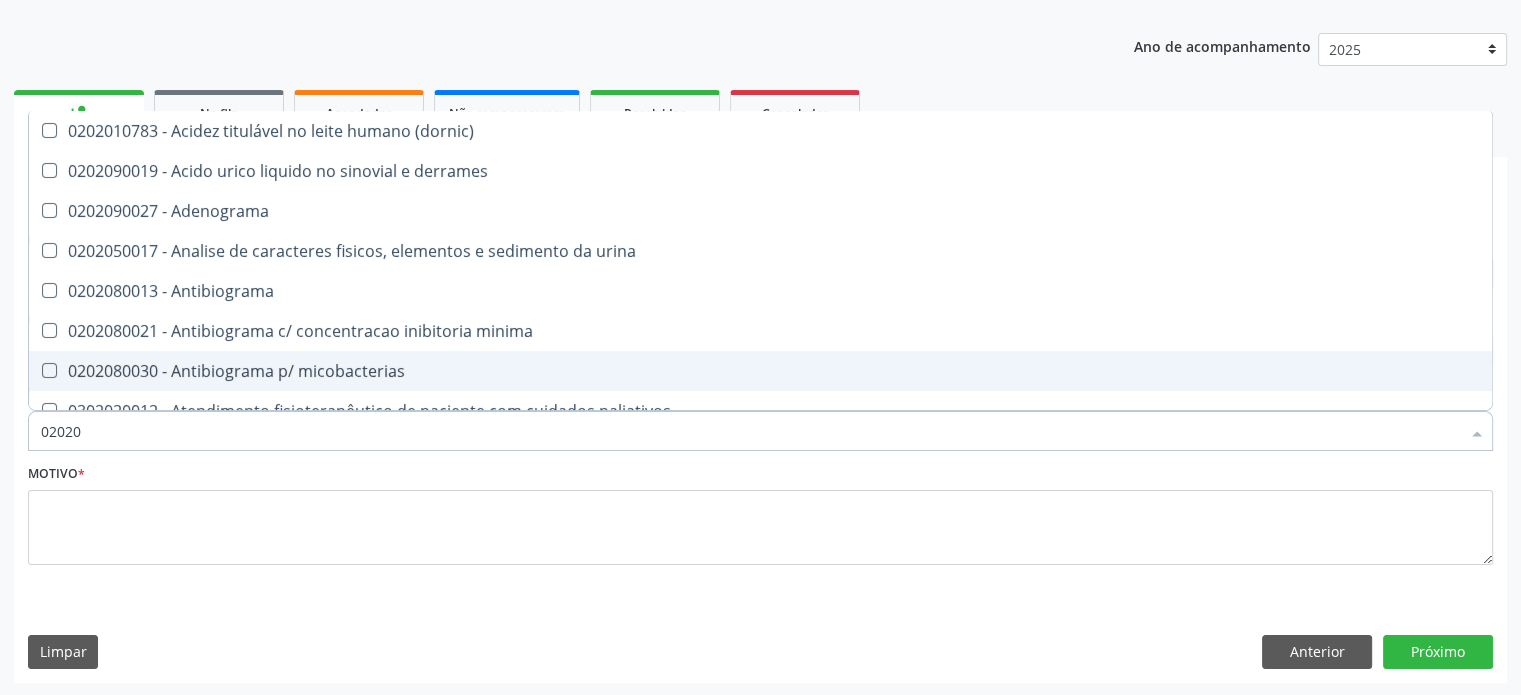 checkbox on "false" 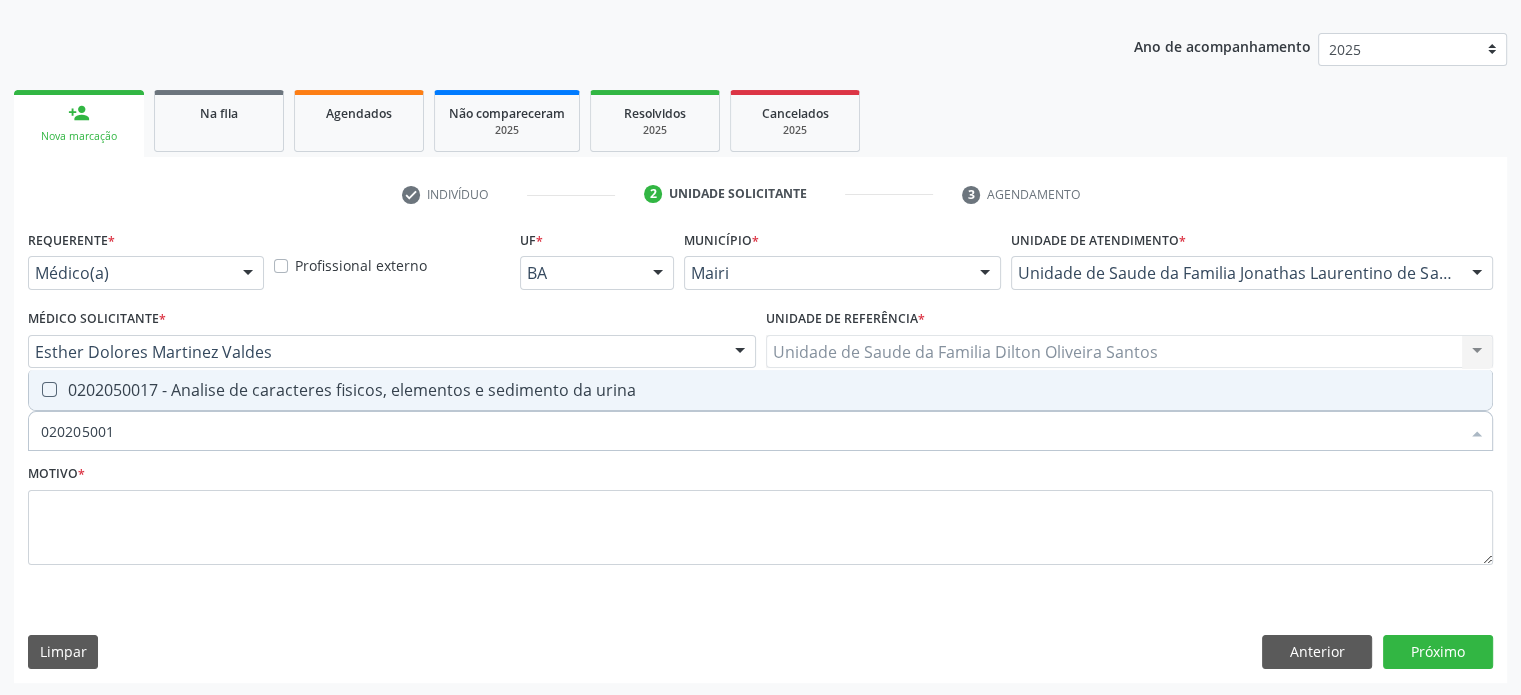 type on "0202050017" 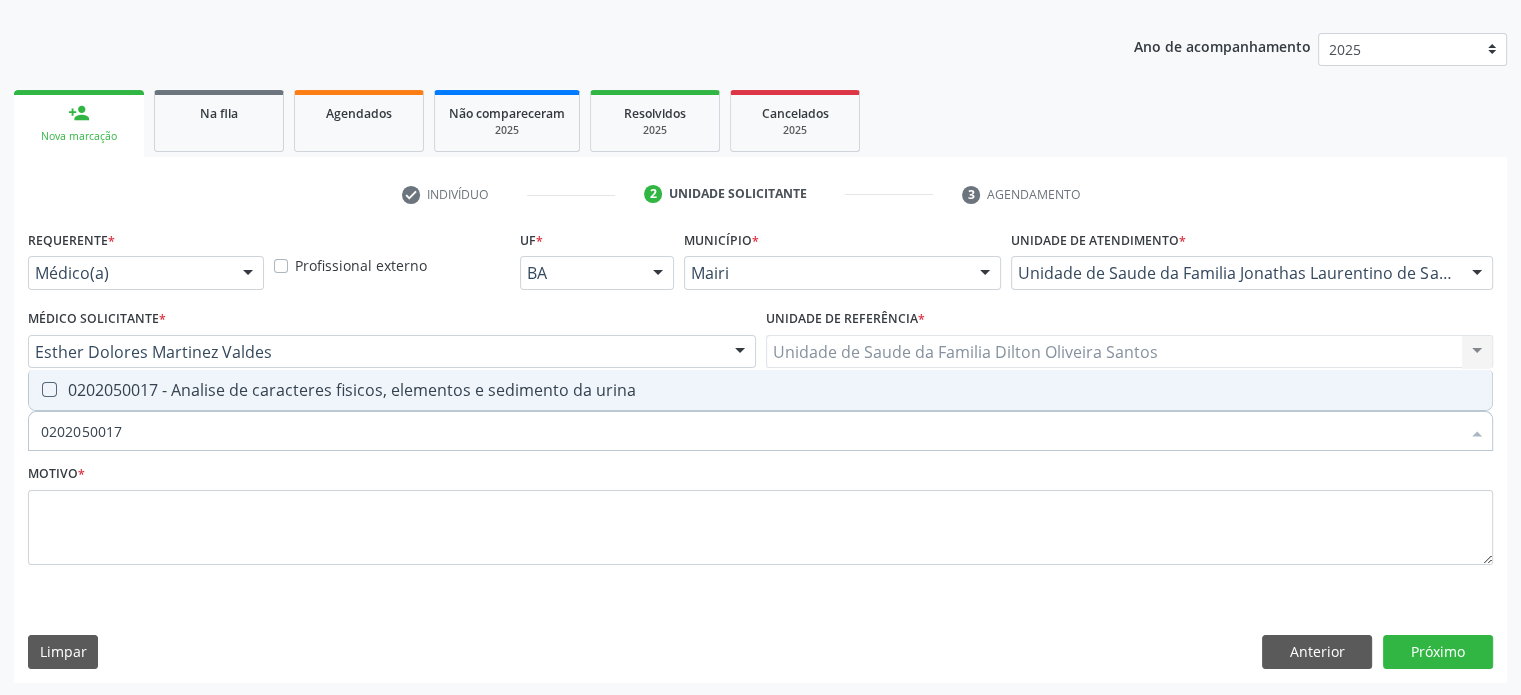 click on "0202050017 - Analise de caracteres fisicos, elementos e sedimento da urina" at bounding box center [760, 390] 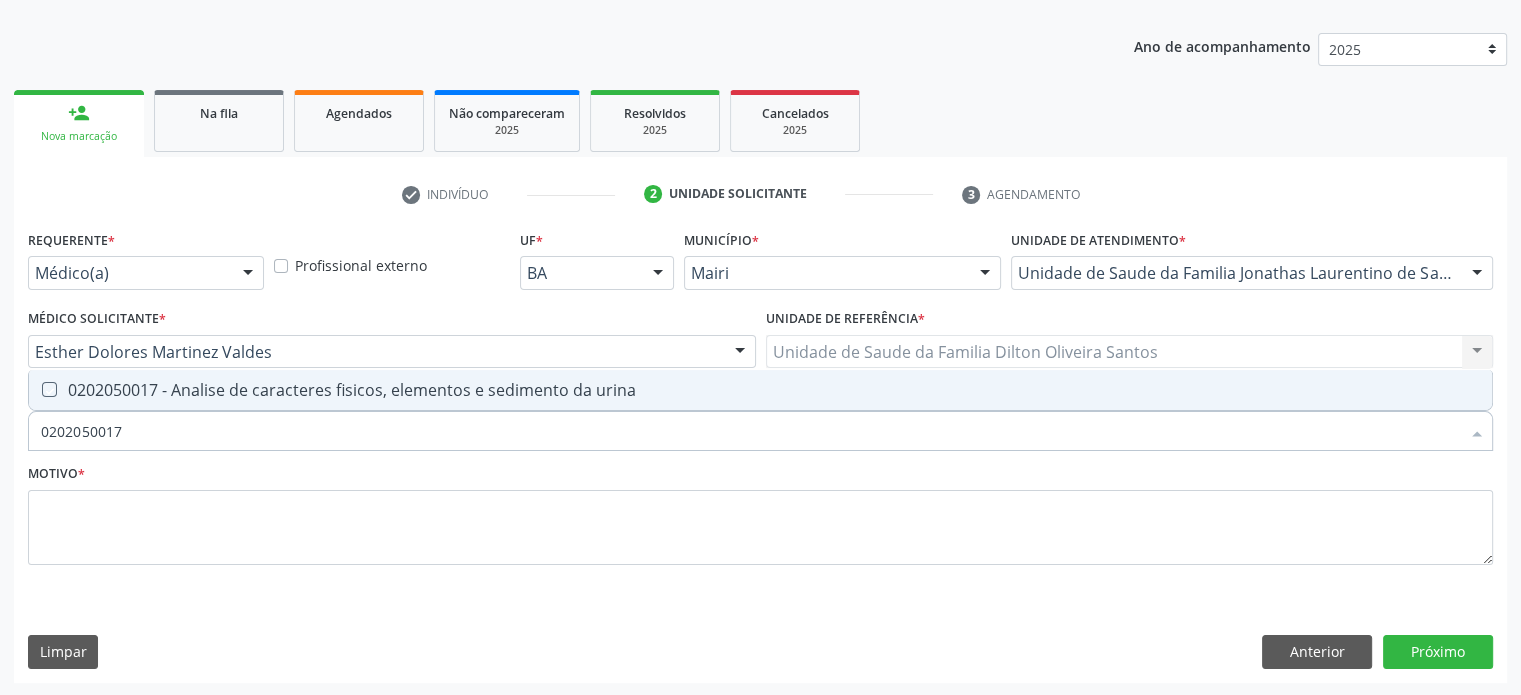 checkbox on "true" 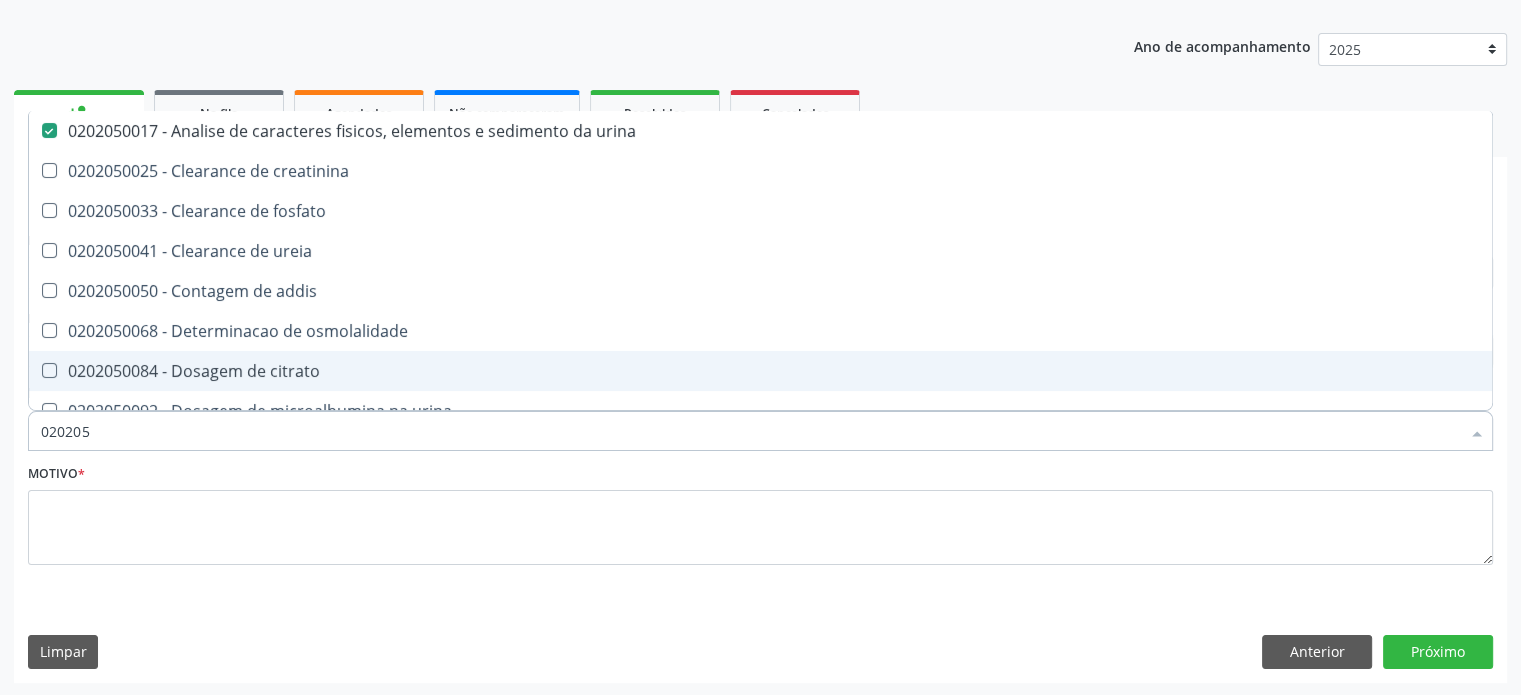 type on "02020" 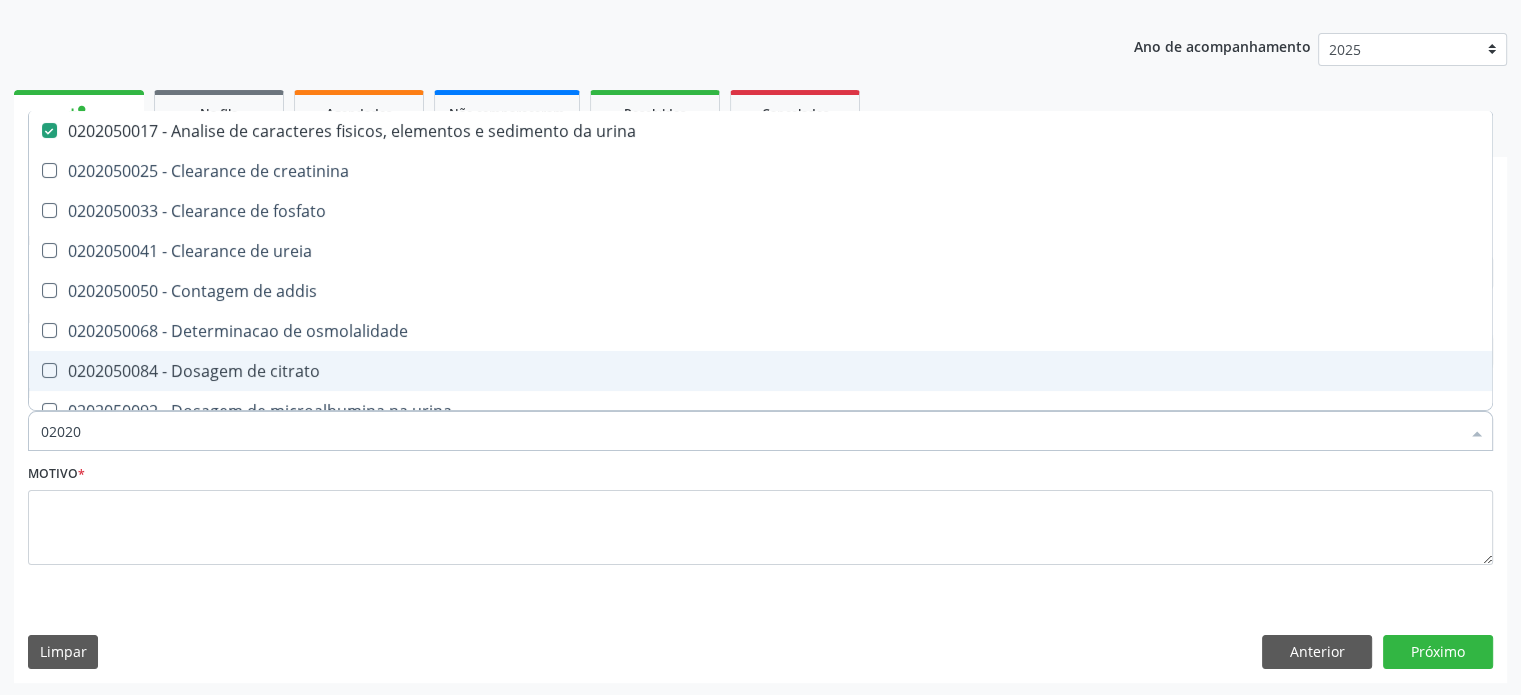 checkbox on "false" 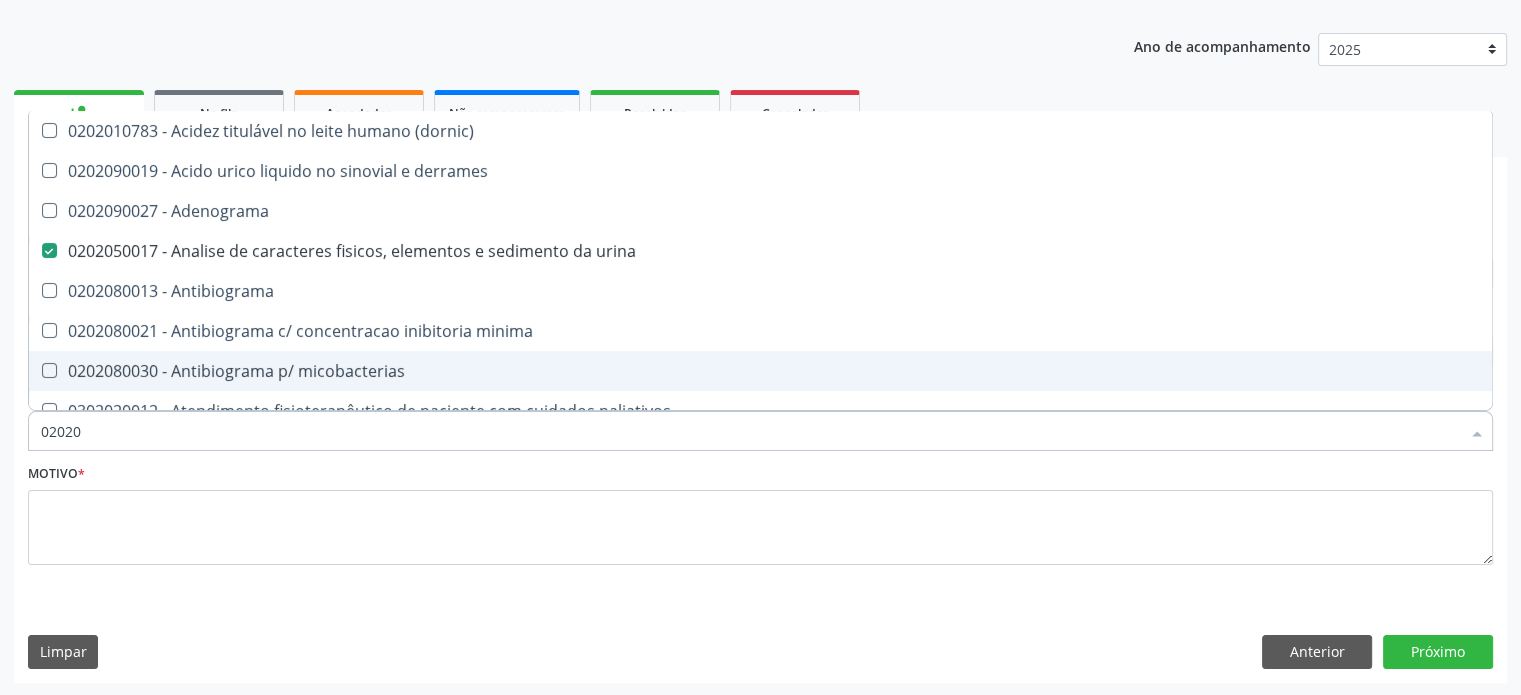 type on "020204" 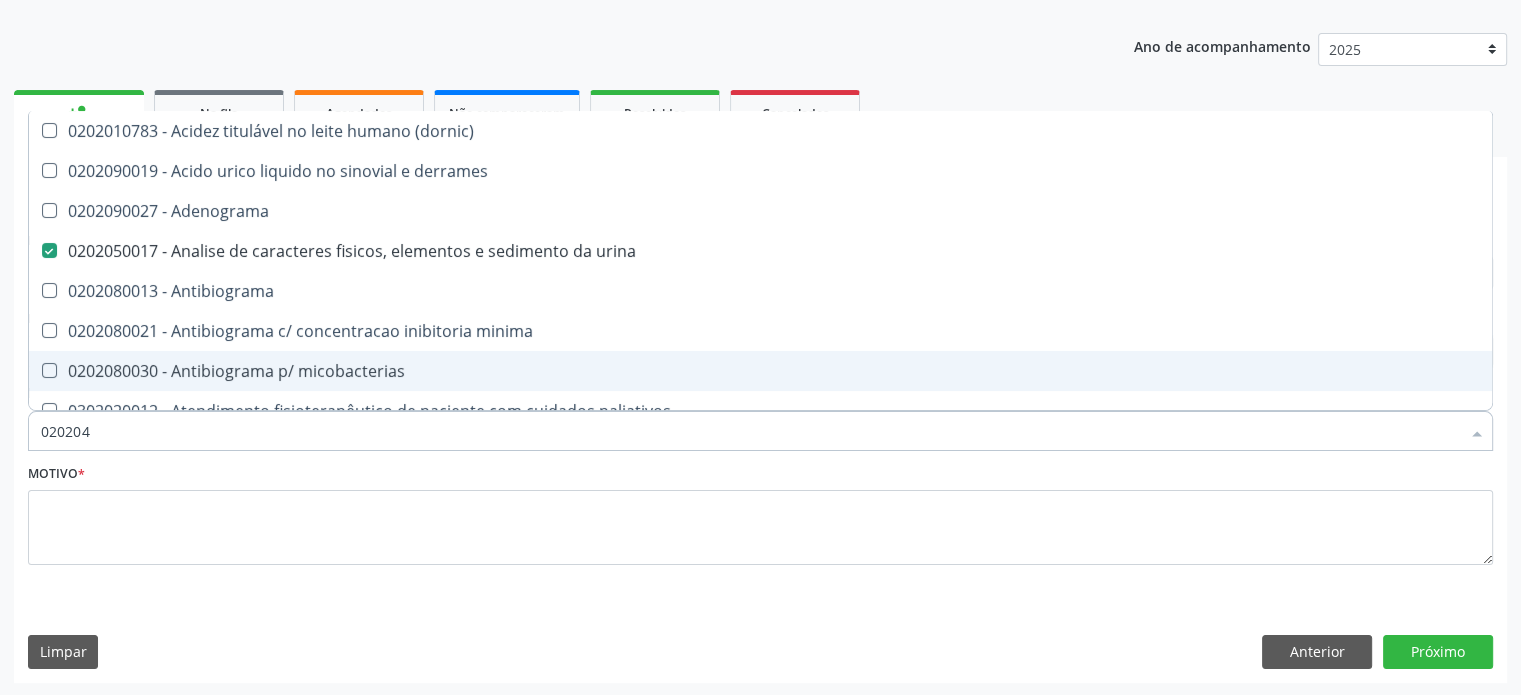 checkbox on "false" 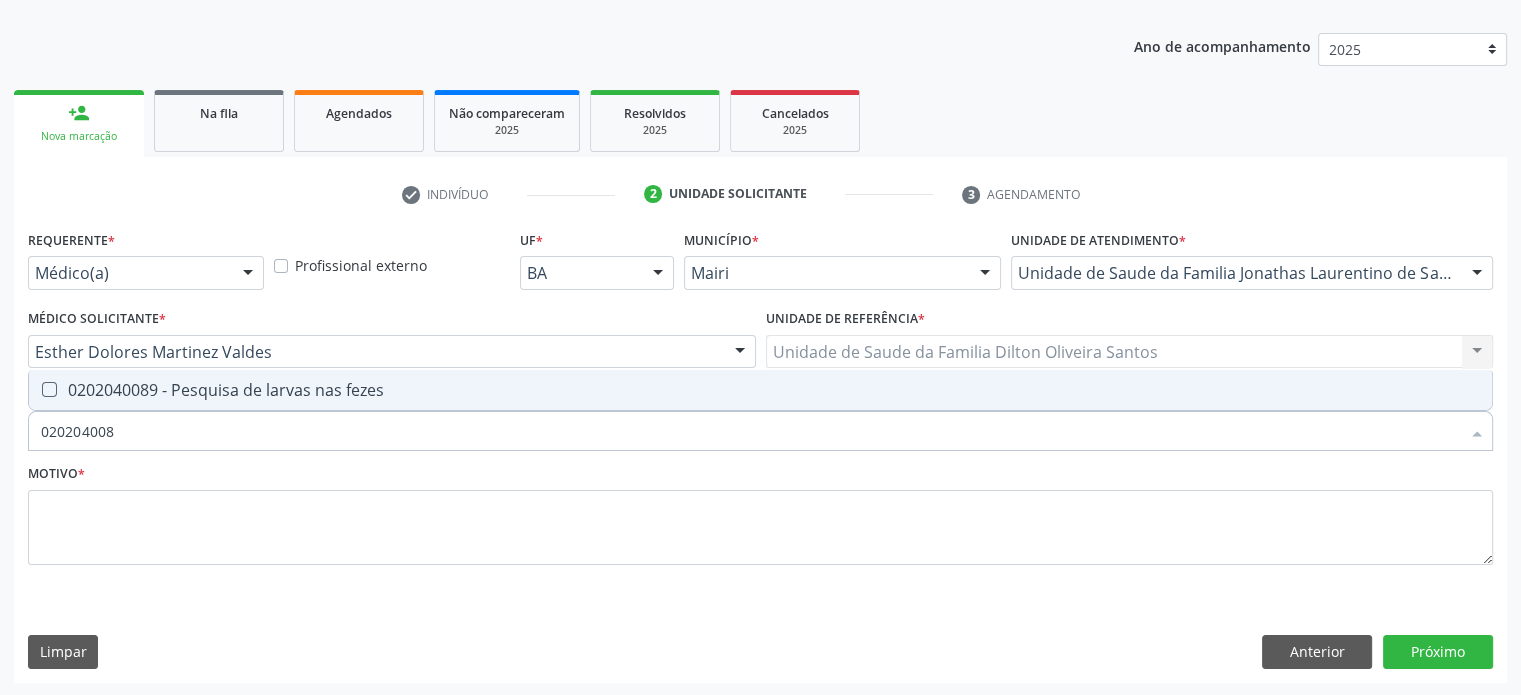 type on "0202040089" 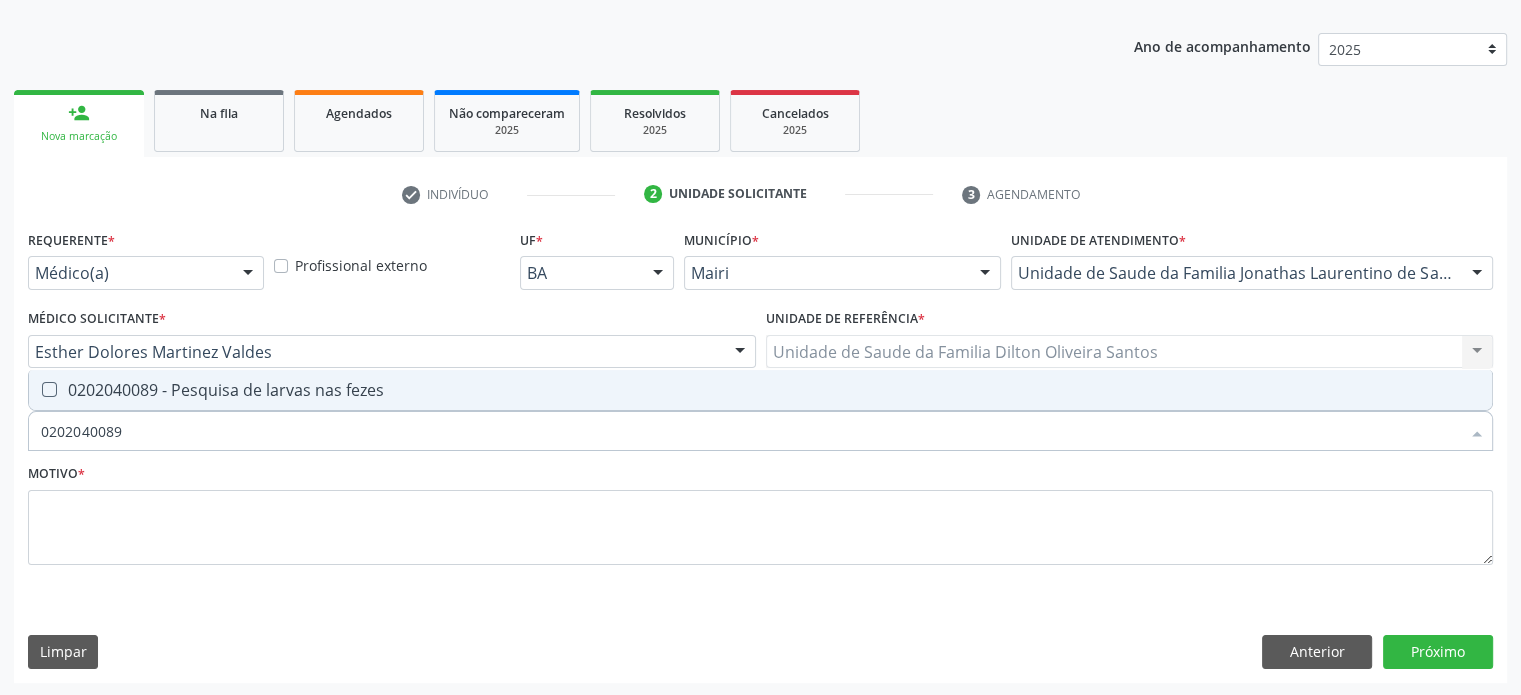 click on "0202040089 - Pesquisa de larvas nas fezes" at bounding box center [760, 390] 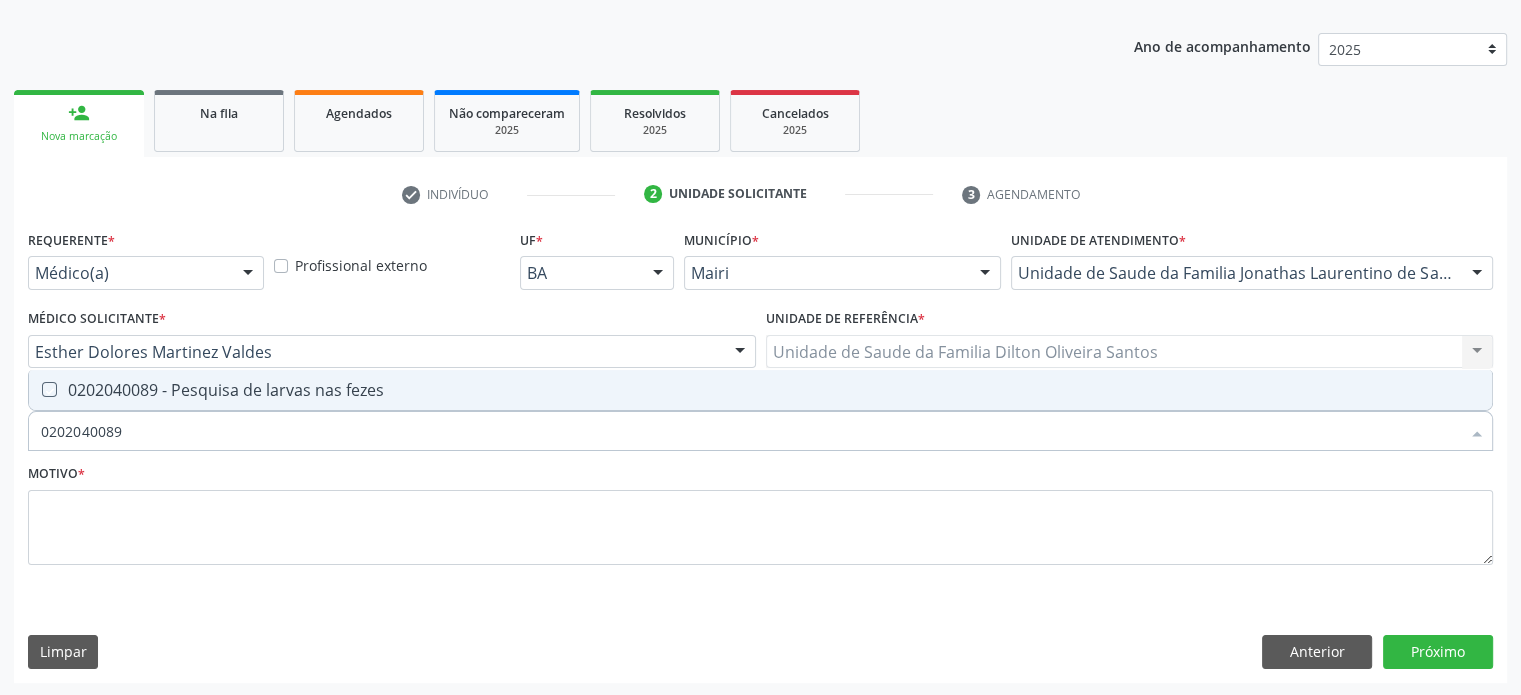 checkbox on "true" 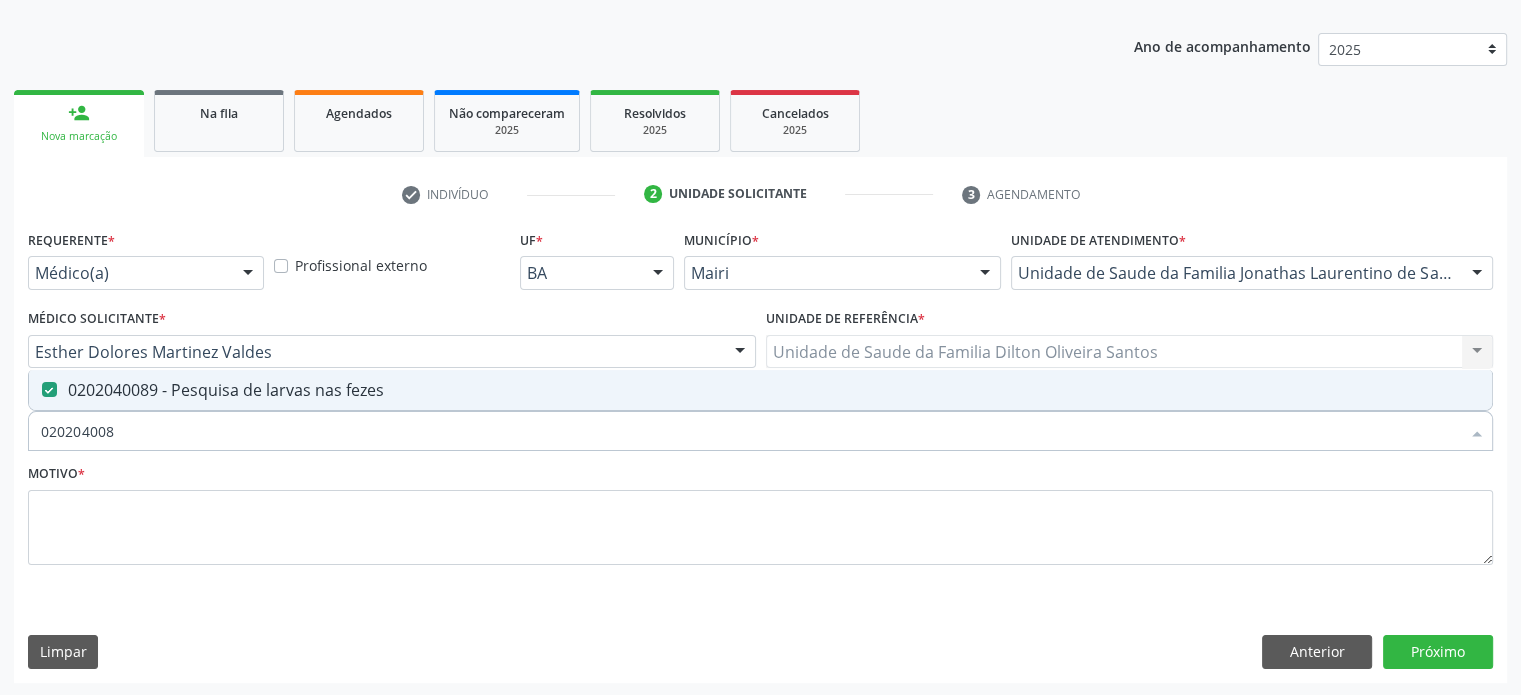 type on "02020400" 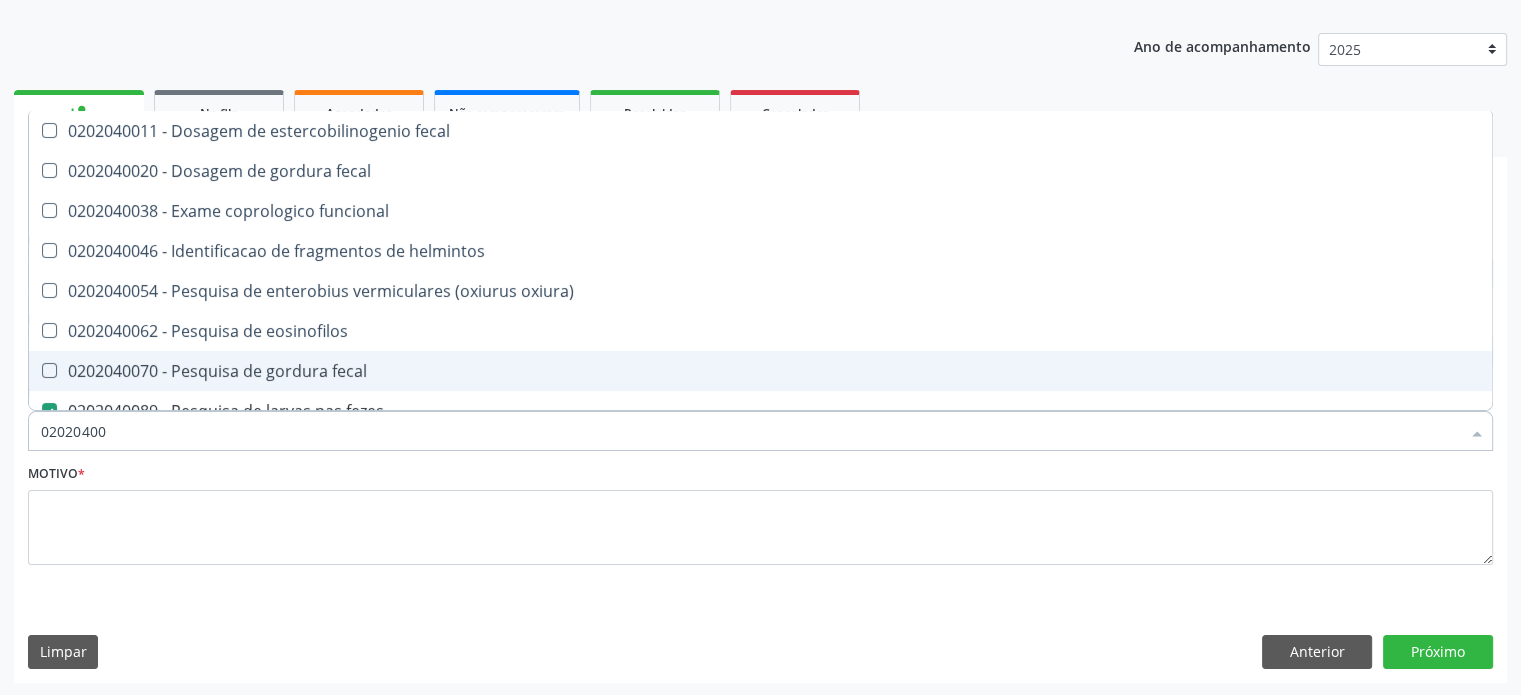 type on "0202040" 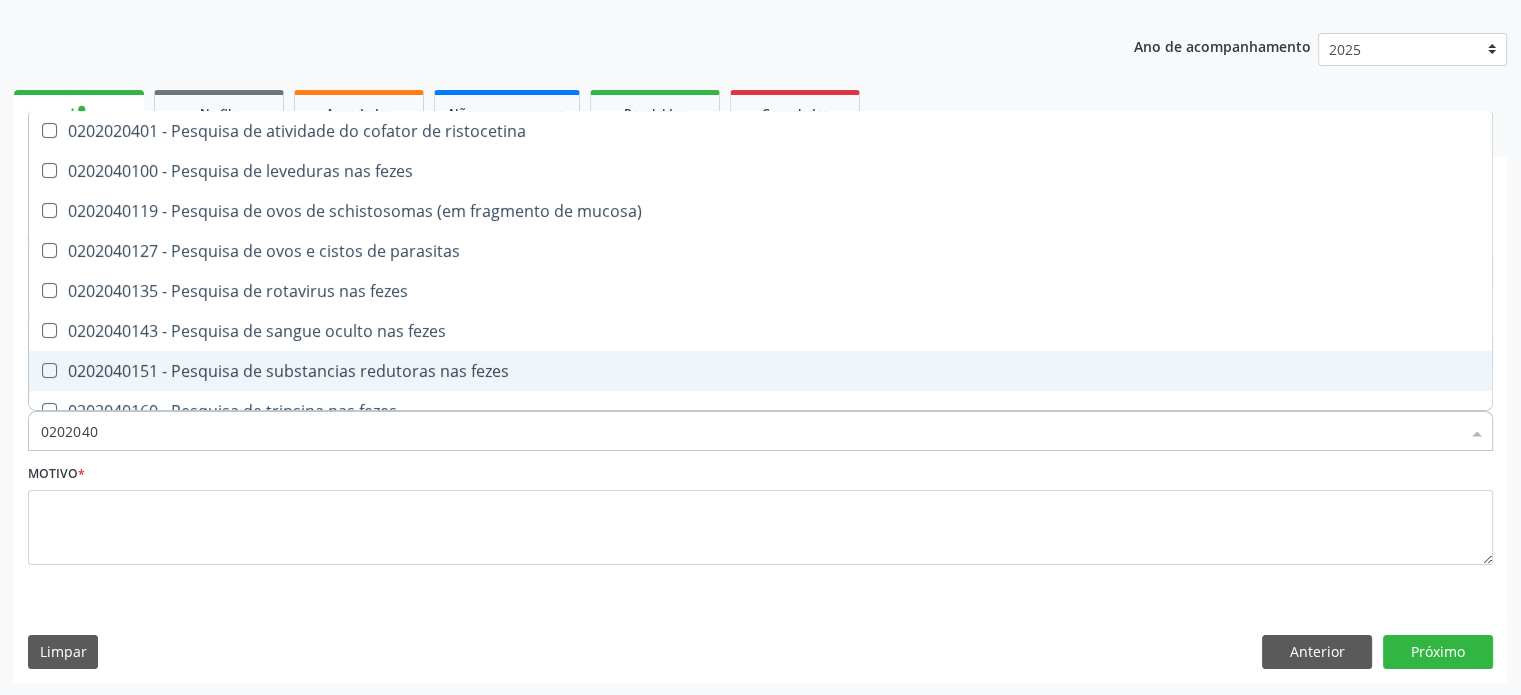type on "[PHONE]" 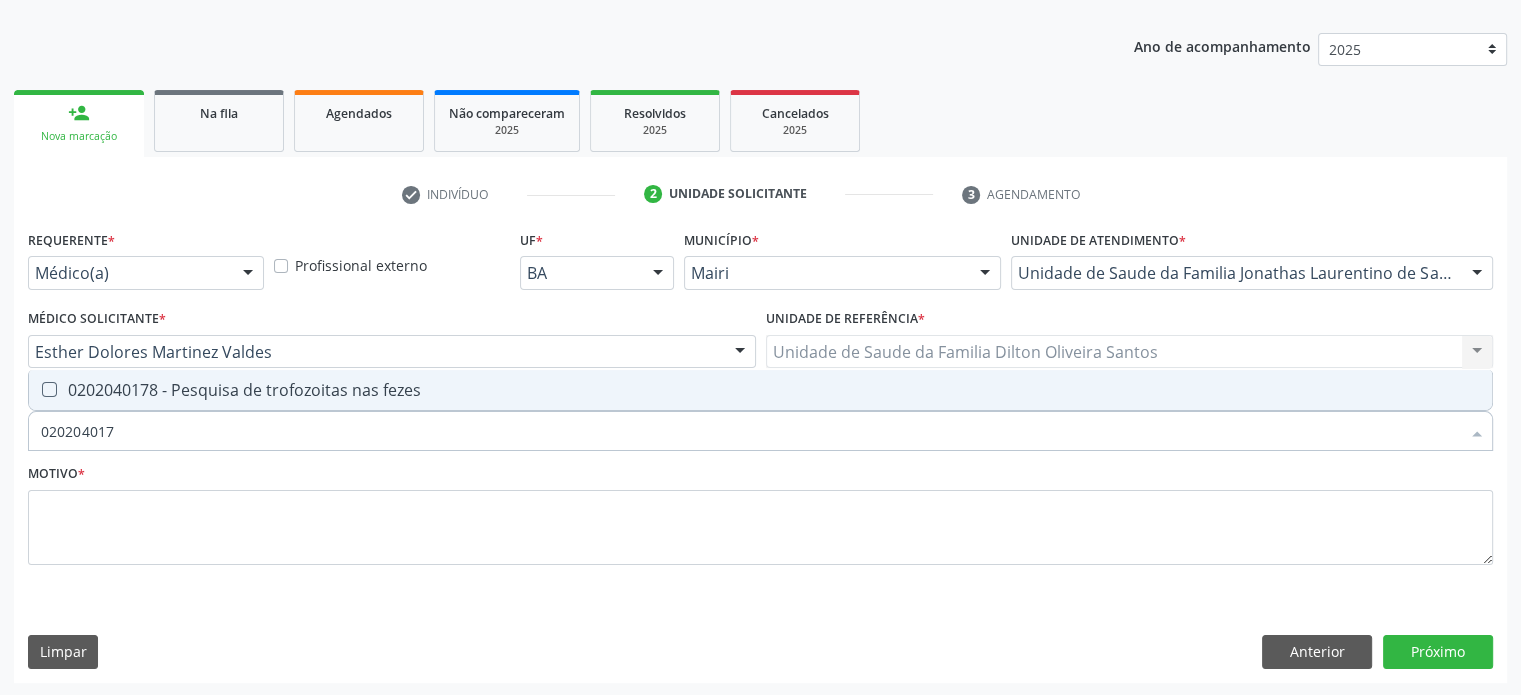 type on "[PHONE]" 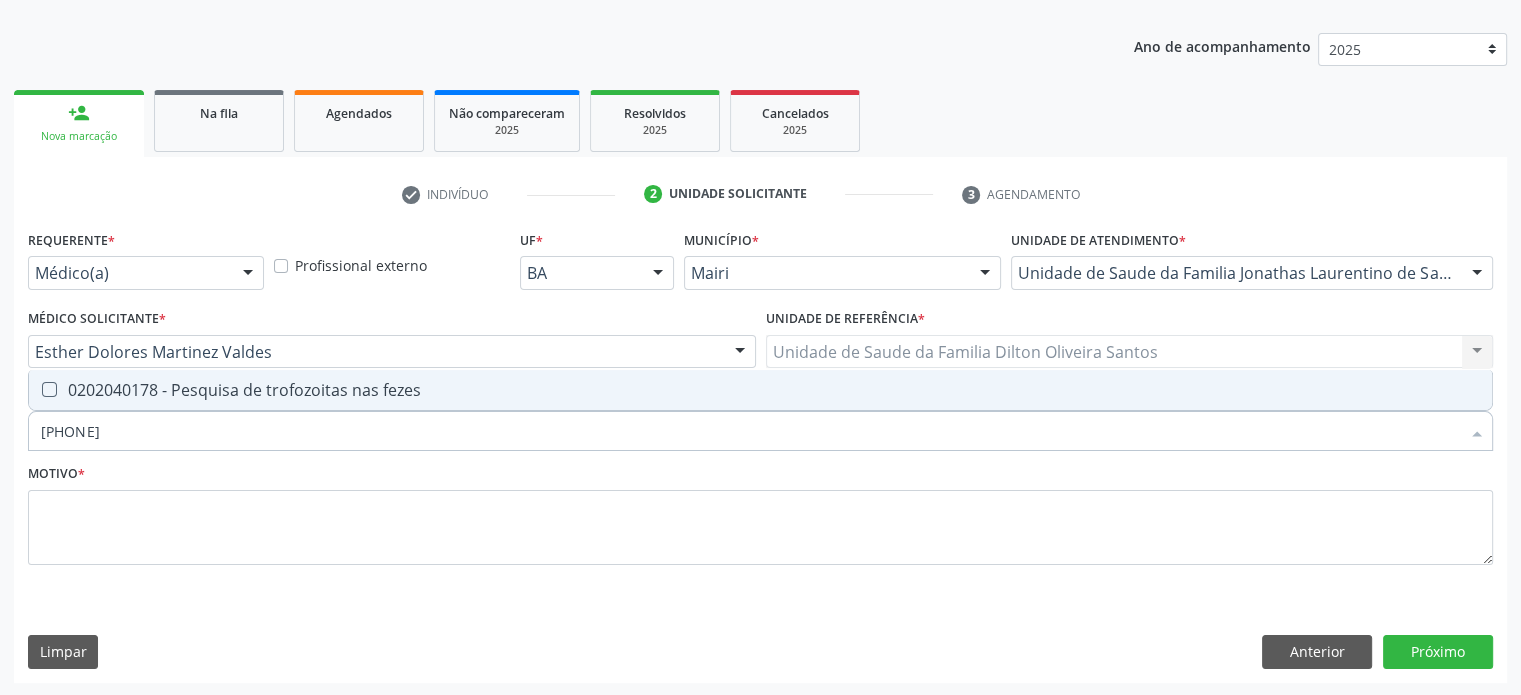 click on "0202040178 - Pesquisa de trofozoitas nas fezes" at bounding box center (760, 390) 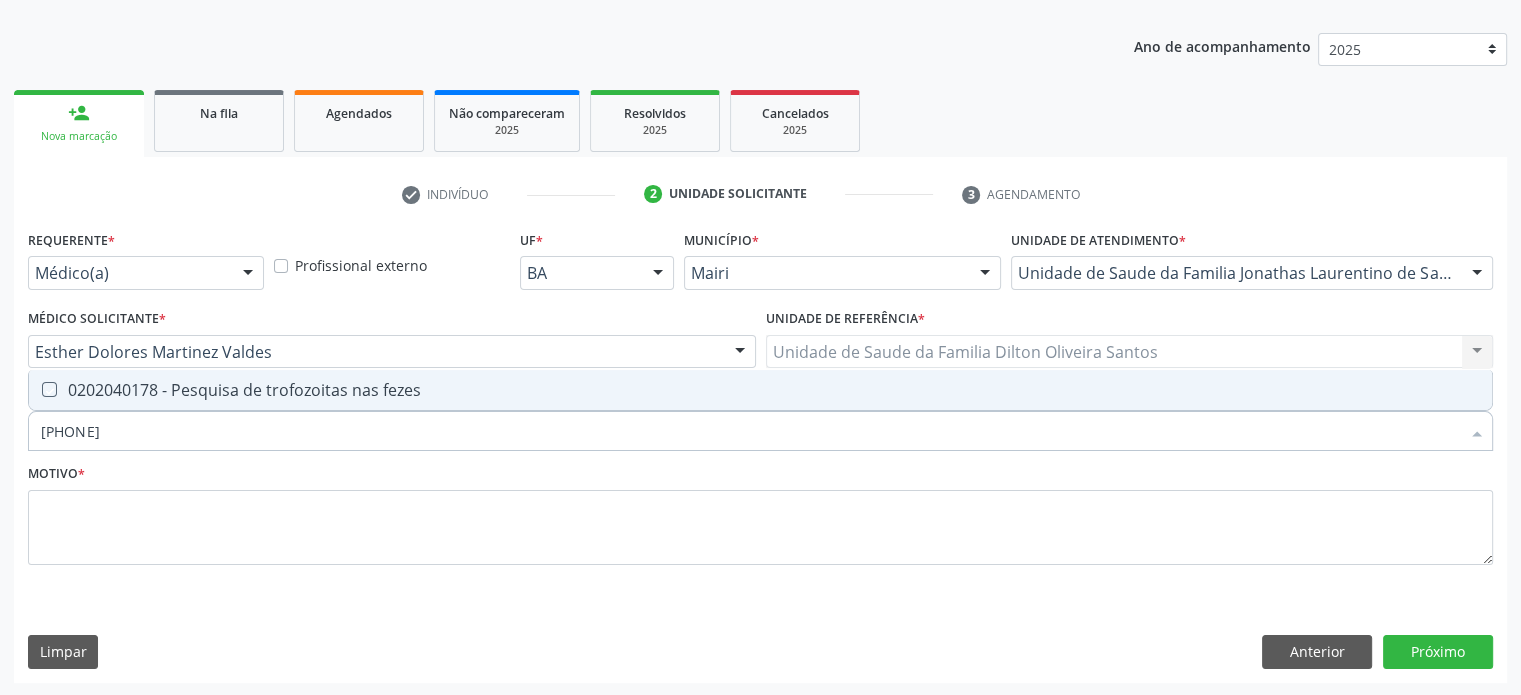 checkbox on "true" 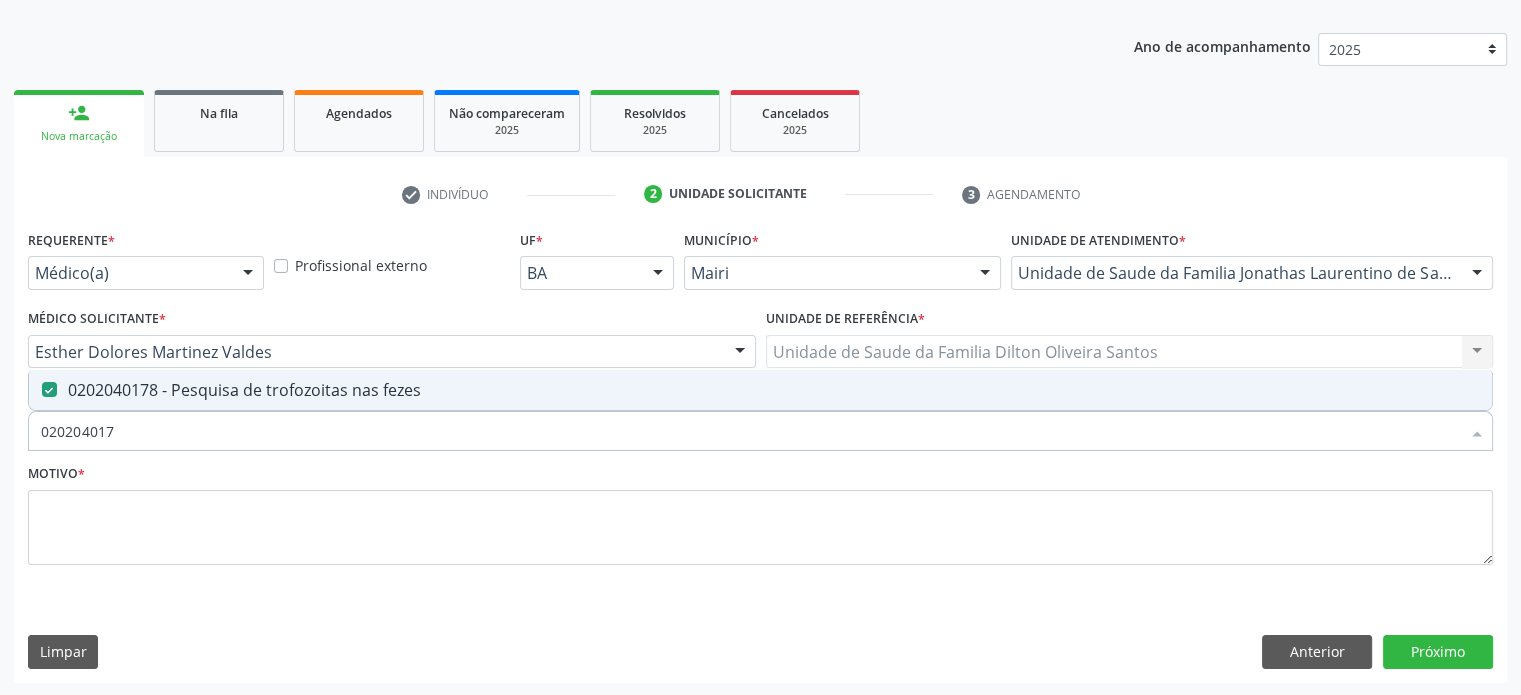 type on "[PHONE]" 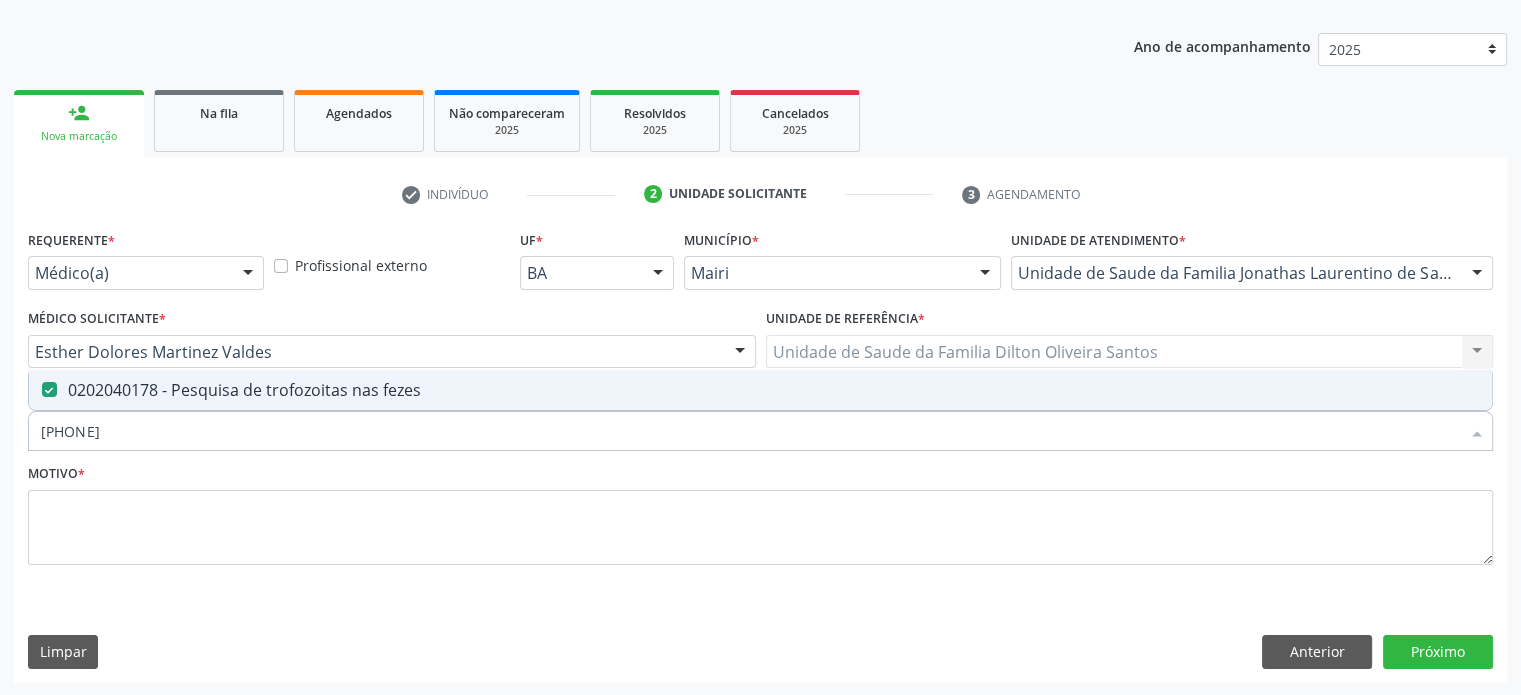 checkbox on "false" 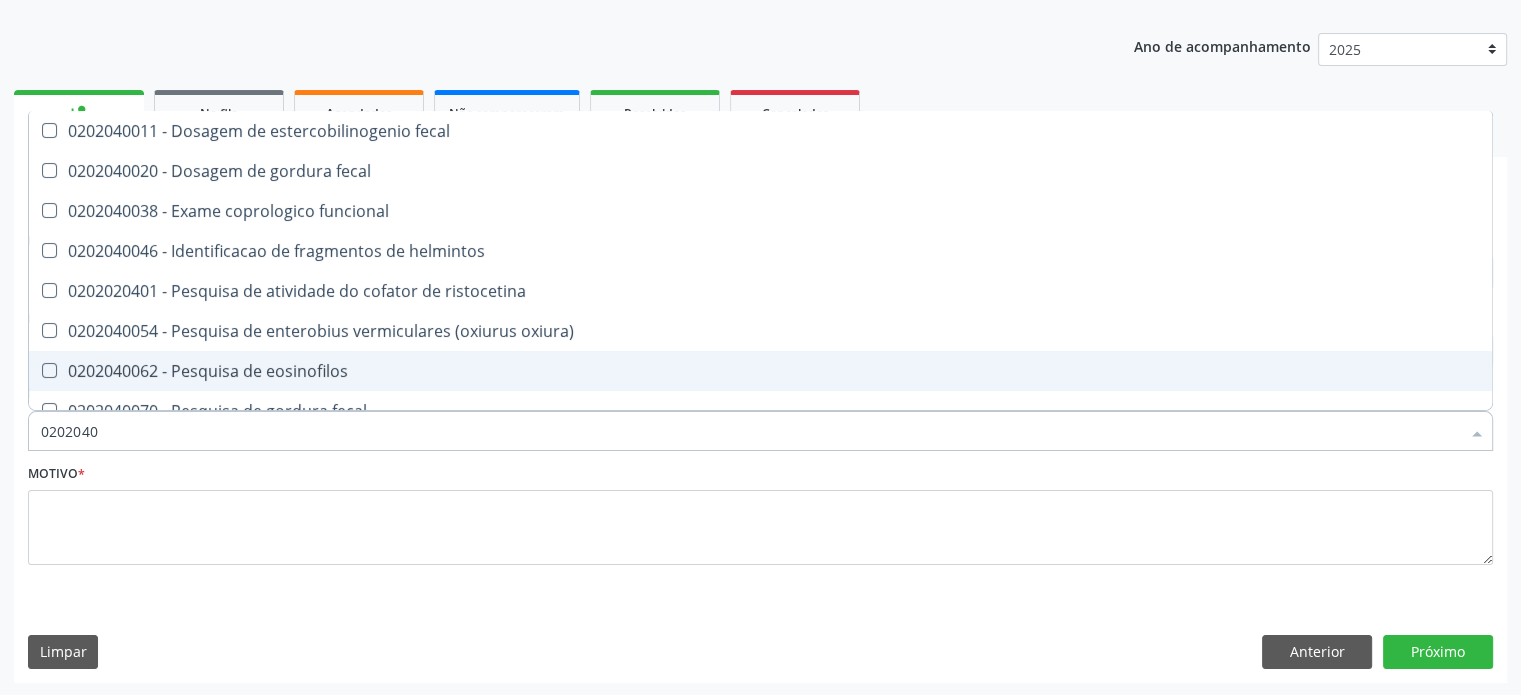type on "020204" 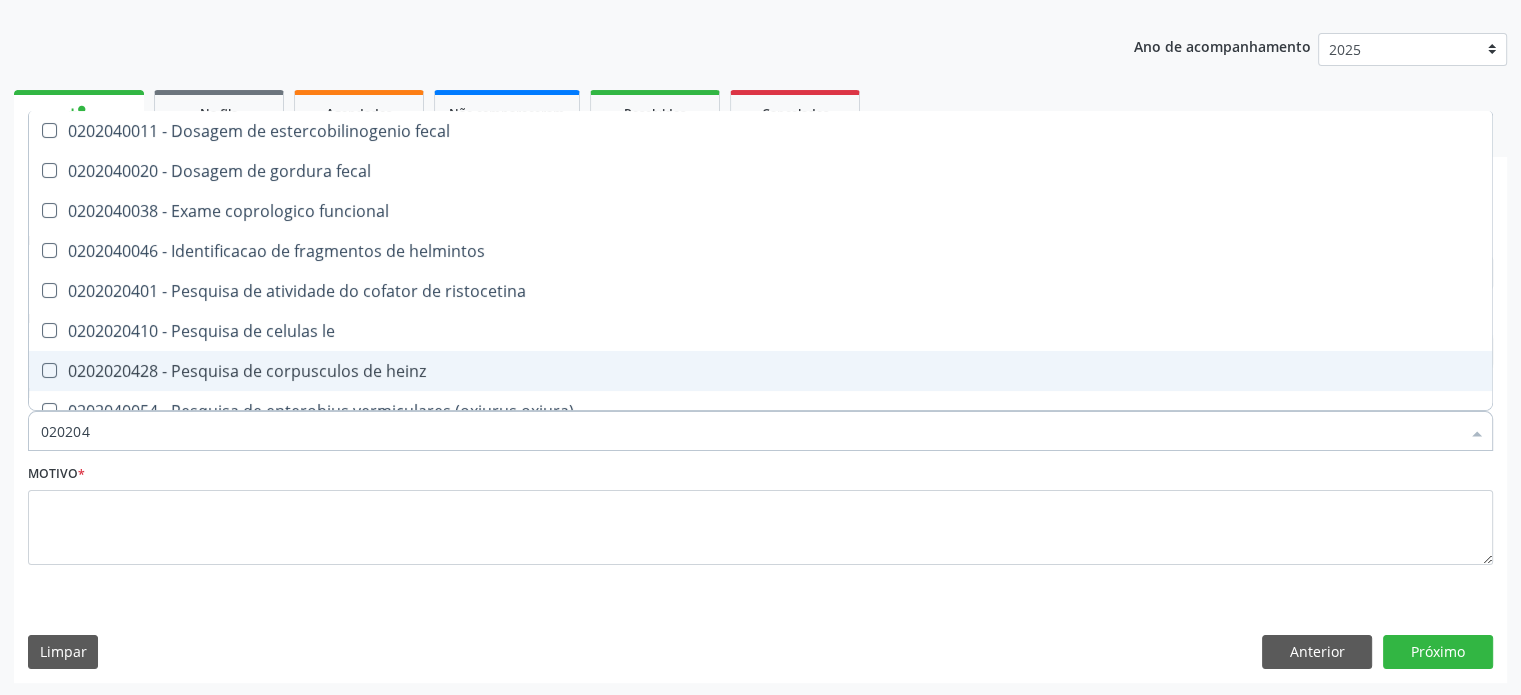 type on "02020" 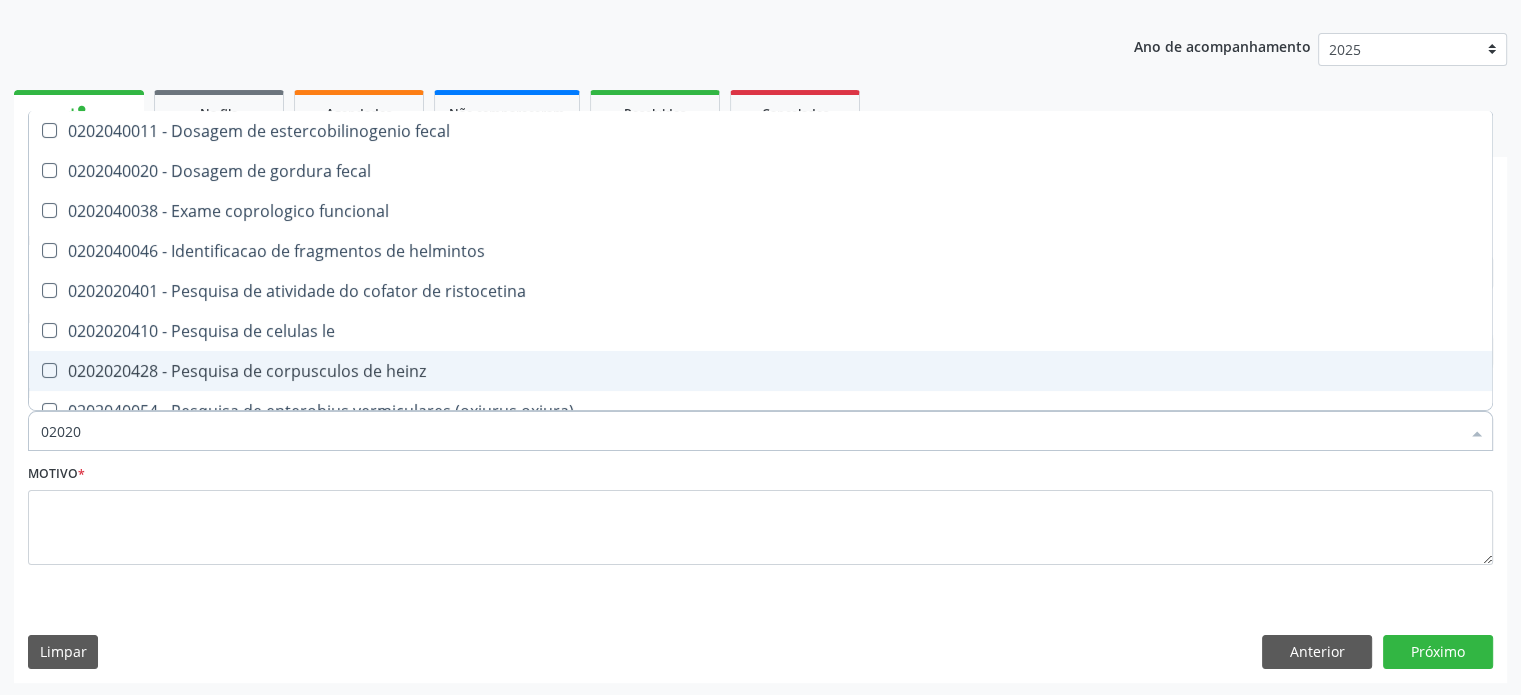 checkbox on "true" 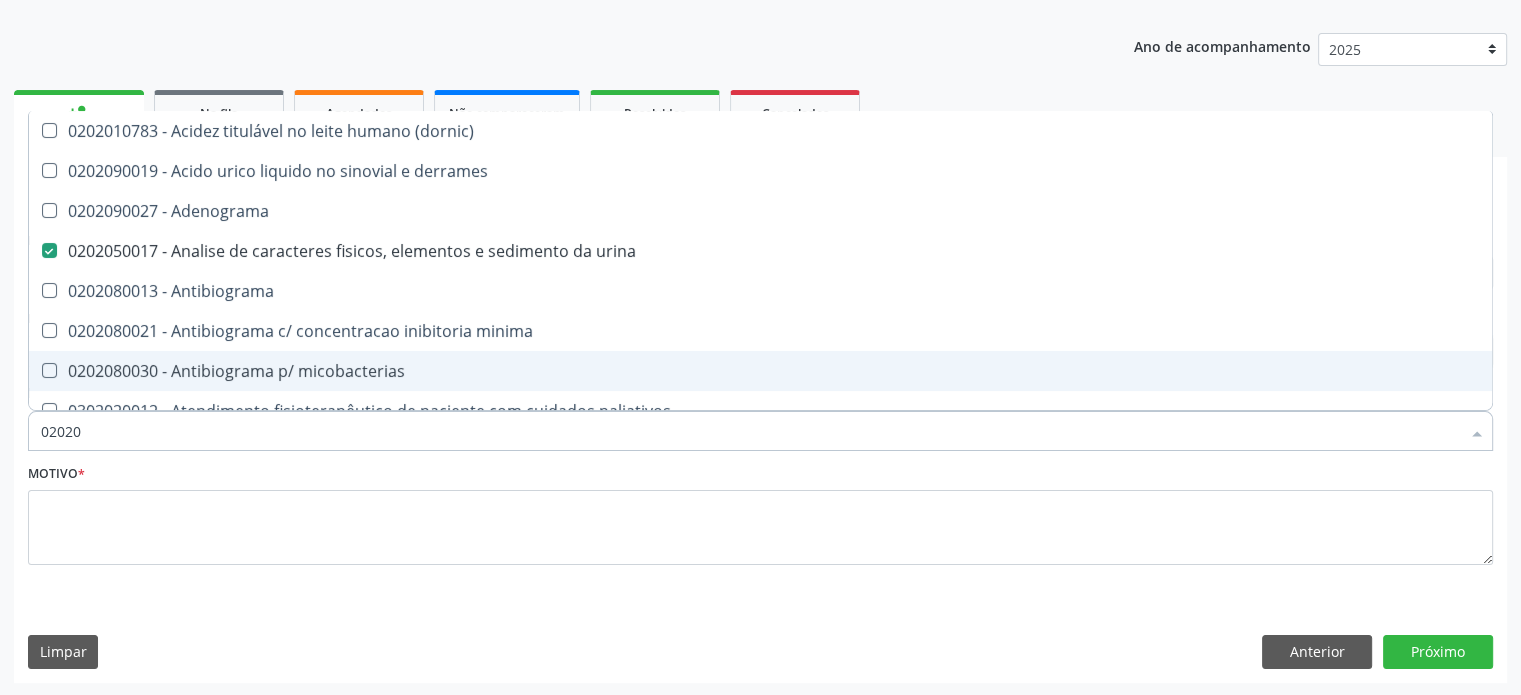 type on "020202" 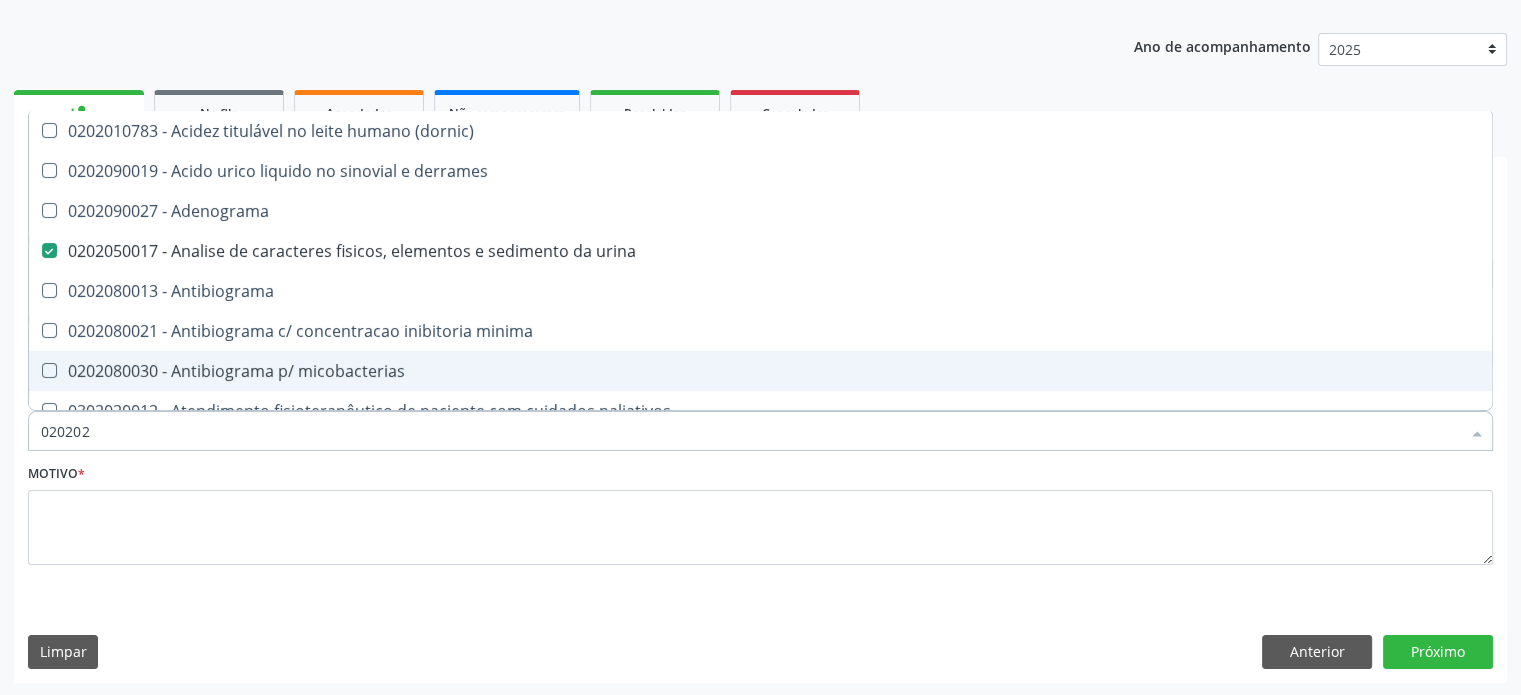 checkbox on "false" 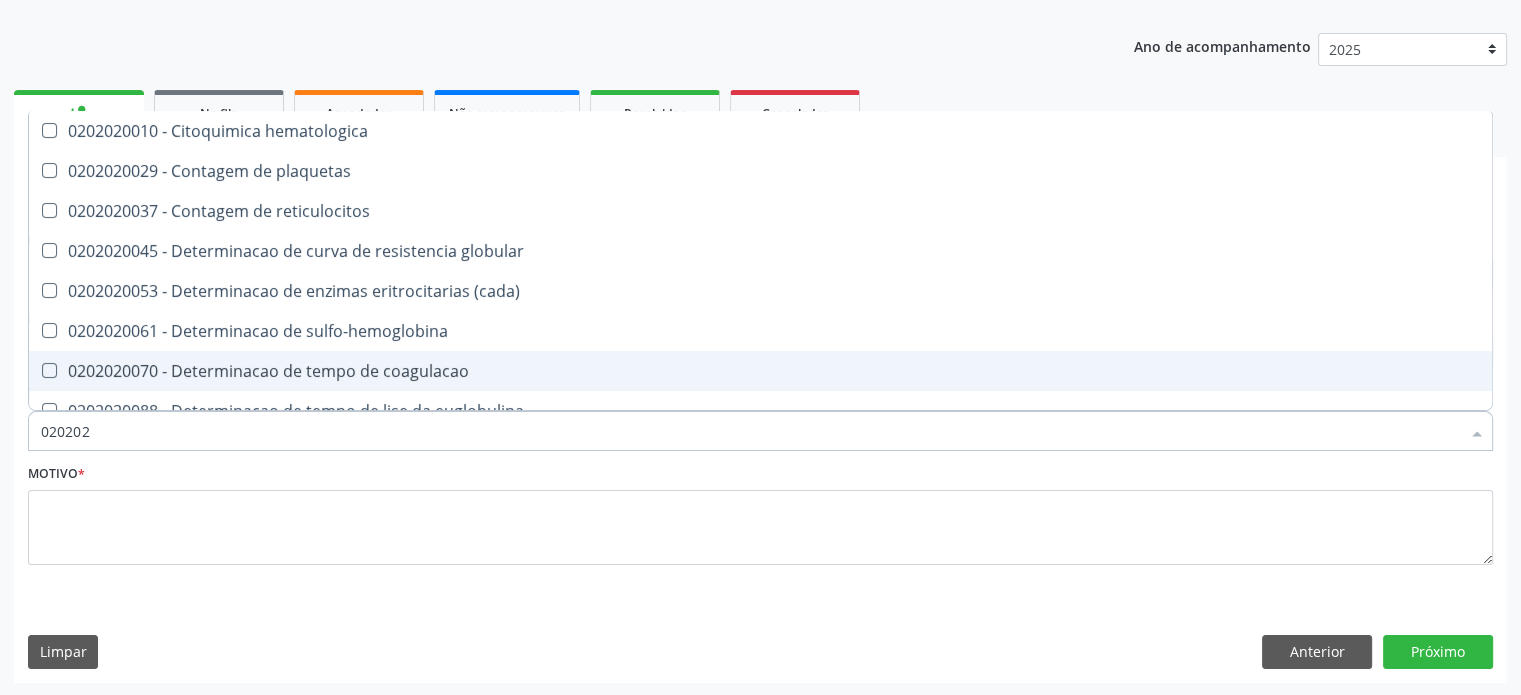 type on "0202020" 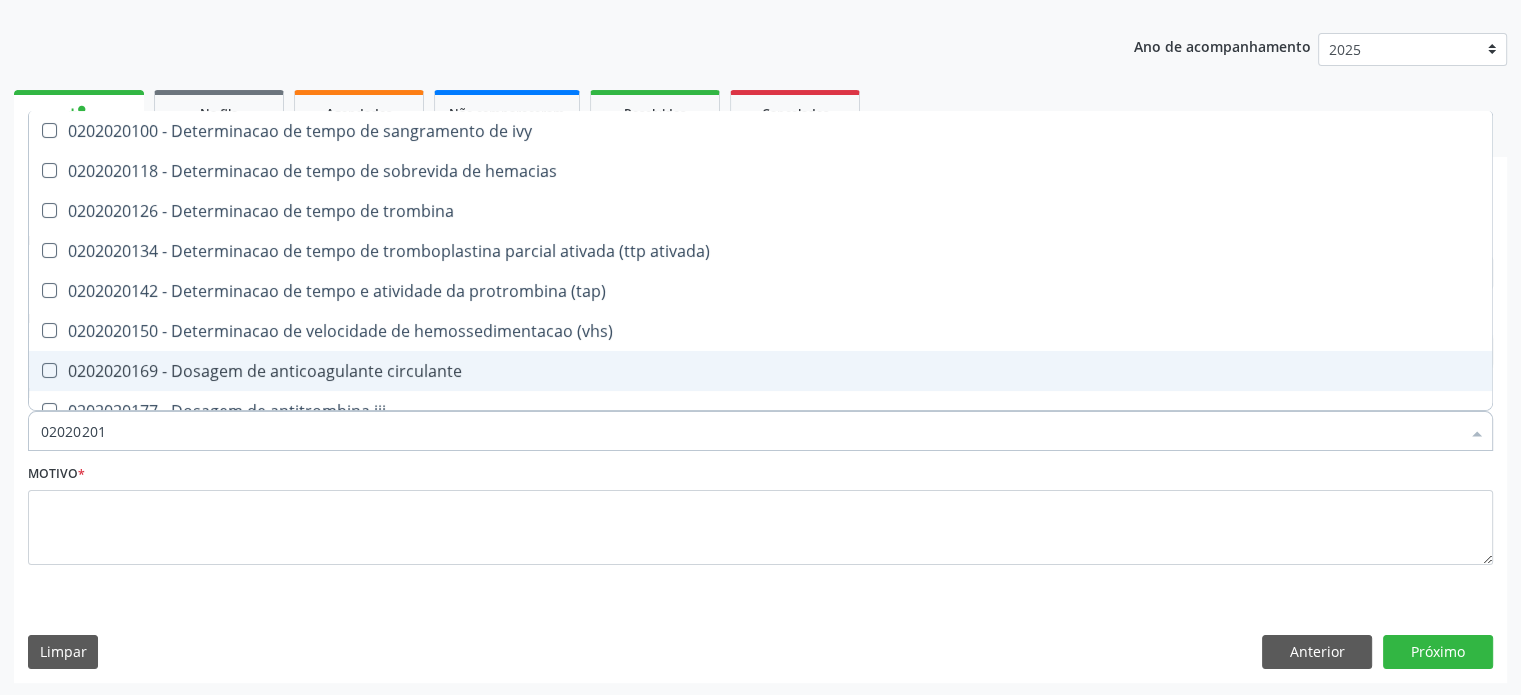 type on "020202015" 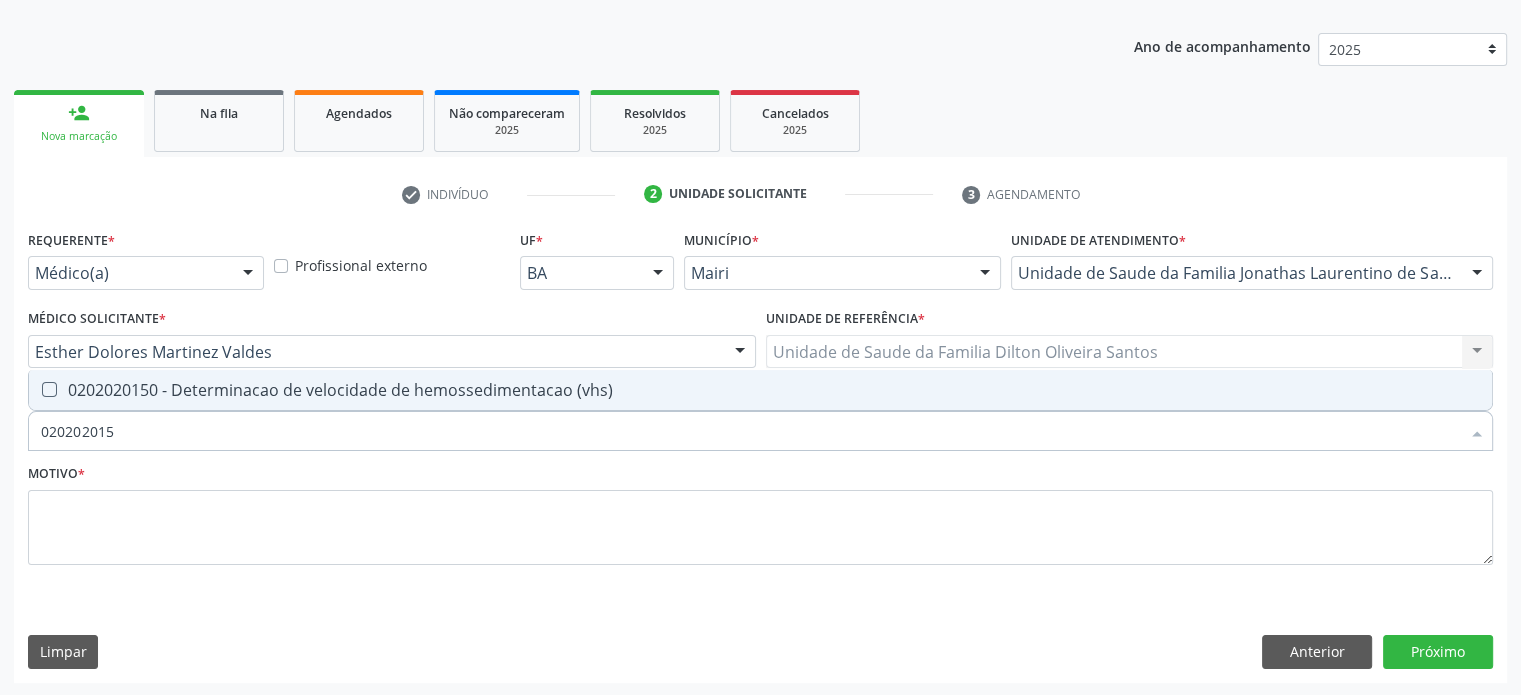 click on "0202020150 - Determinacao de velocidade de hemossedimentacao (vhs)" at bounding box center (760, 390) 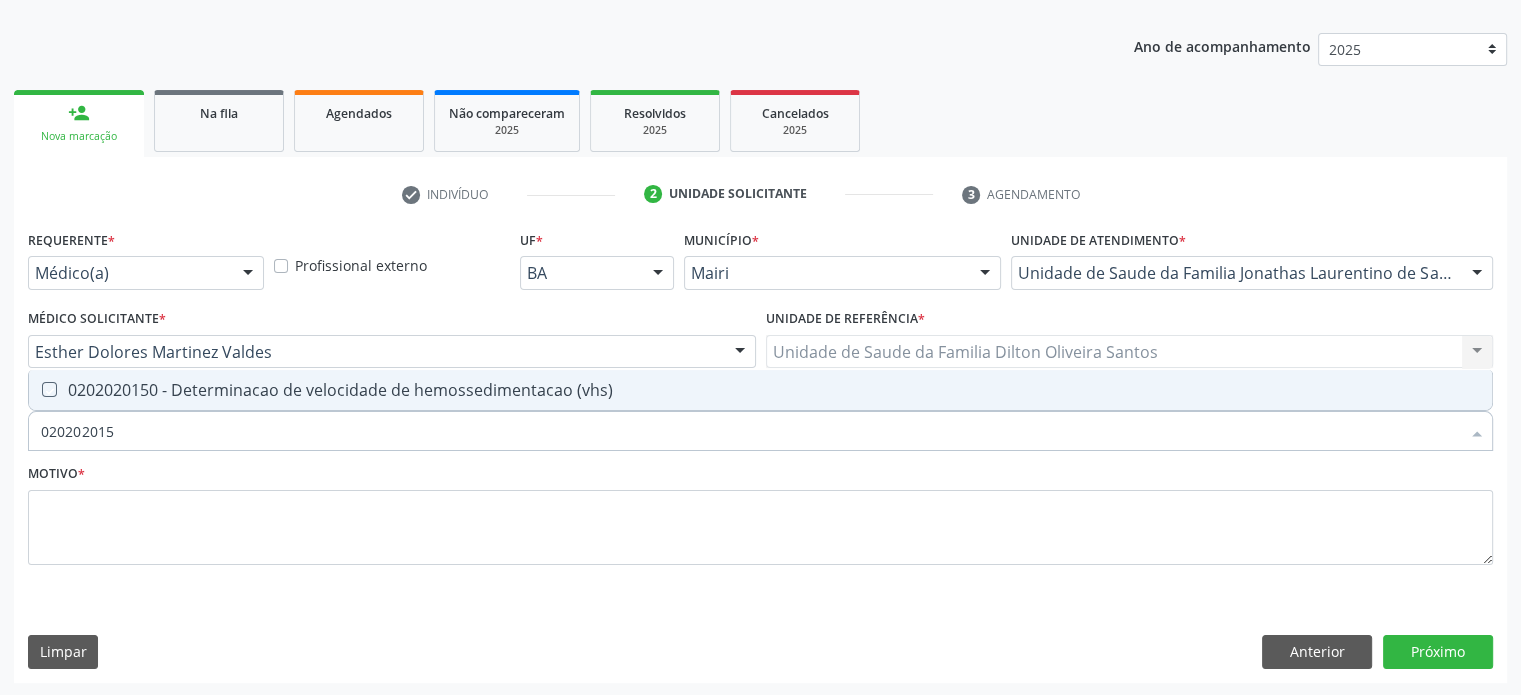 checkbox on "true" 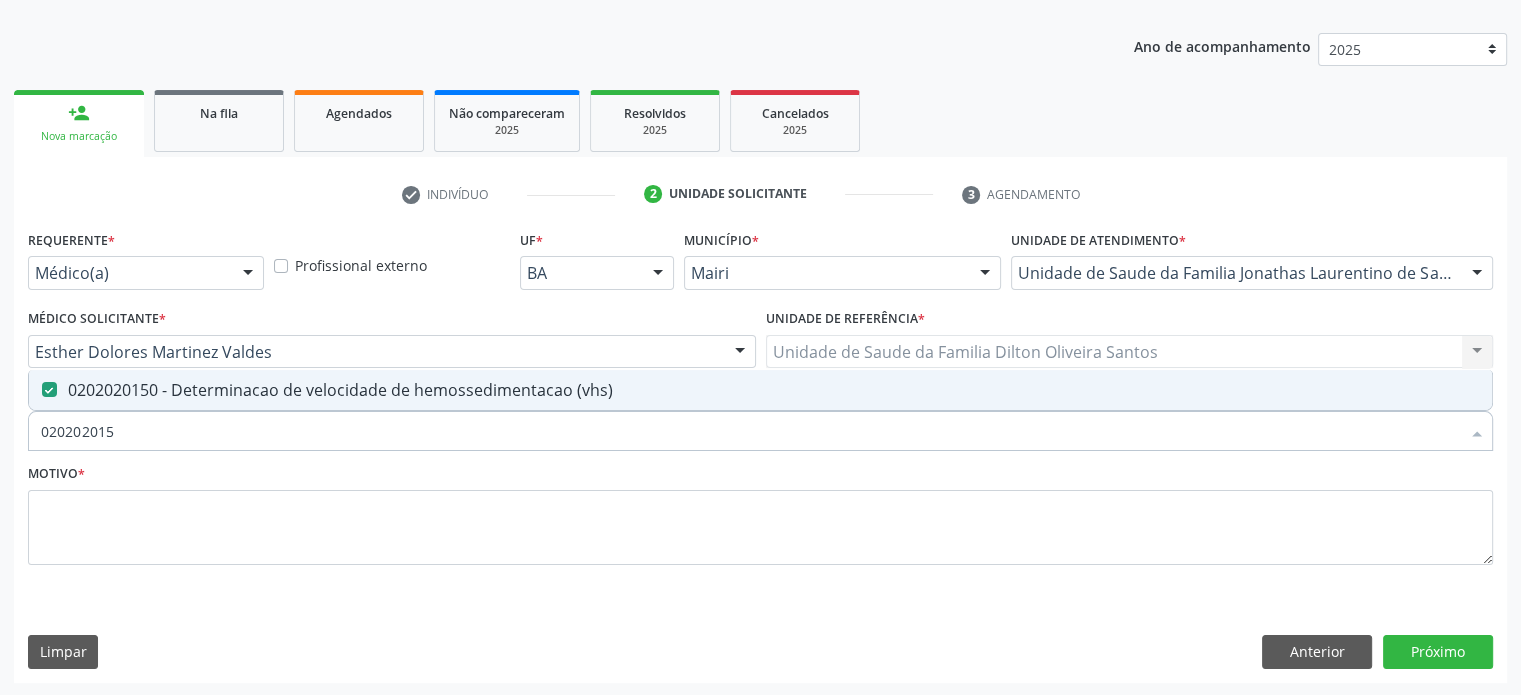 type on "02020201" 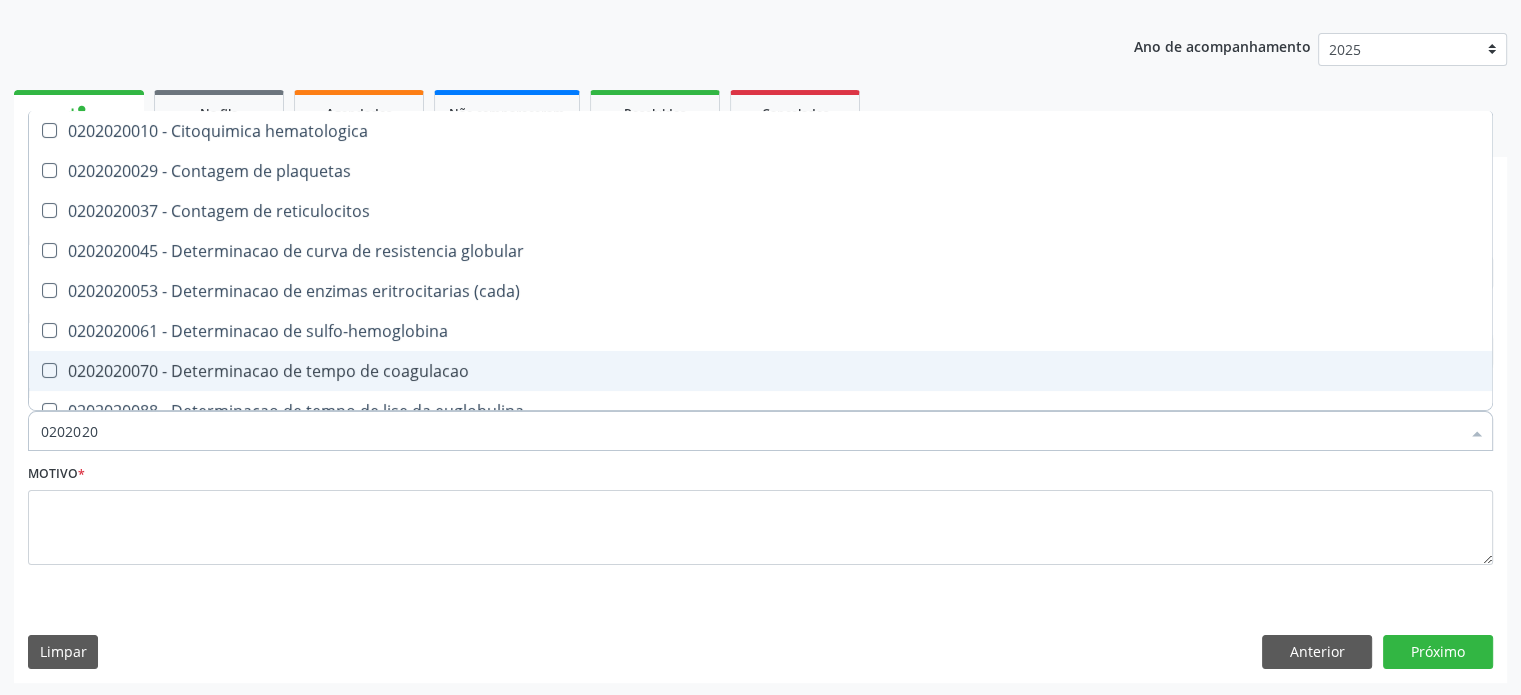 type on "020202" 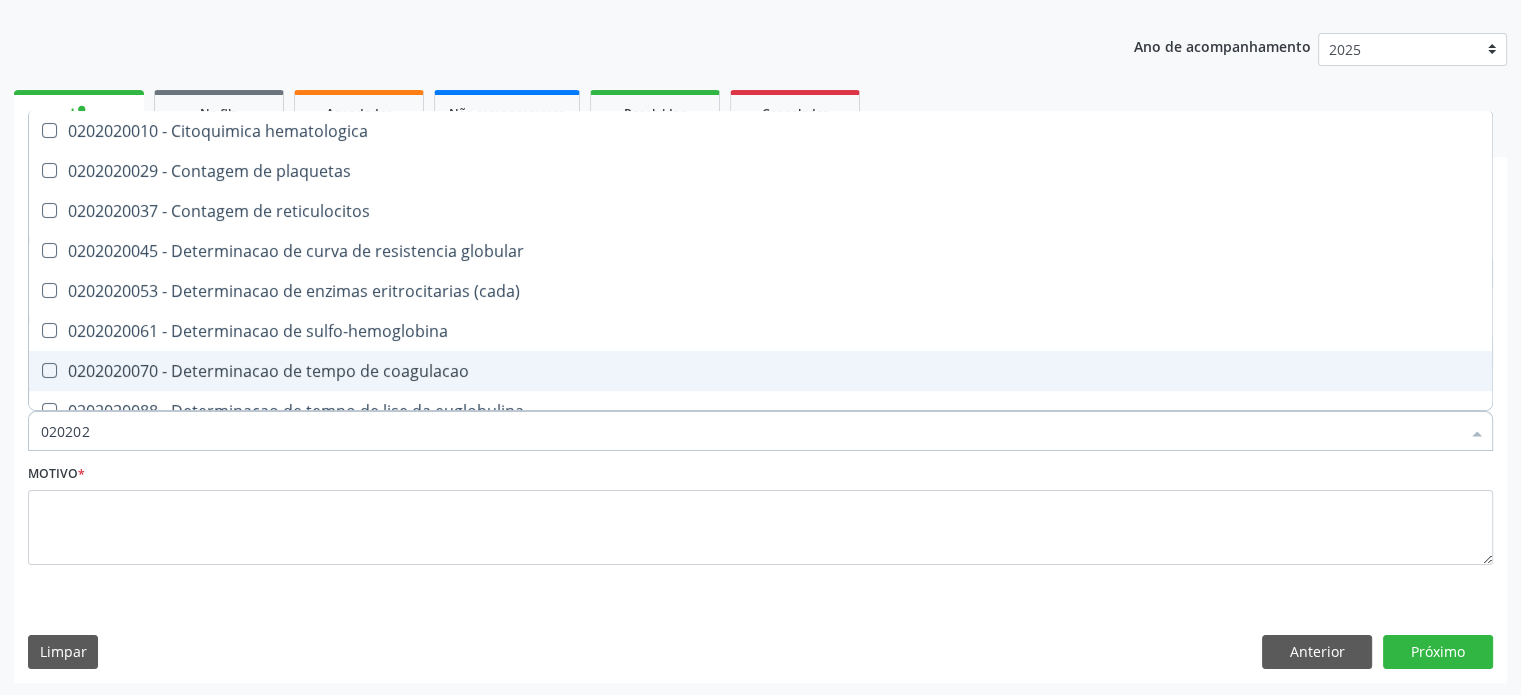 checkbox on "false" 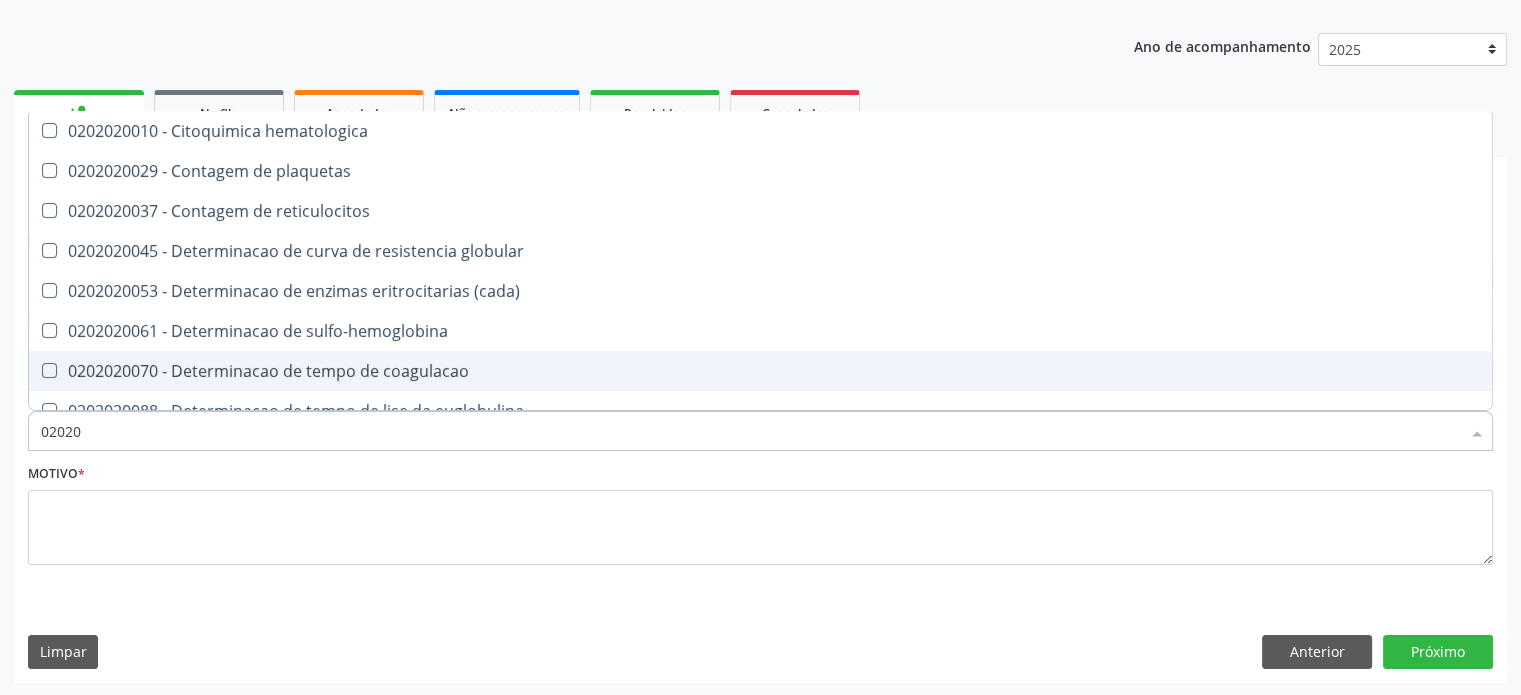checkbox on "true" 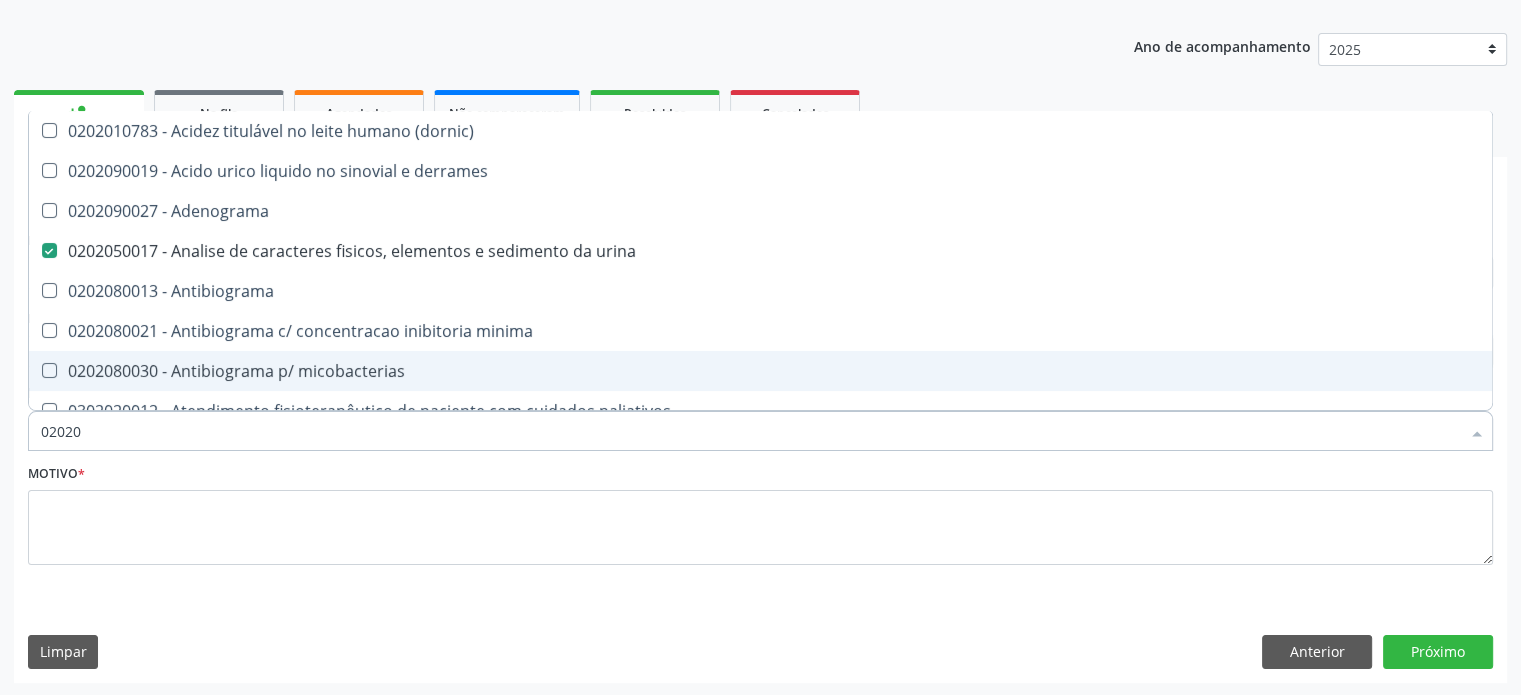 type on "020203" 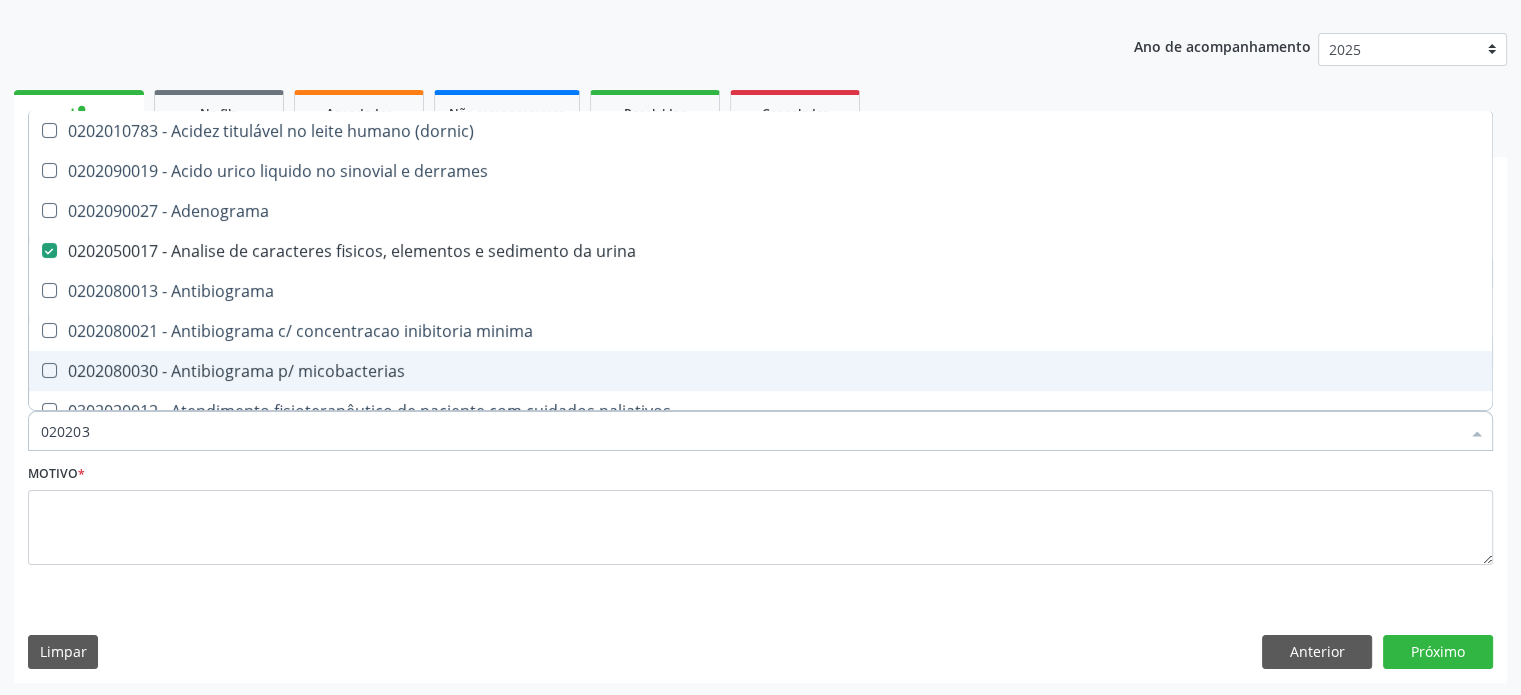 checkbox on "false" 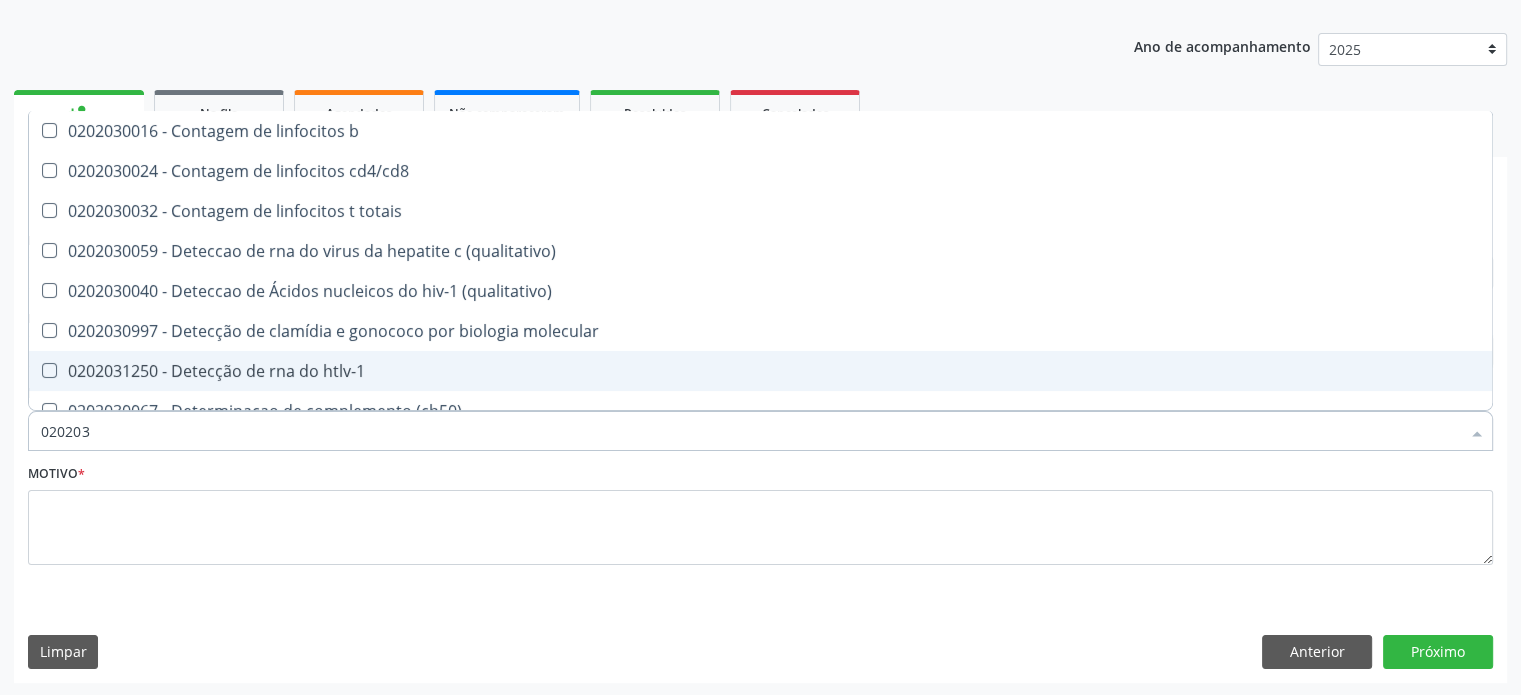 type on "0202030" 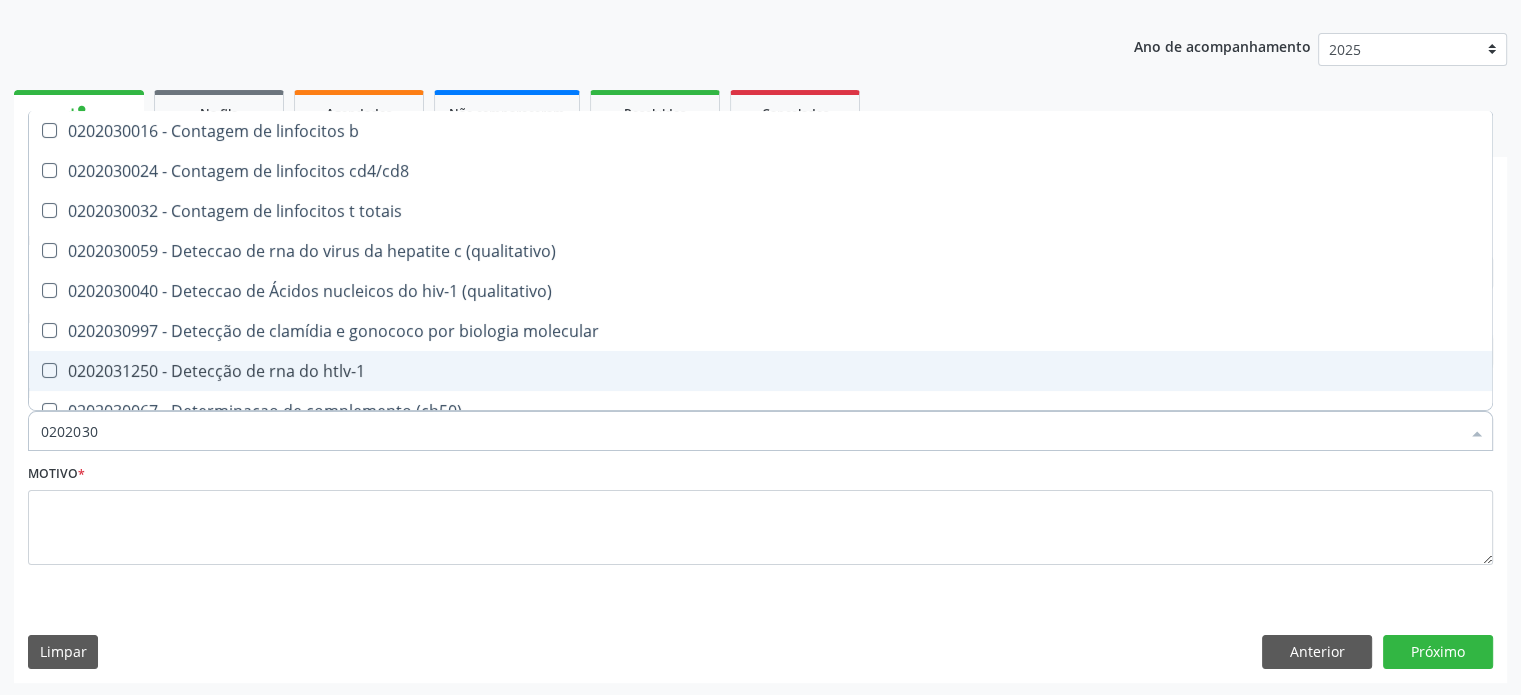 type 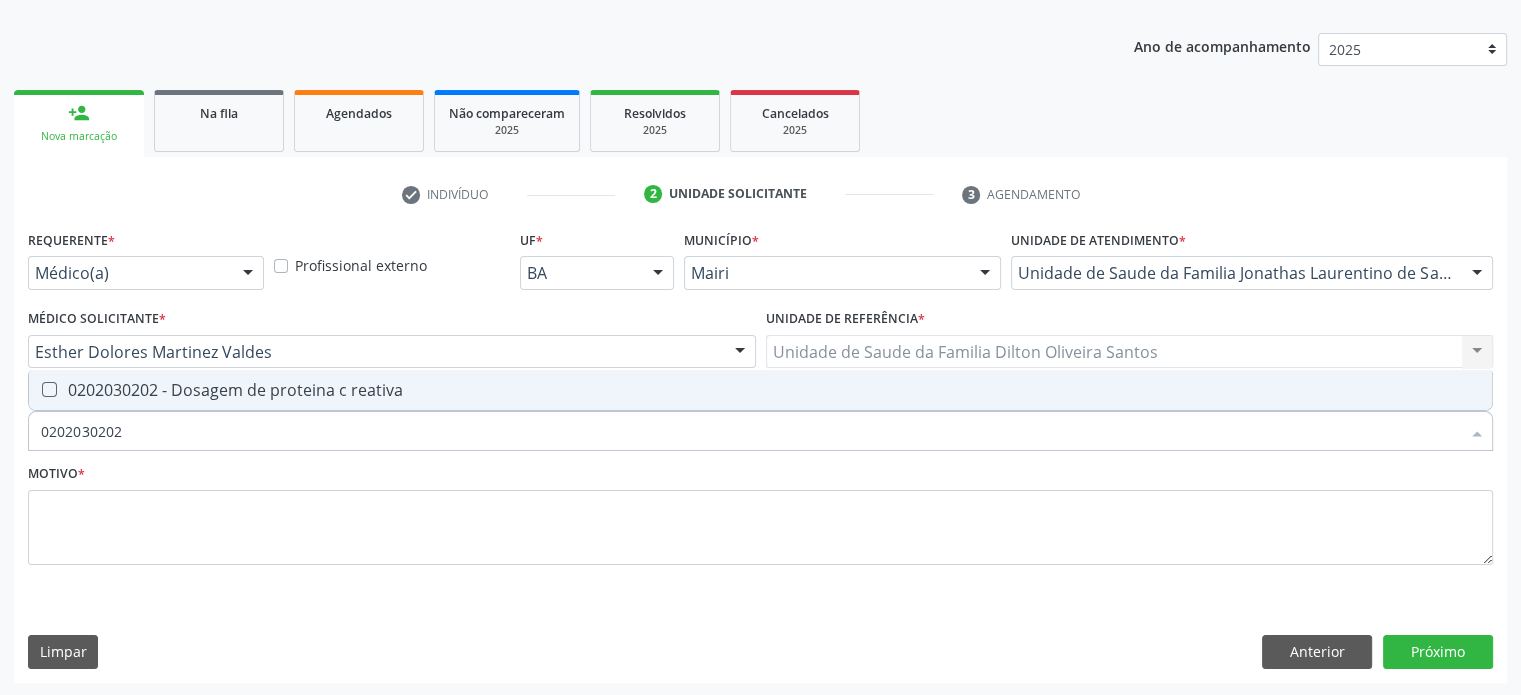 click on "0202030202 - Dosagem de proteina c reativa" at bounding box center [760, 390] 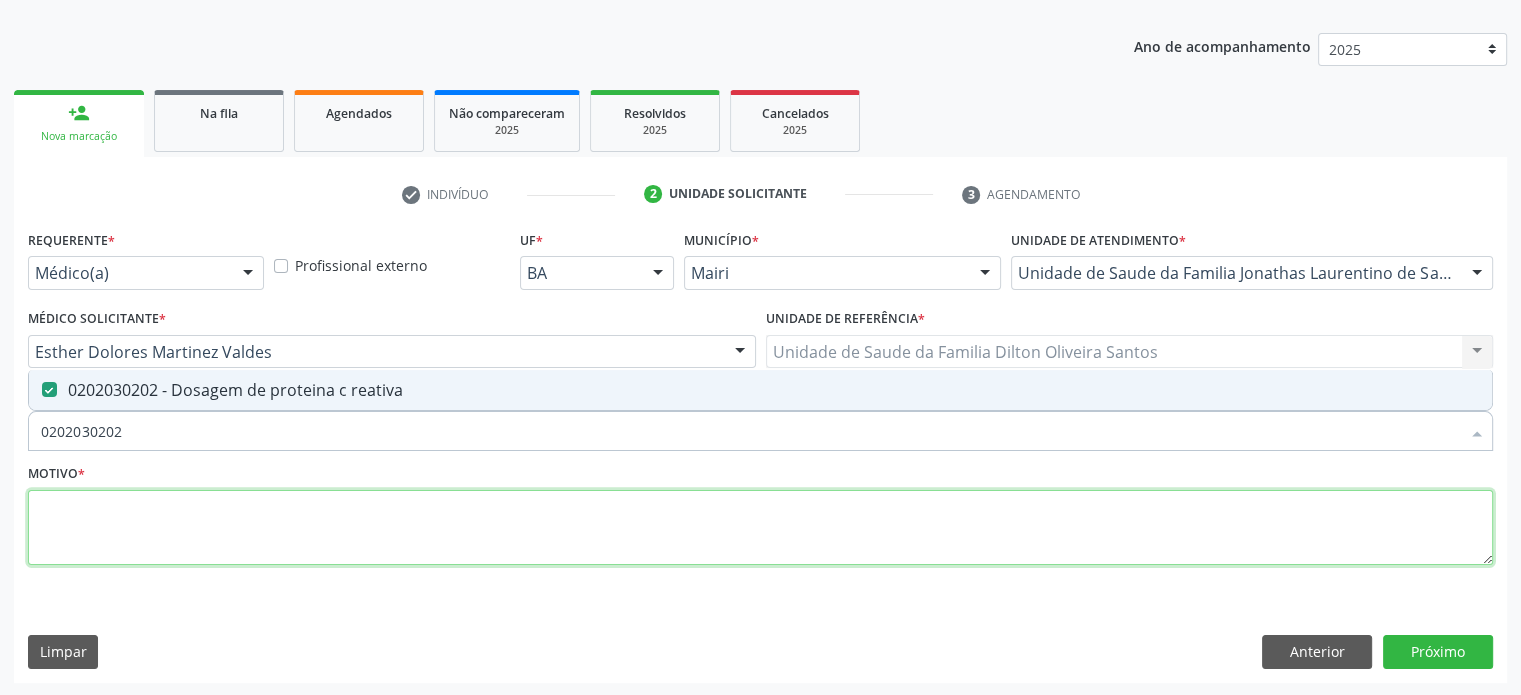 click at bounding box center [760, 528] 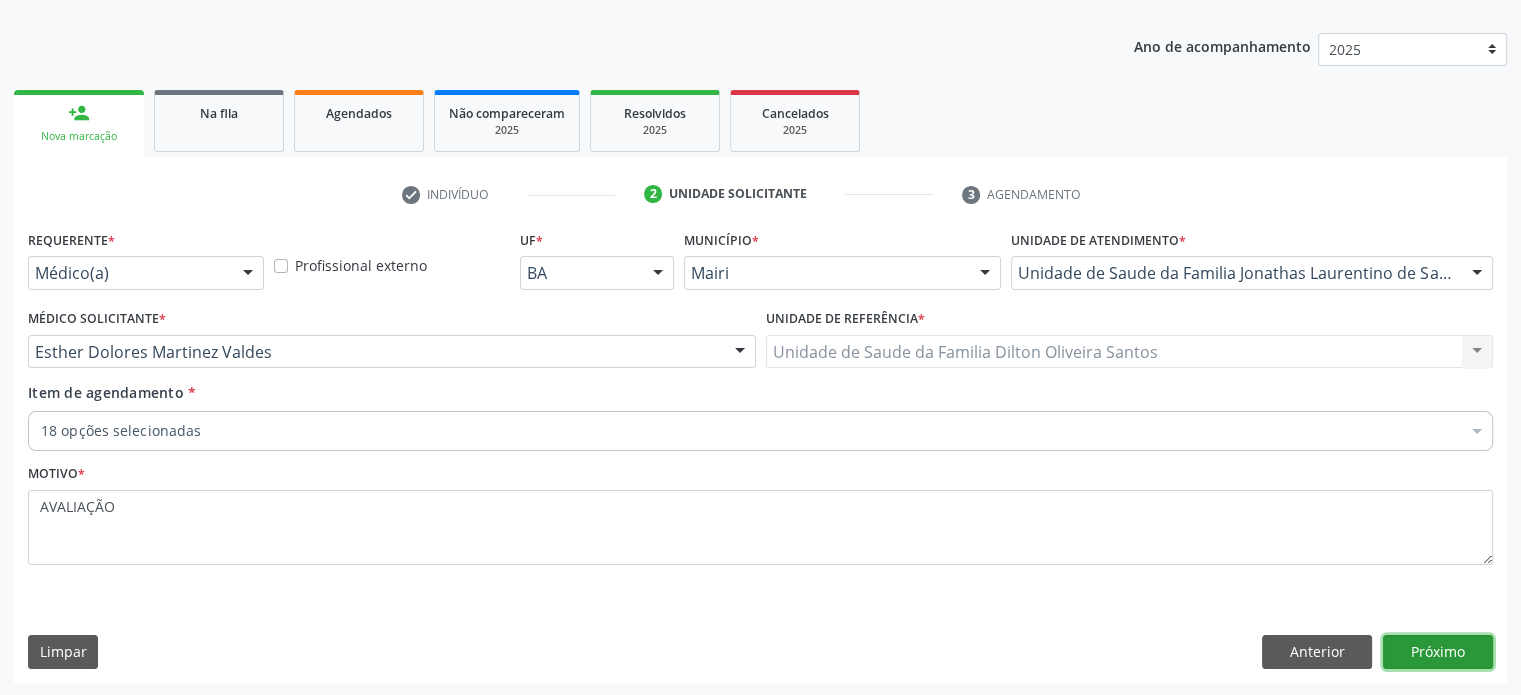 click on "Próximo" at bounding box center [1438, 652] 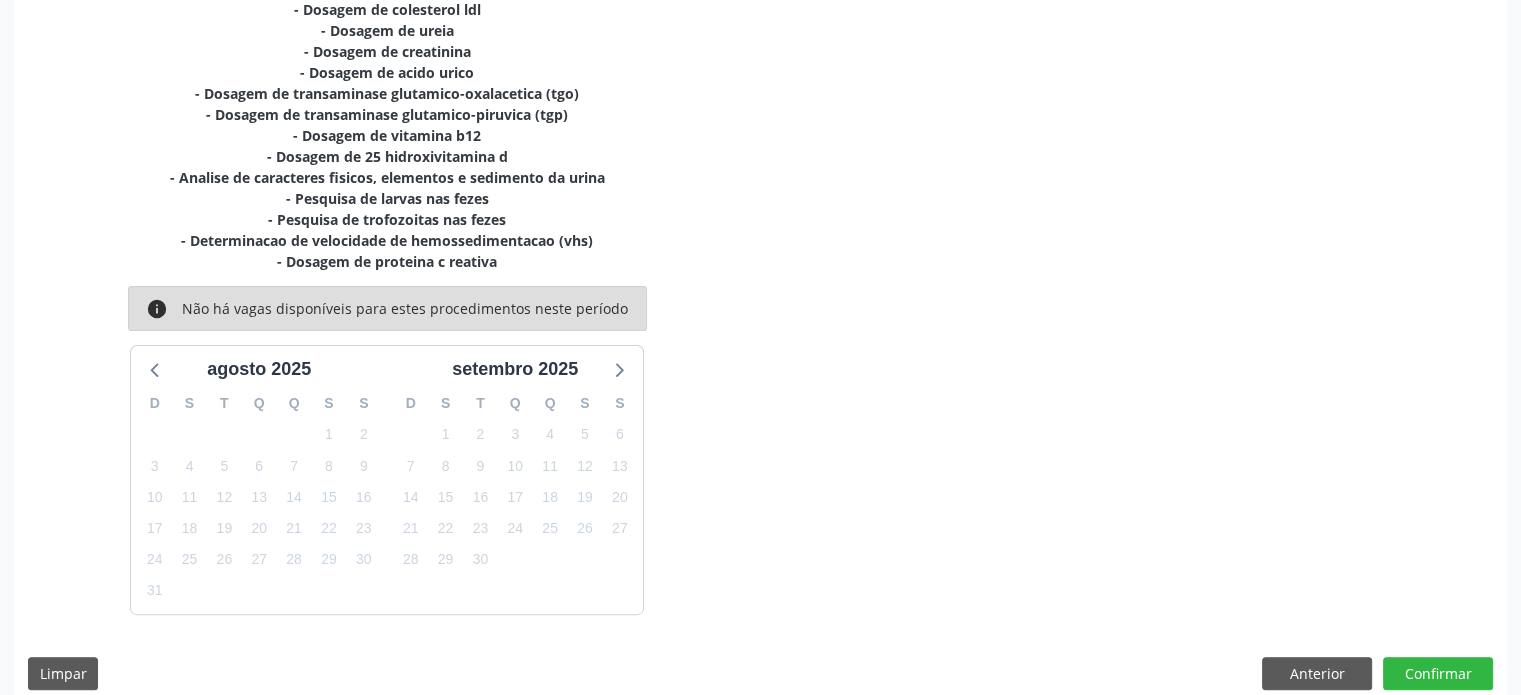scroll, scrollTop: 589, scrollLeft: 0, axis: vertical 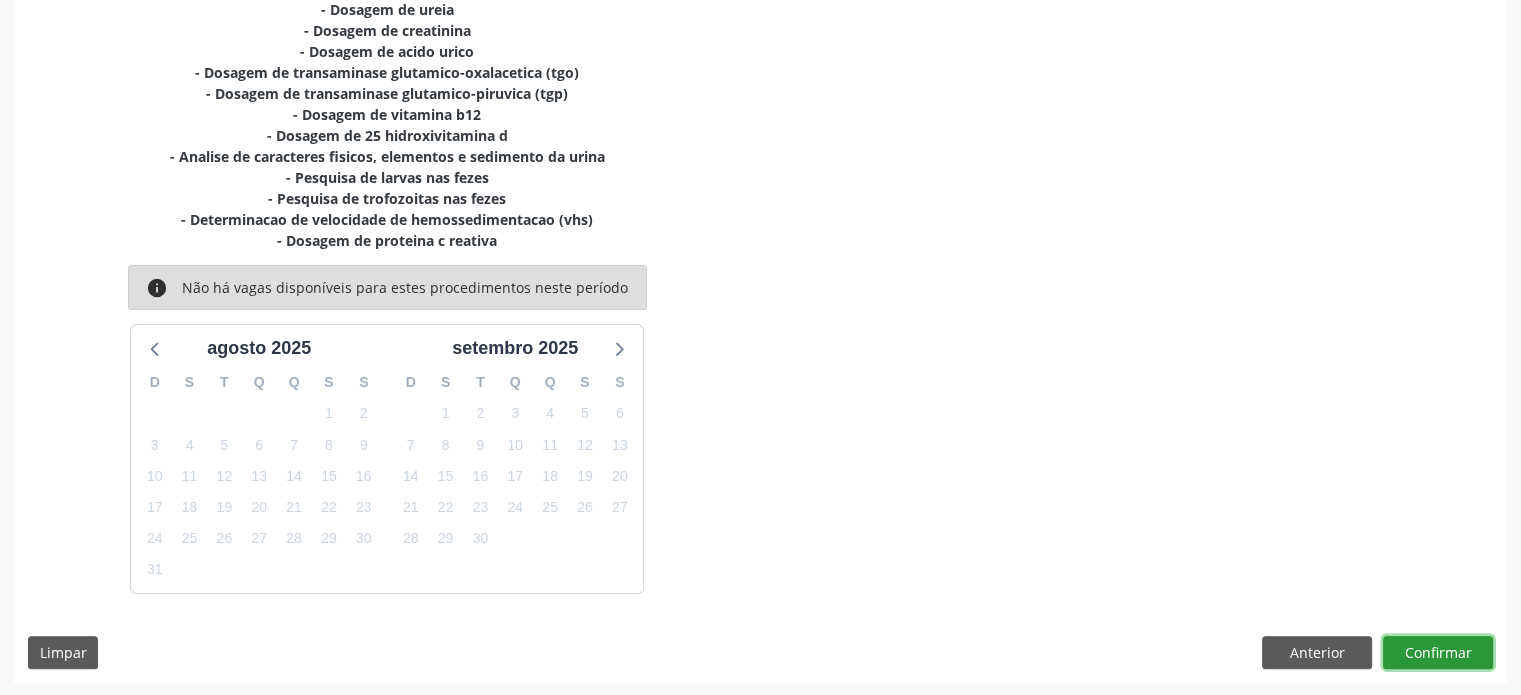 click on "Confirmar" at bounding box center (1438, 653) 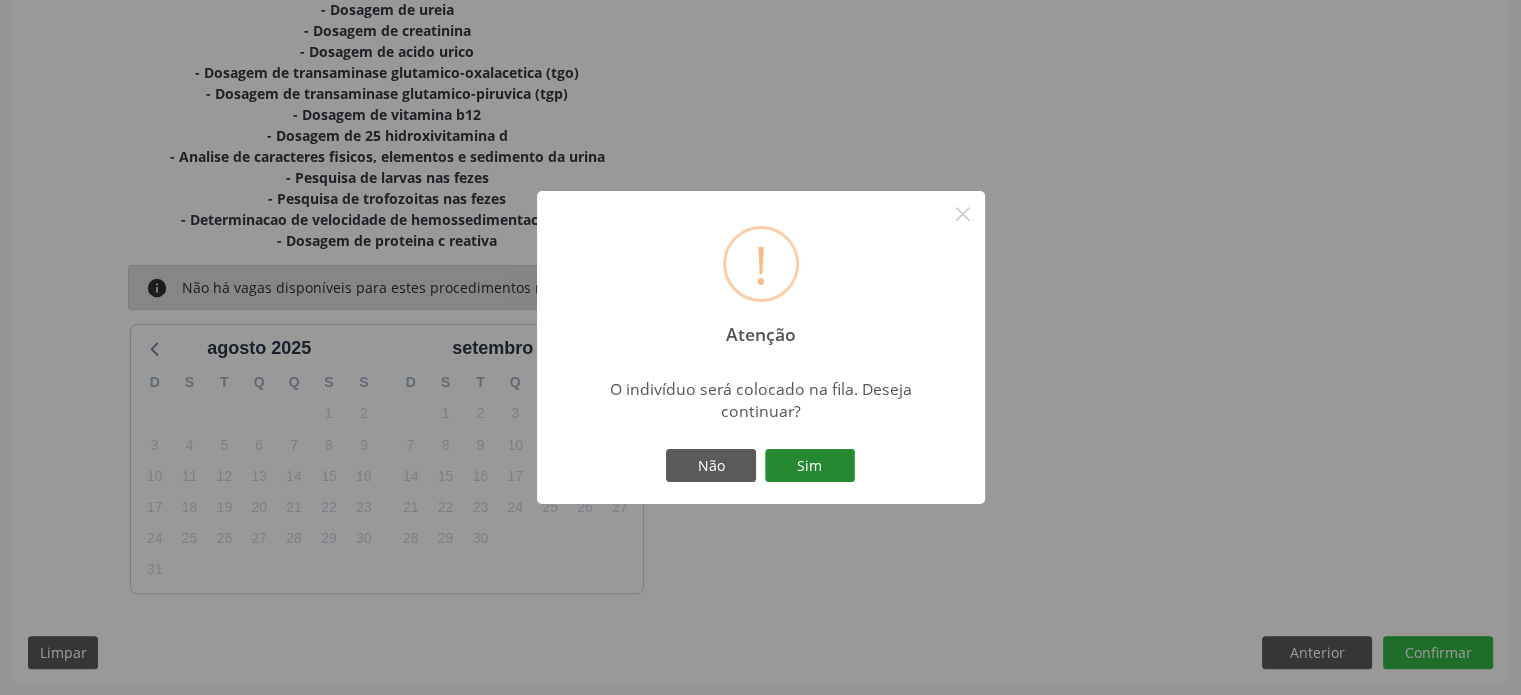 click on "Sim" at bounding box center [810, 466] 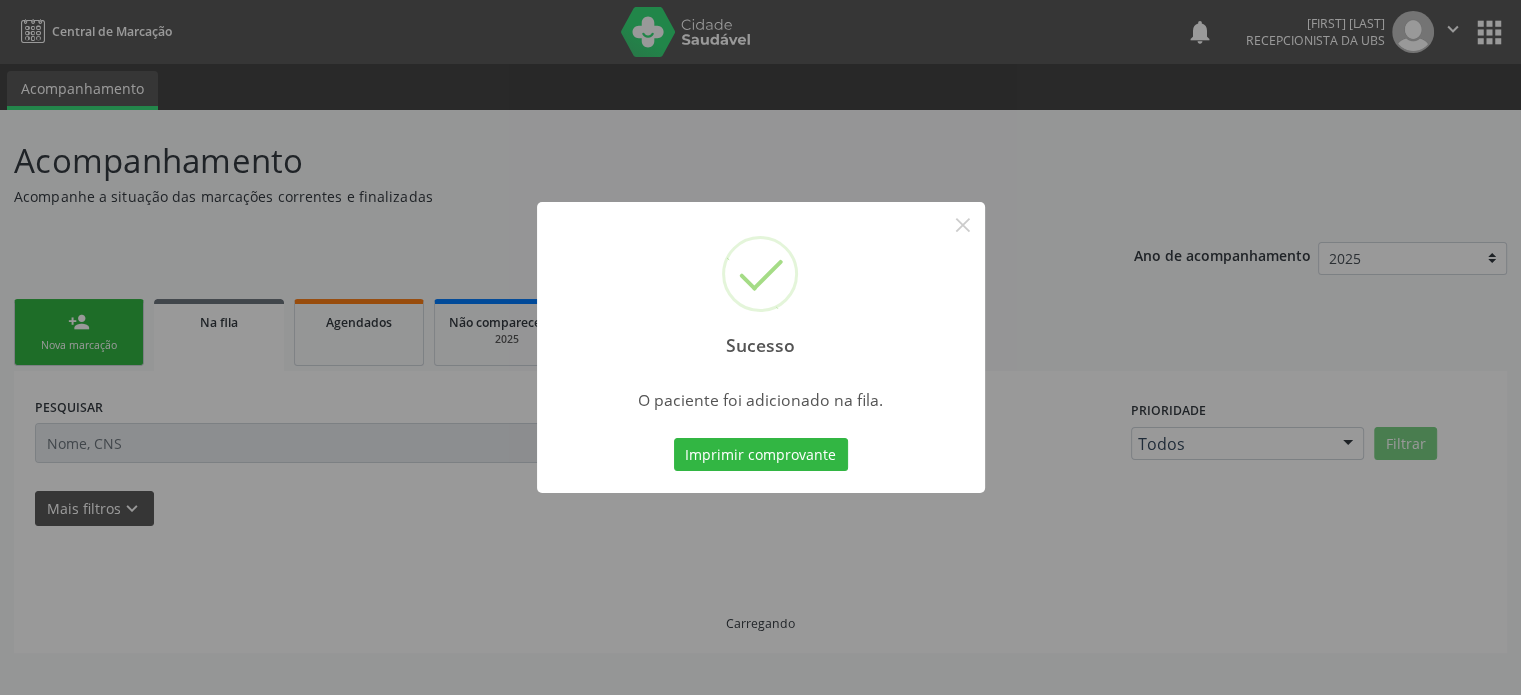 scroll, scrollTop: 0, scrollLeft: 0, axis: both 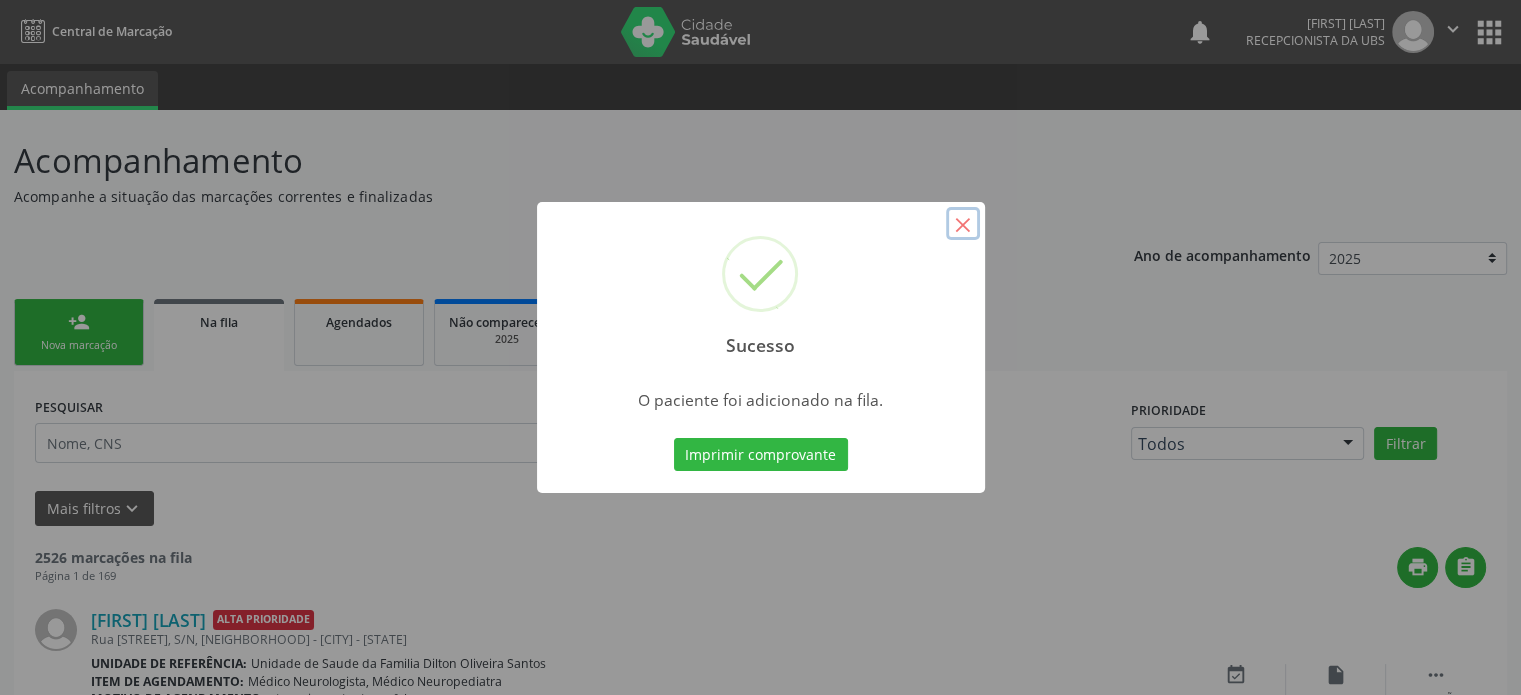 click on "×" at bounding box center (963, 224) 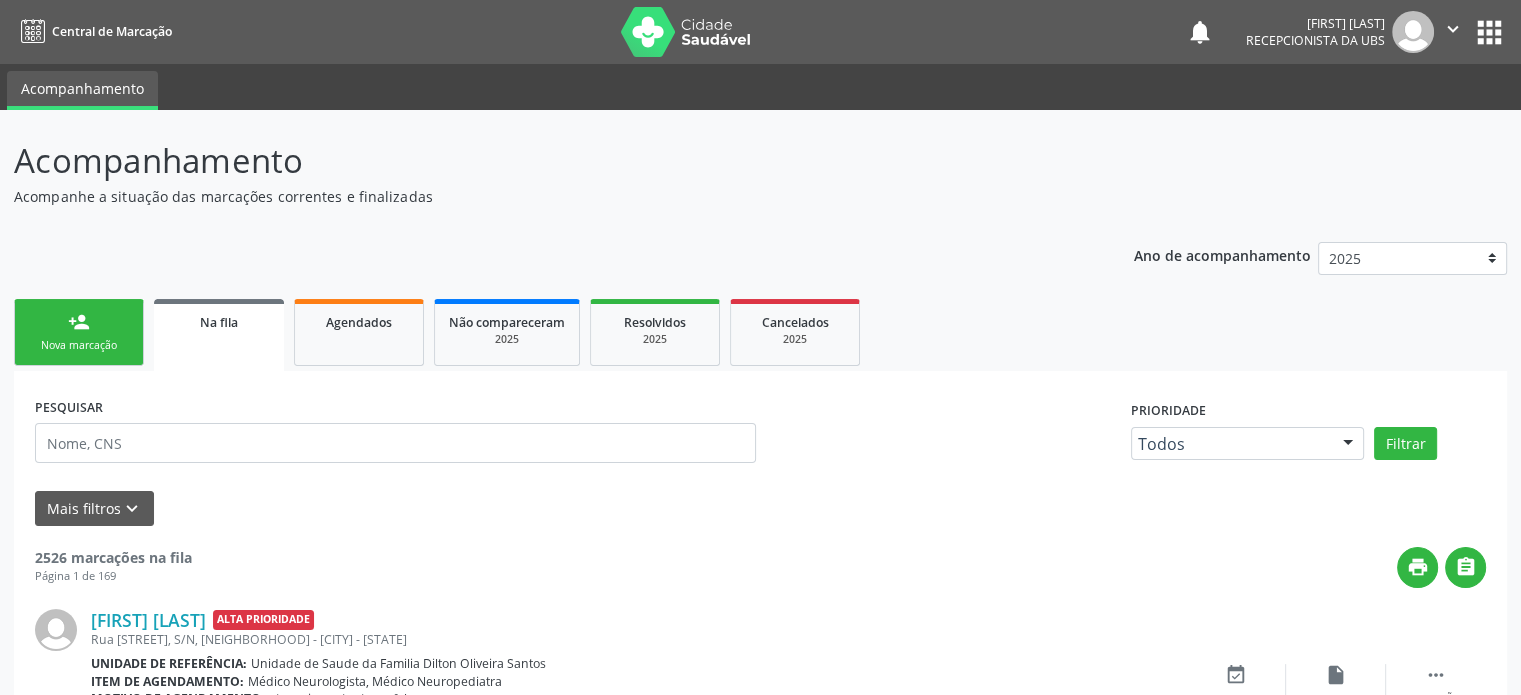 click on "person_add
Nova marcação" at bounding box center (79, 332) 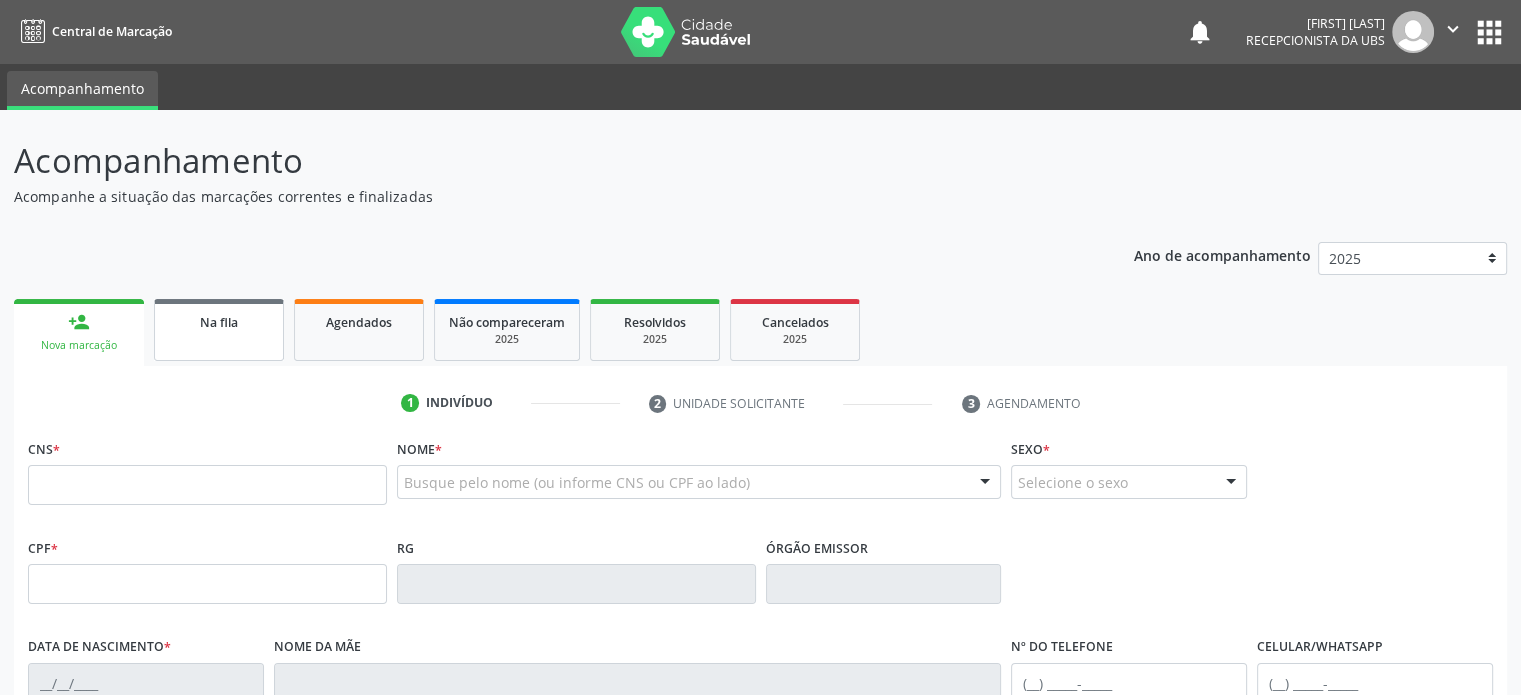 click on "Na fila" at bounding box center (219, 330) 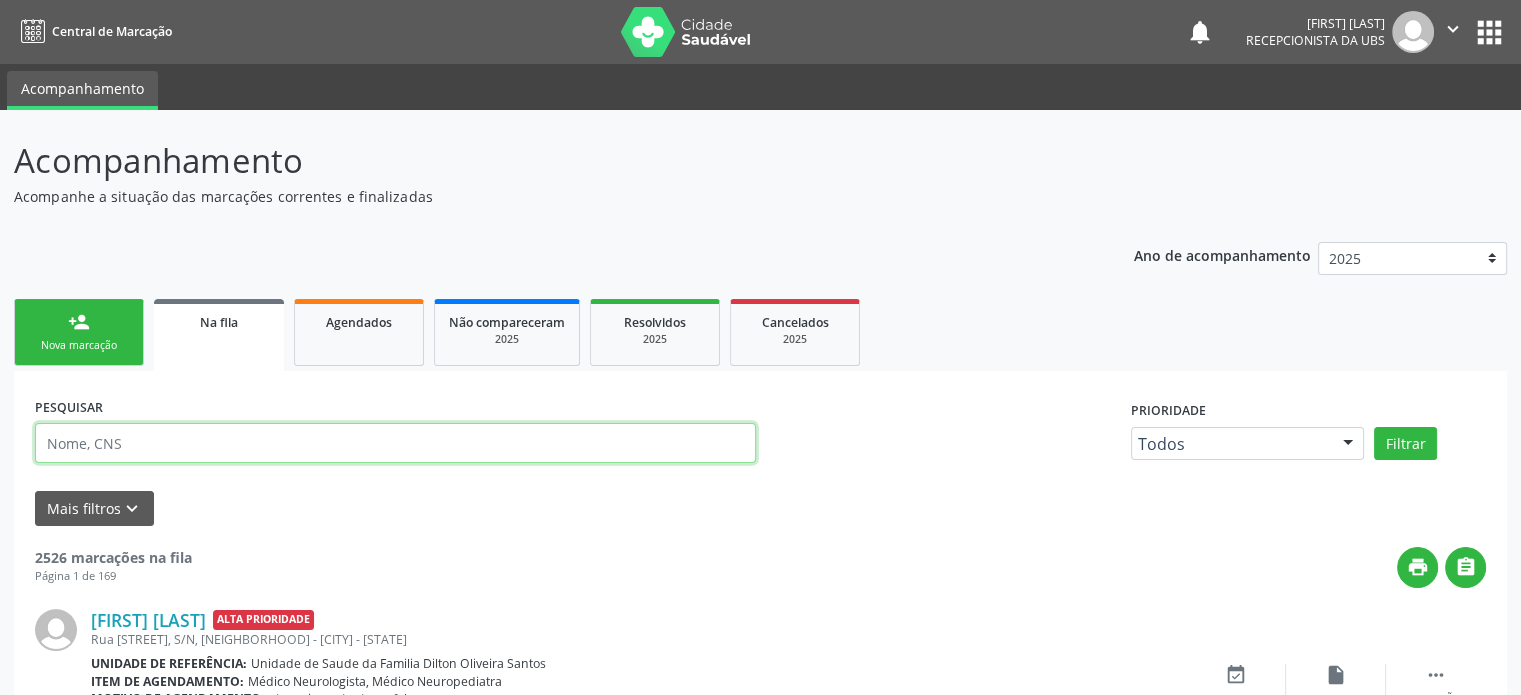 click at bounding box center (395, 443) 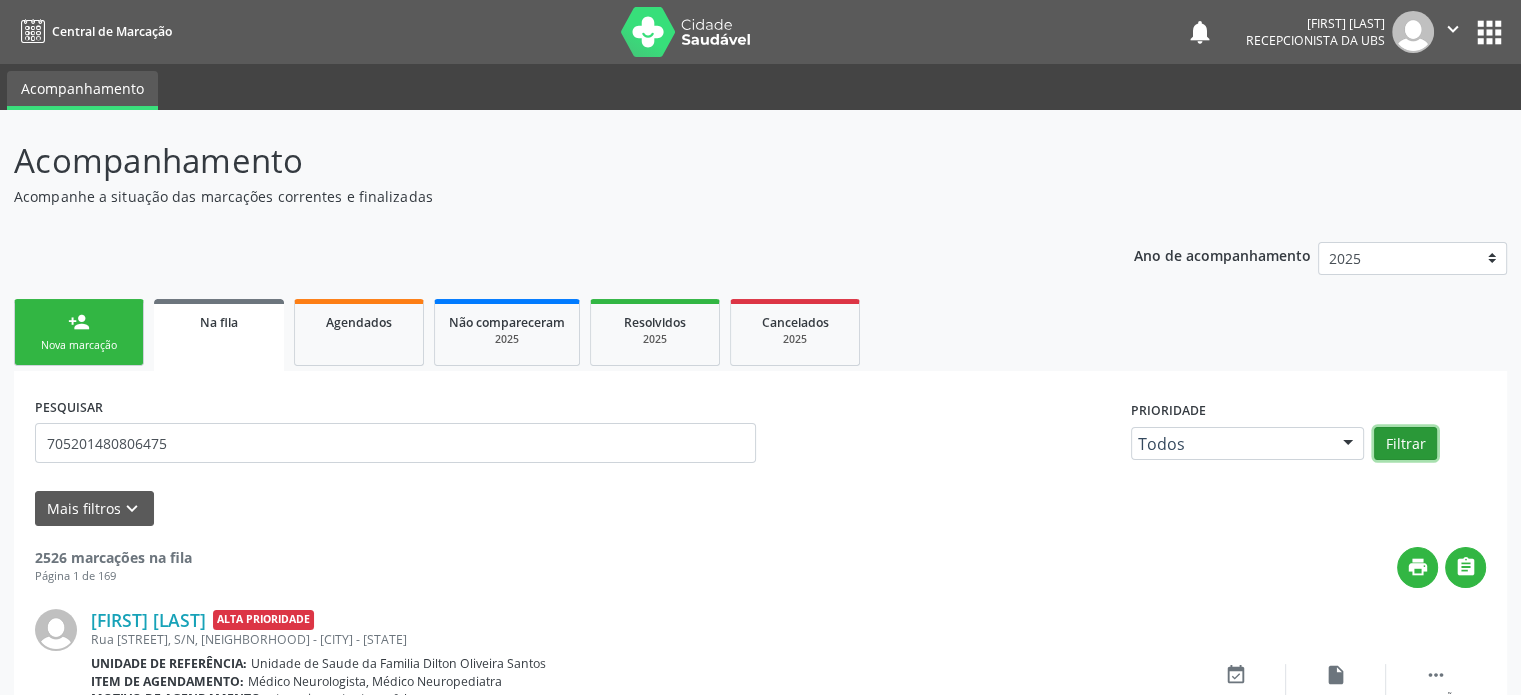 click on "Filtrar" at bounding box center (1405, 444) 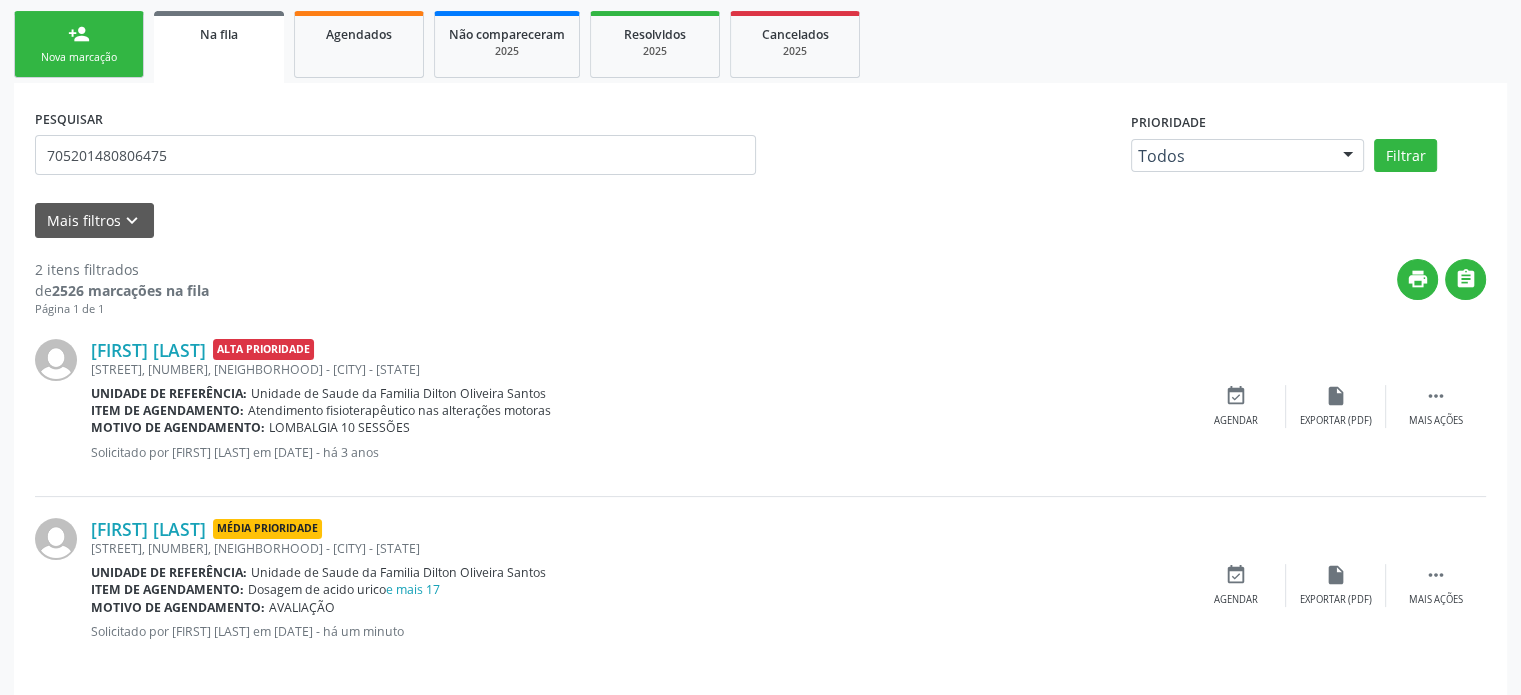 scroll, scrollTop: 300, scrollLeft: 0, axis: vertical 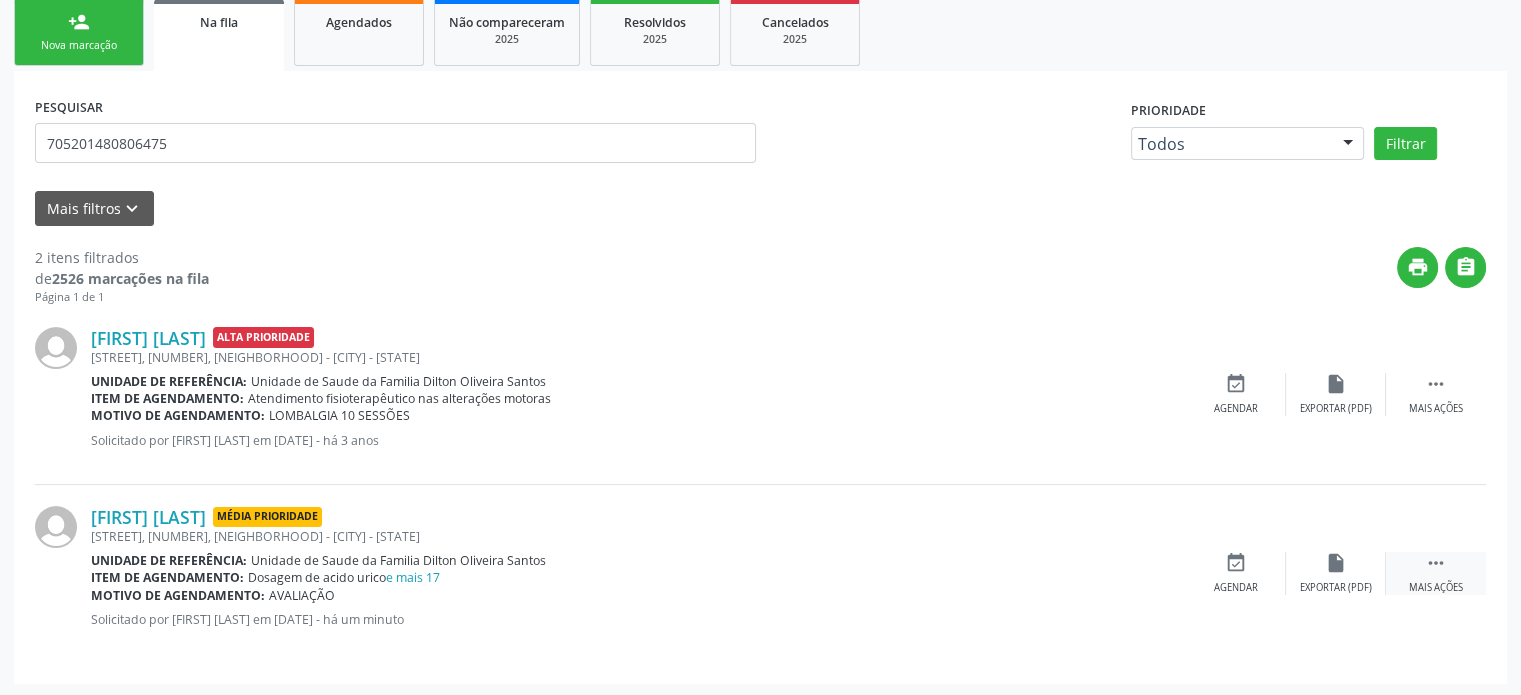 click on "" at bounding box center [1436, 563] 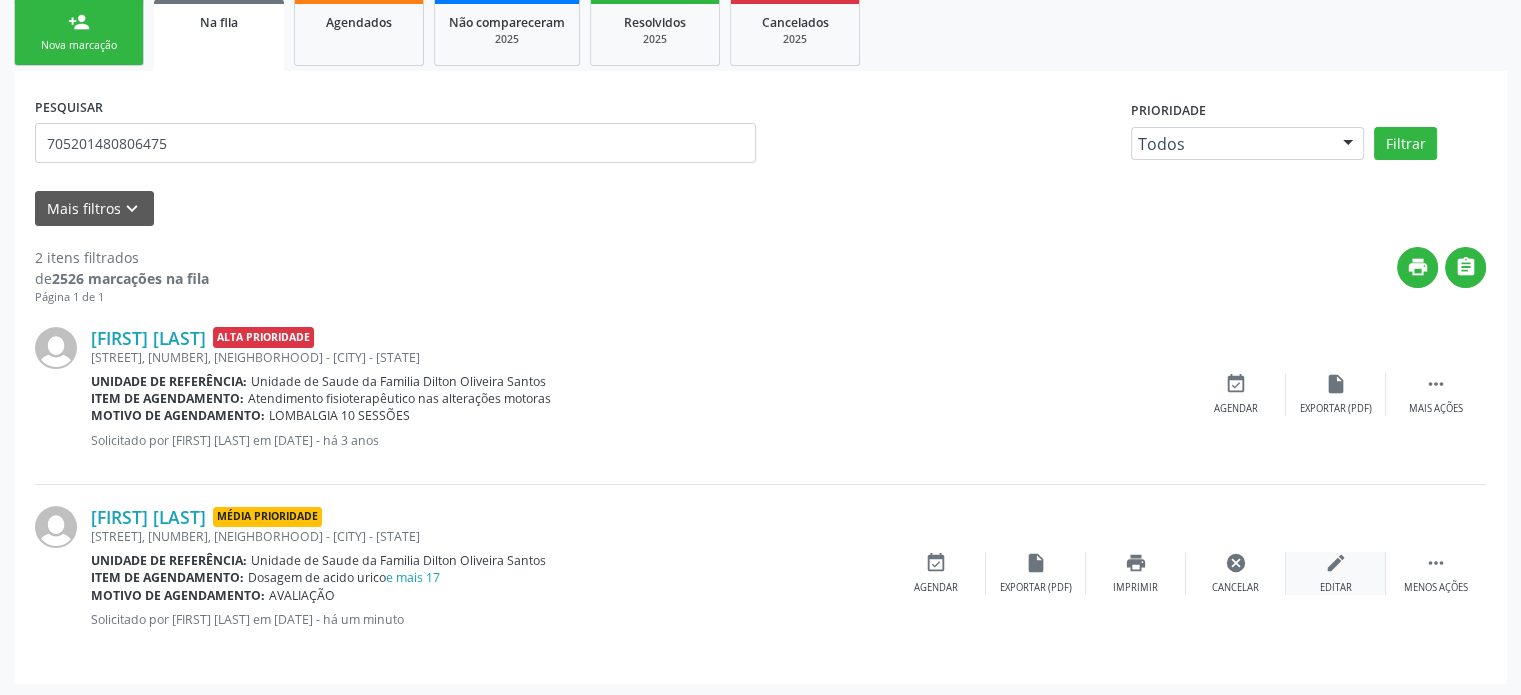 click on "edit
Editar" at bounding box center (1336, 573) 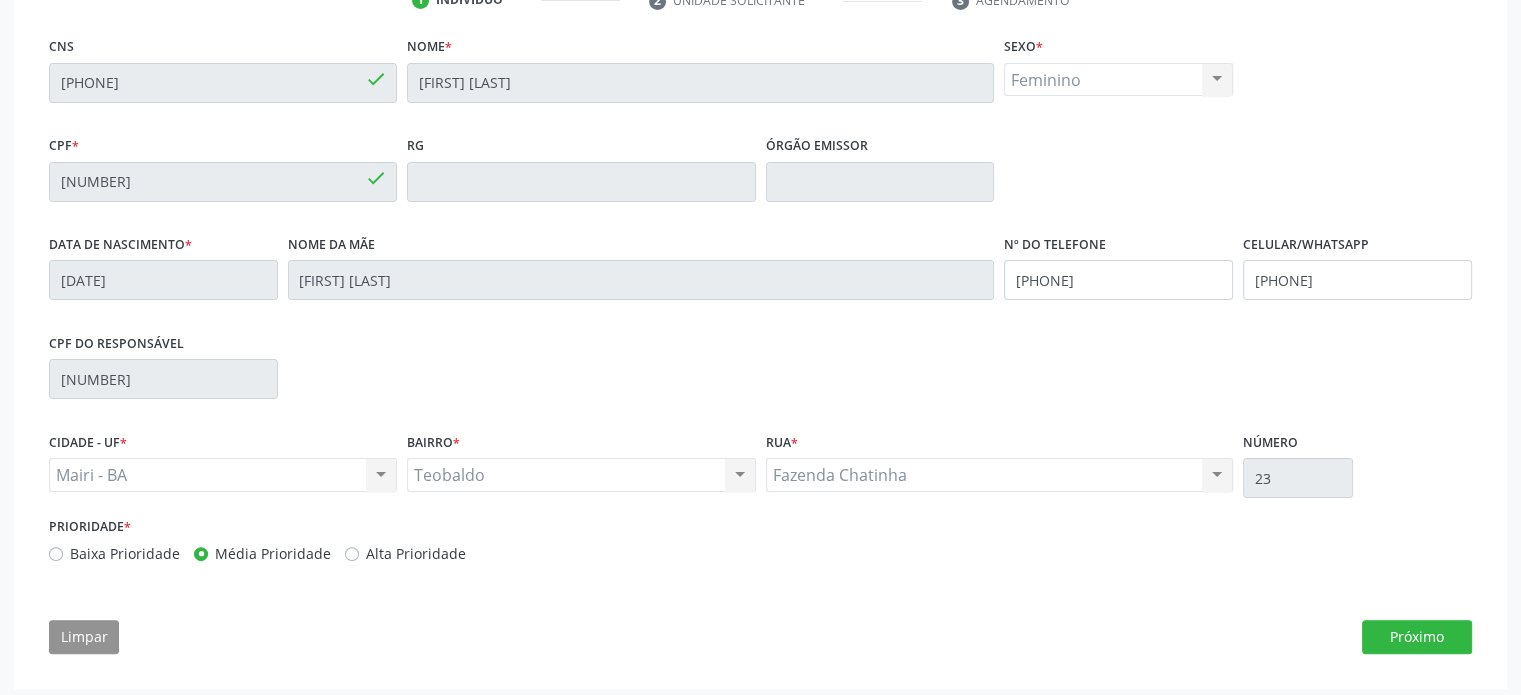 scroll, scrollTop: 414, scrollLeft: 0, axis: vertical 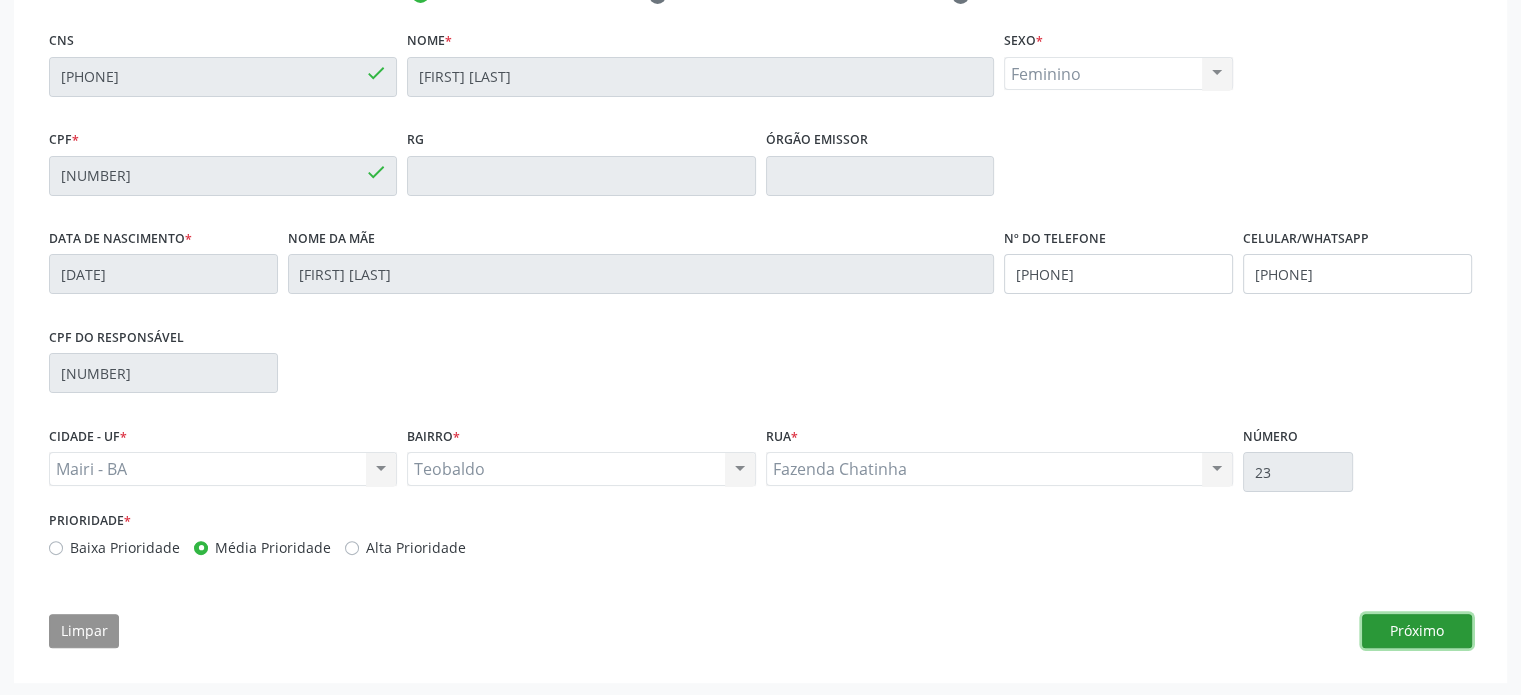click on "Próximo" at bounding box center [1417, 631] 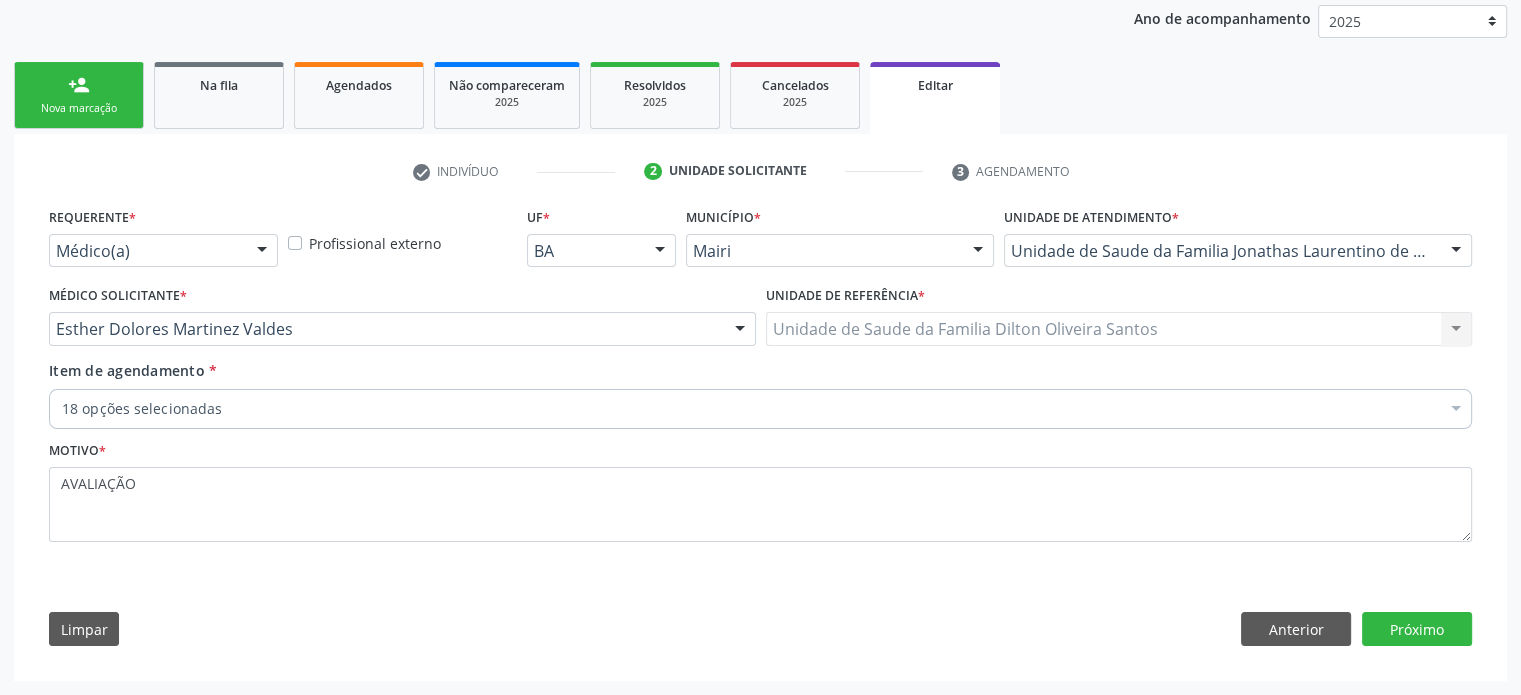 scroll, scrollTop: 235, scrollLeft: 0, axis: vertical 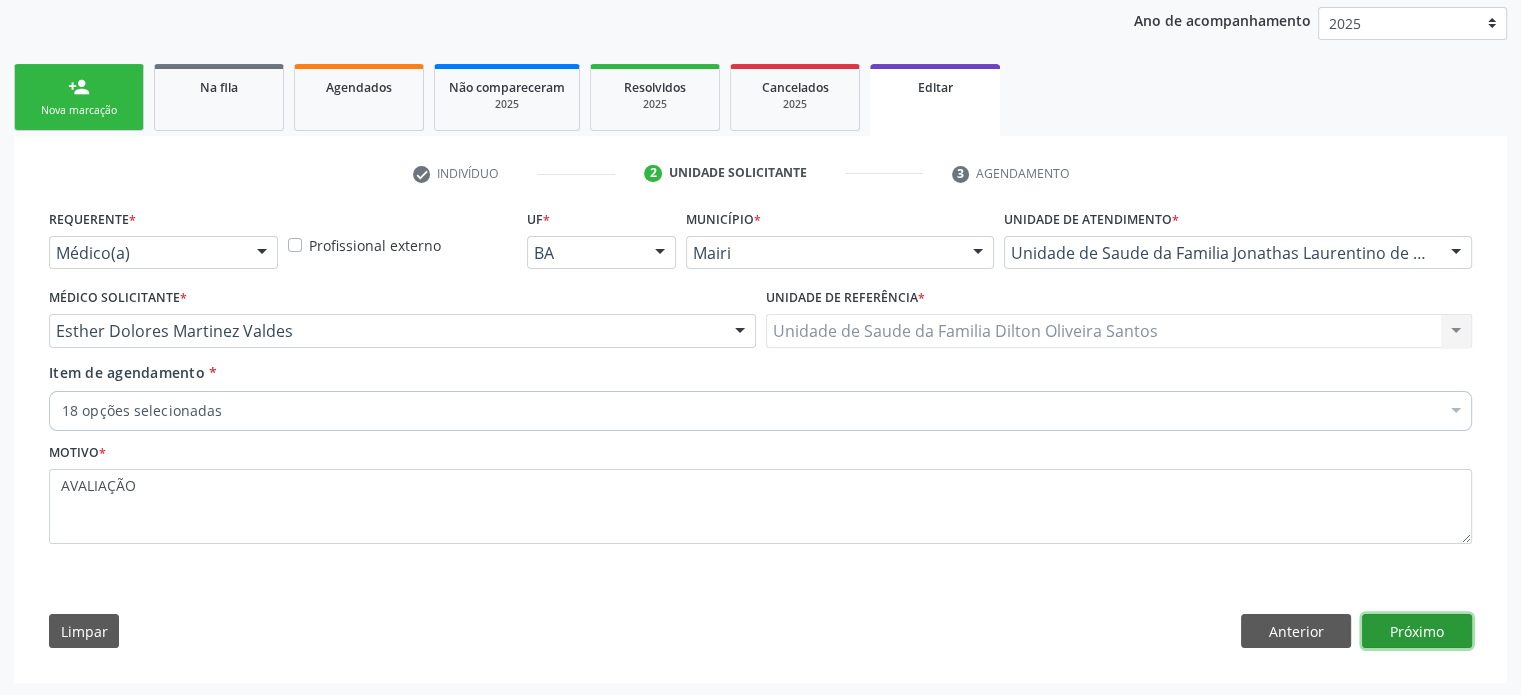 click on "Próximo" at bounding box center (1417, 631) 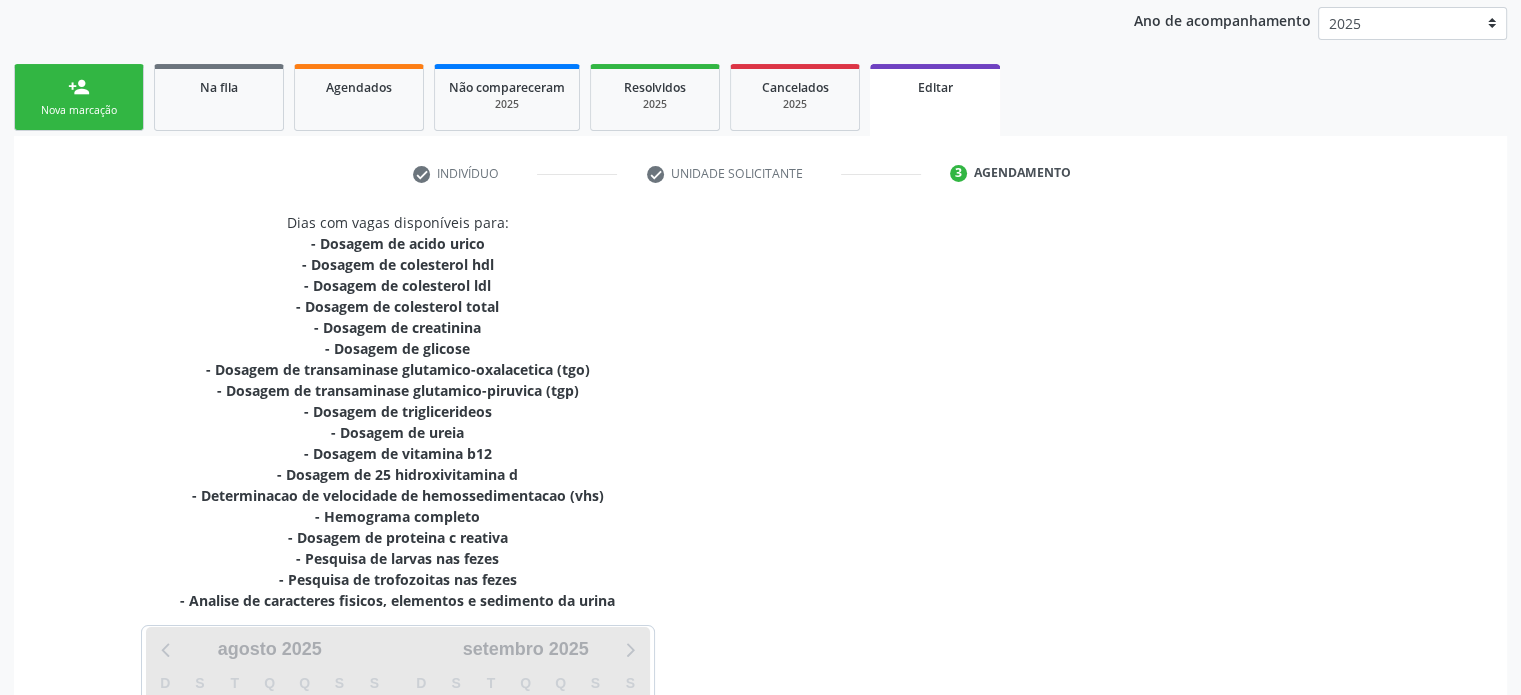 scroll, scrollTop: 556, scrollLeft: 0, axis: vertical 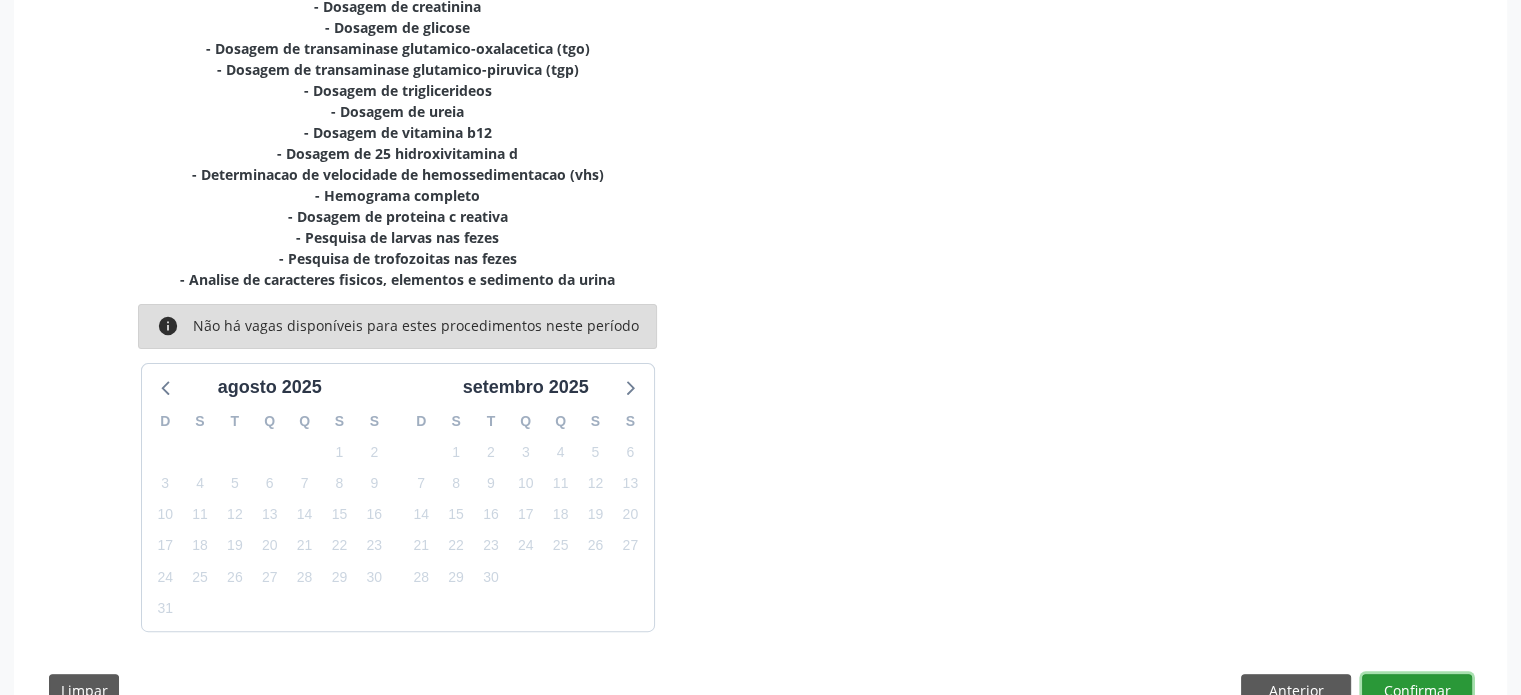 click on "Confirmar" at bounding box center [1417, 691] 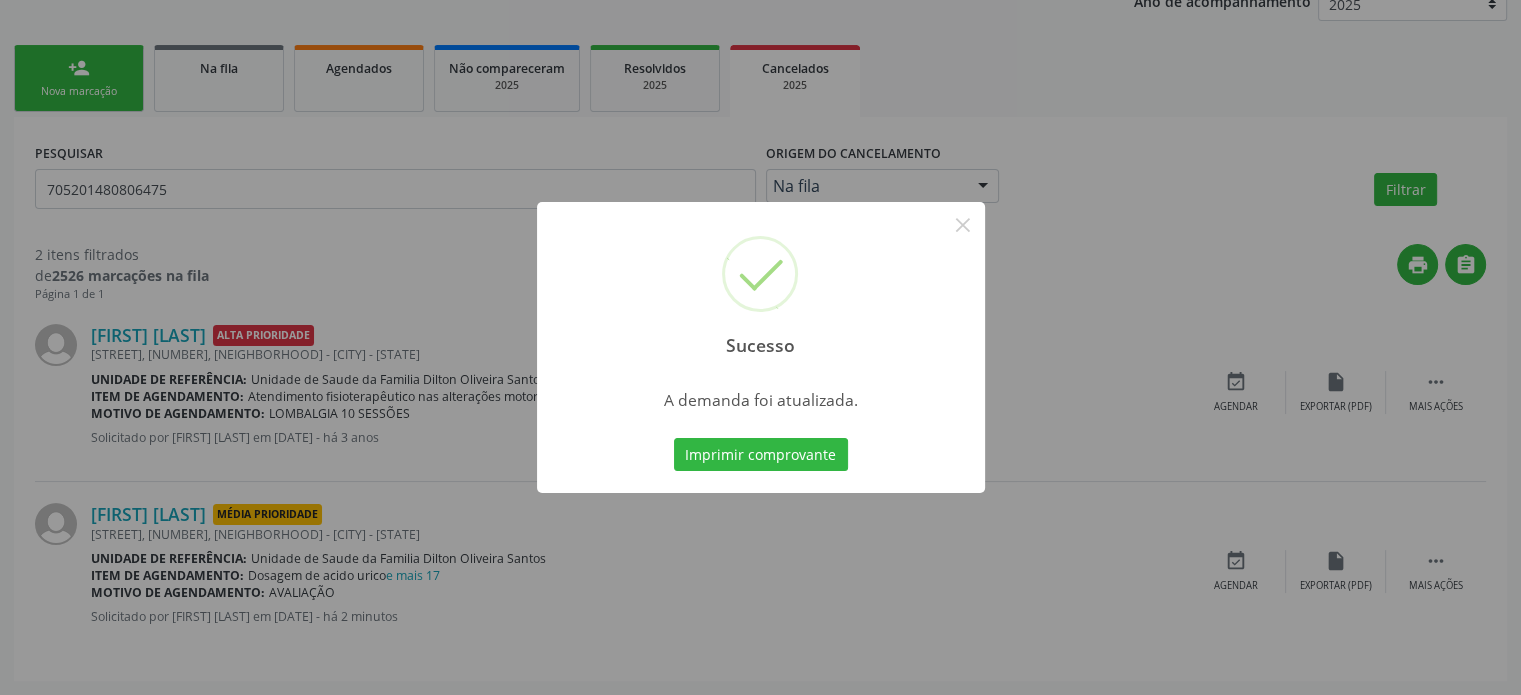 scroll, scrollTop: 0, scrollLeft: 0, axis: both 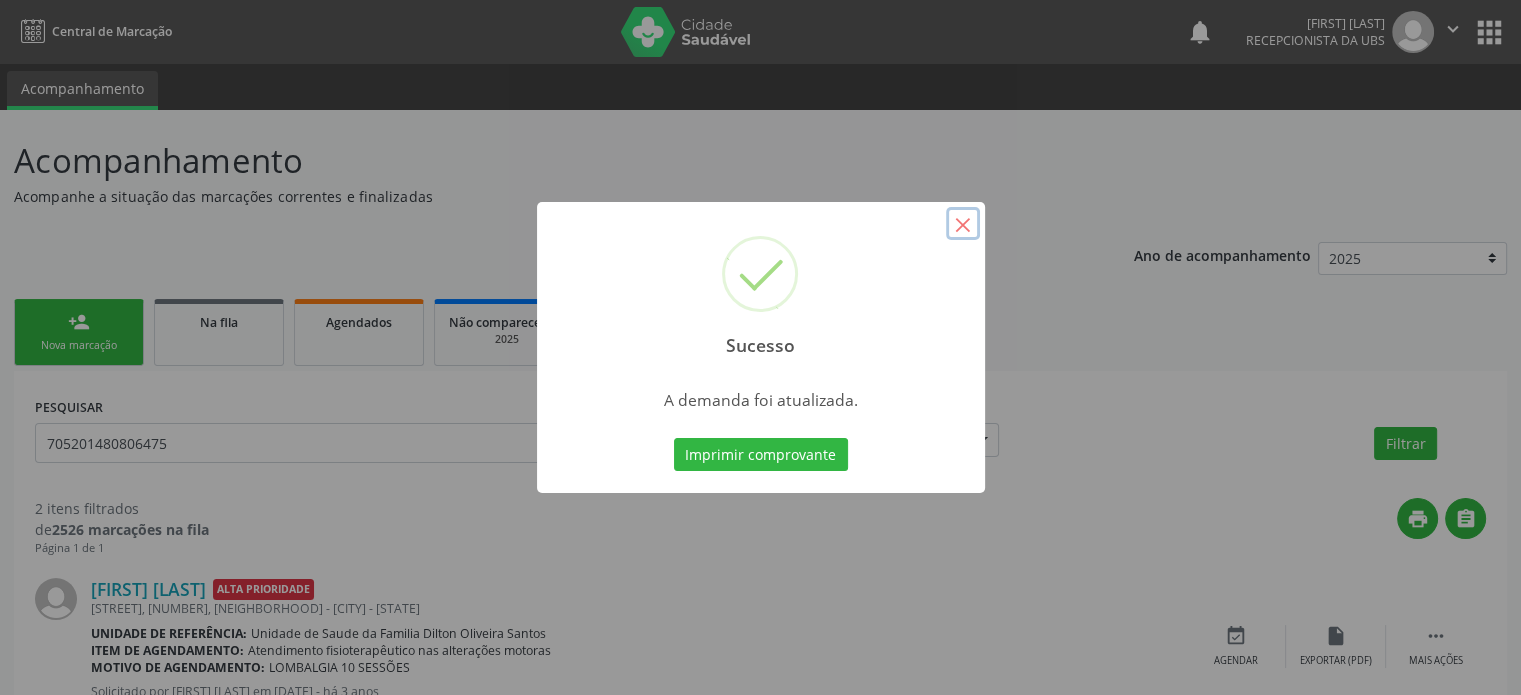 click on "×" at bounding box center (963, 224) 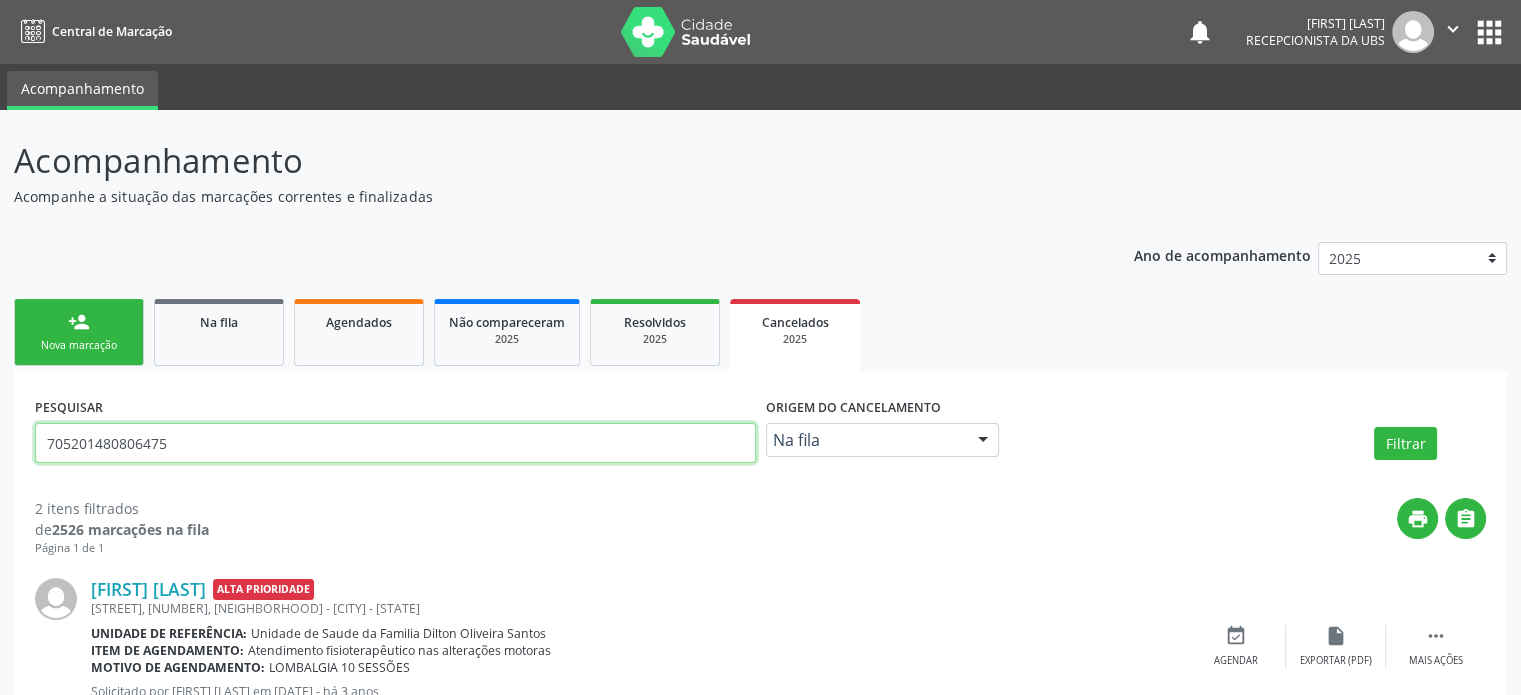 drag, startPoint x: 177, startPoint y: 437, endPoint x: 47, endPoint y: 433, distance: 130.06152 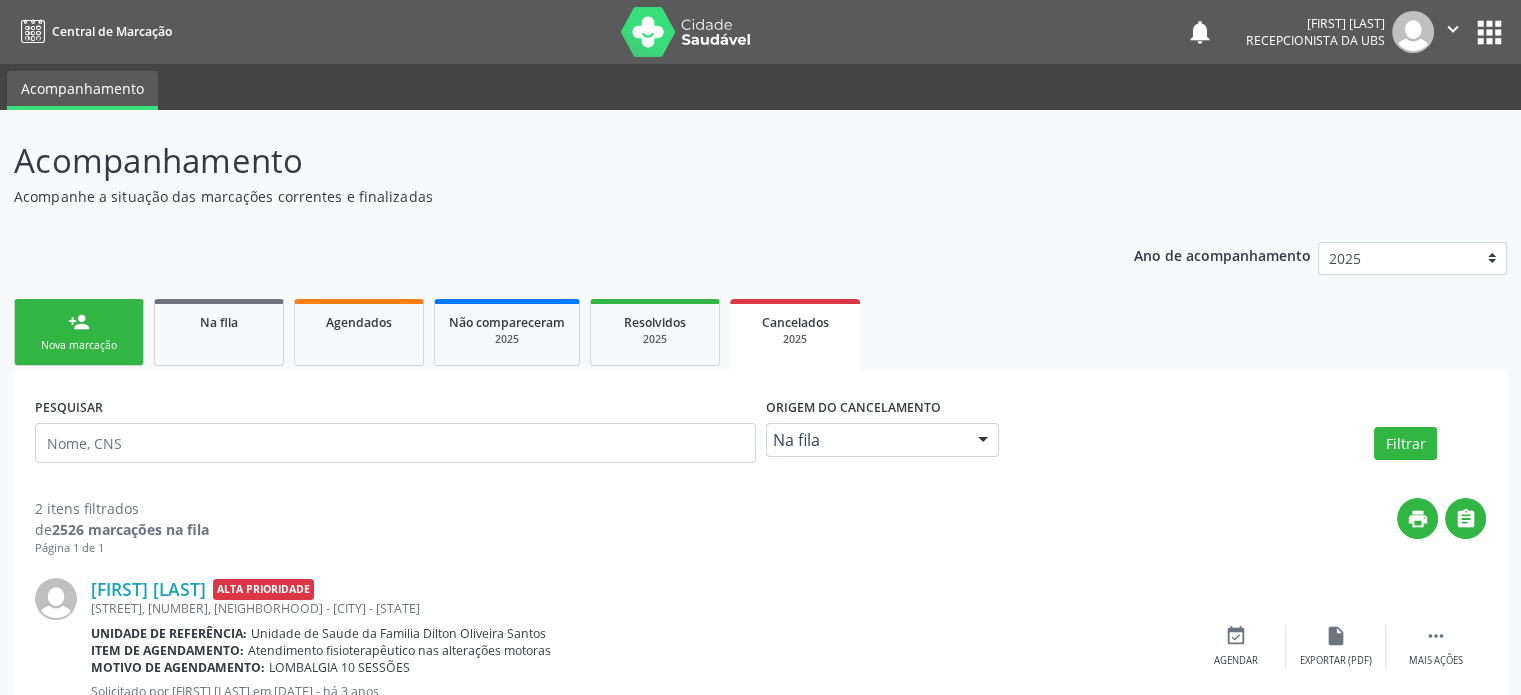 click on "person_add
Nova marcação" at bounding box center (79, 332) 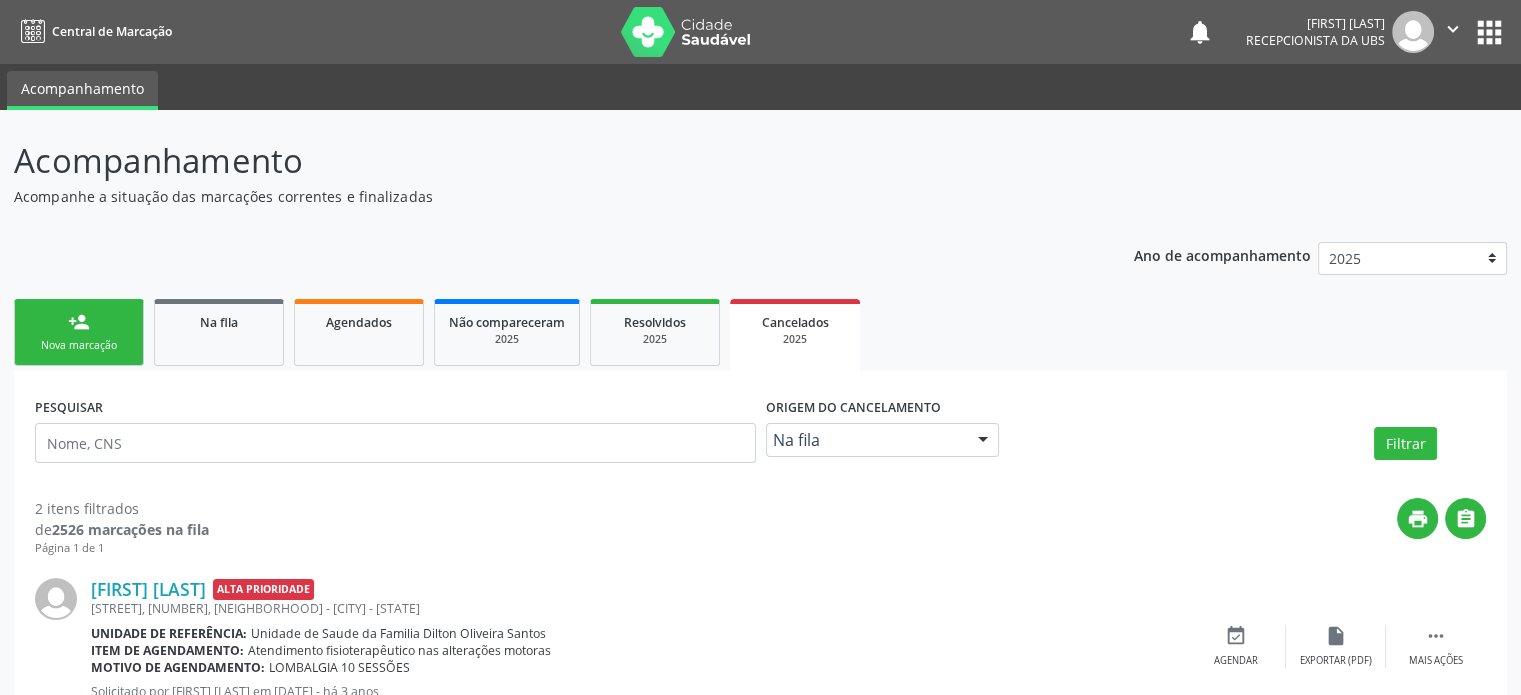 click on "Nova marcação" at bounding box center (79, 345) 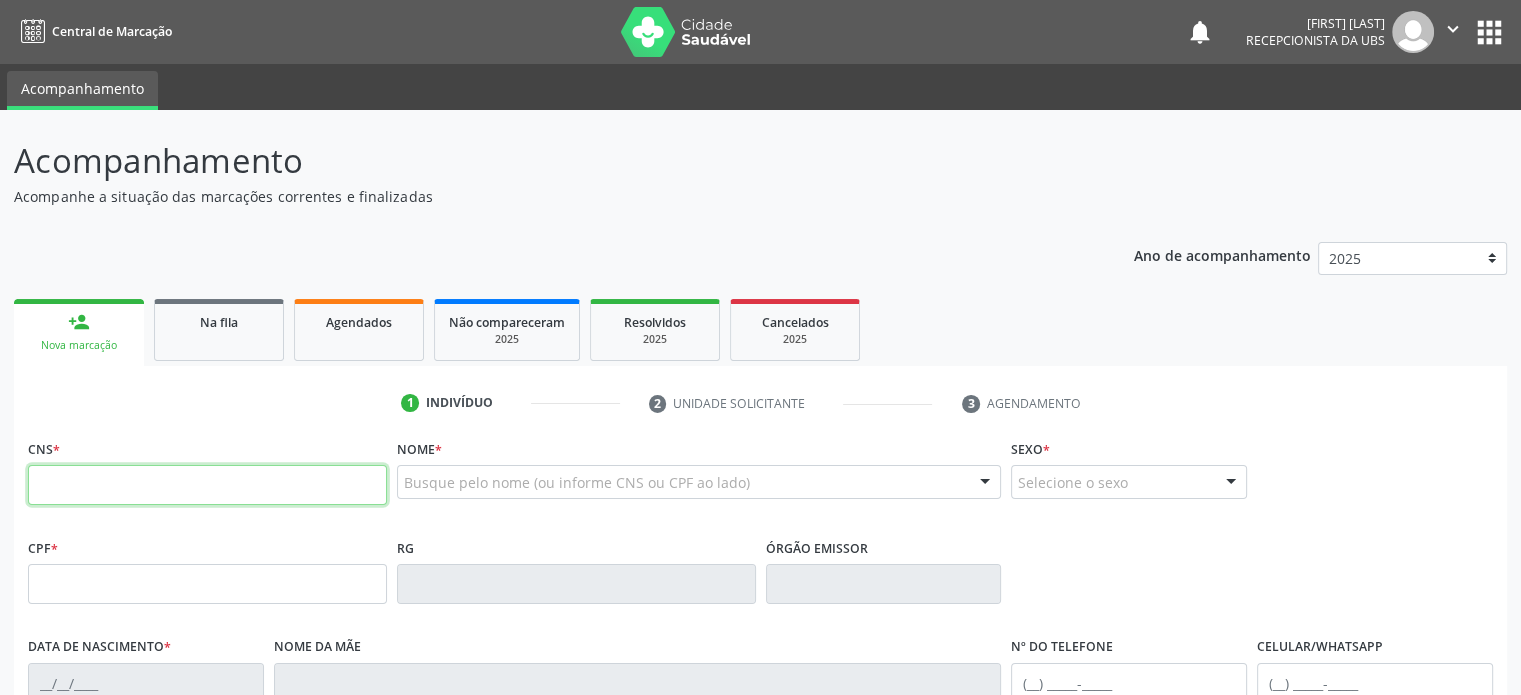 click at bounding box center (207, 485) 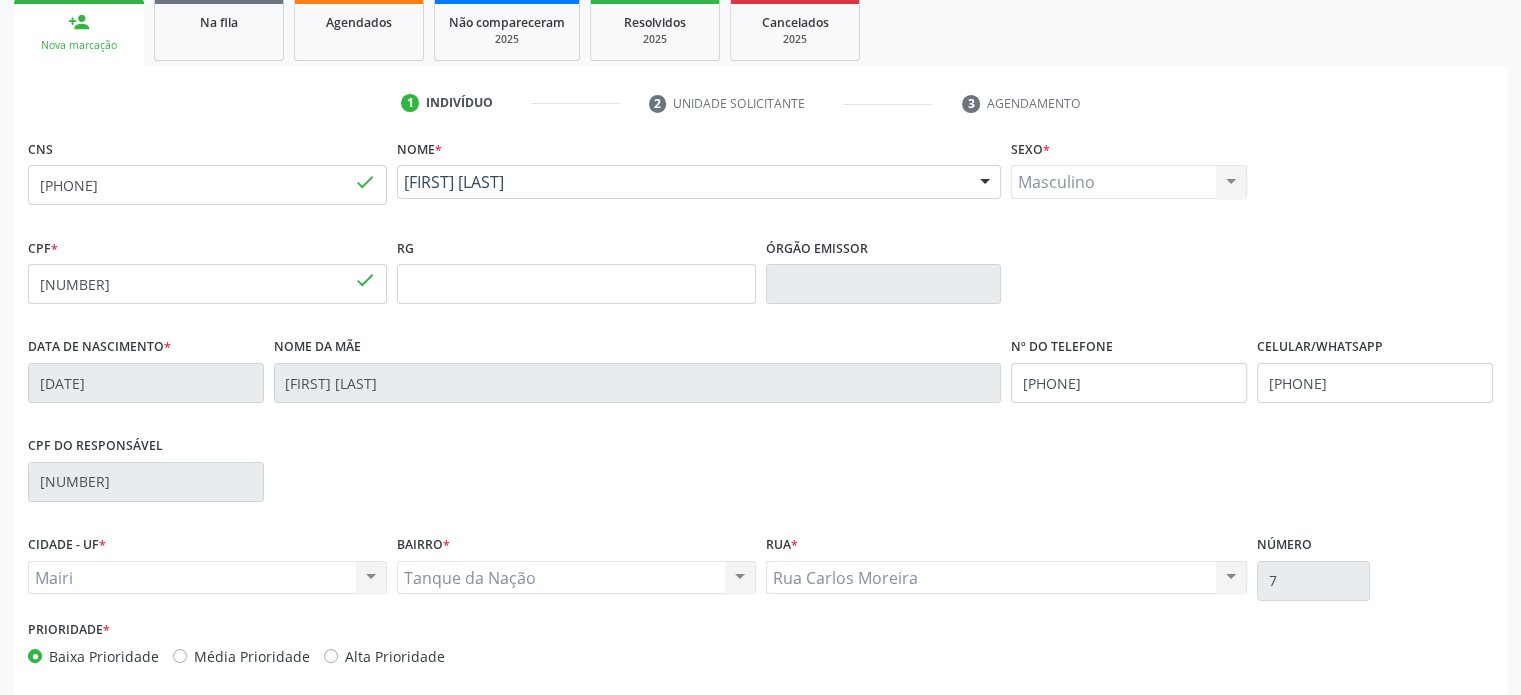 scroll, scrollTop: 388, scrollLeft: 0, axis: vertical 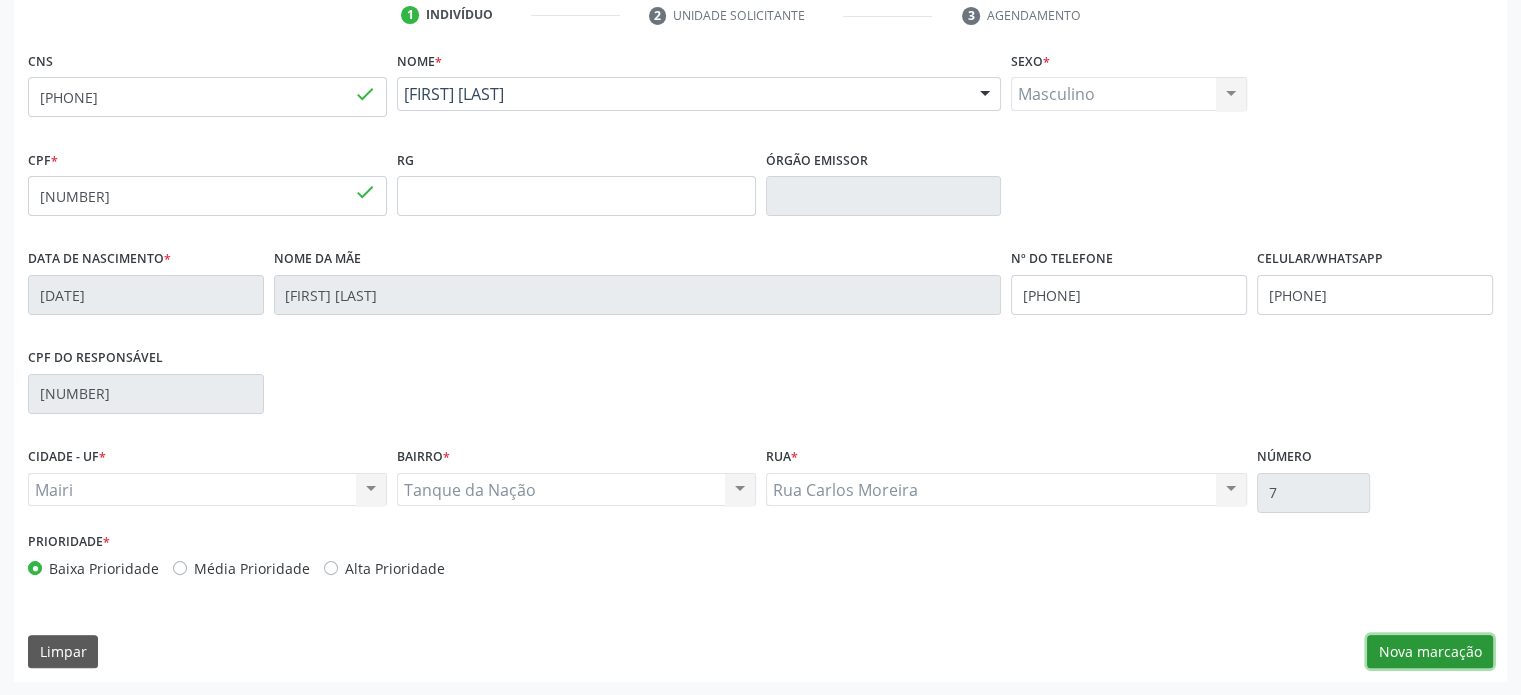 click on "Nova marcação" at bounding box center (1430, 652) 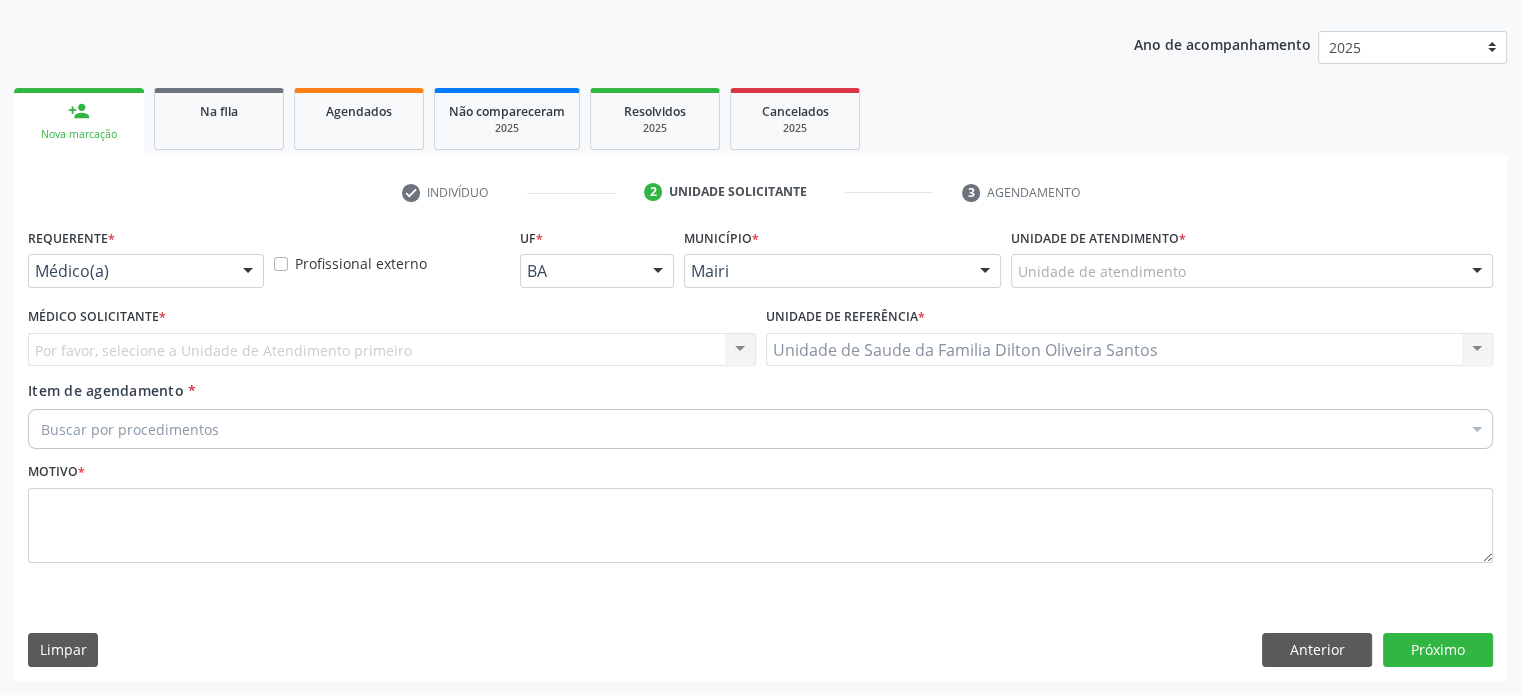 scroll, scrollTop: 209, scrollLeft: 0, axis: vertical 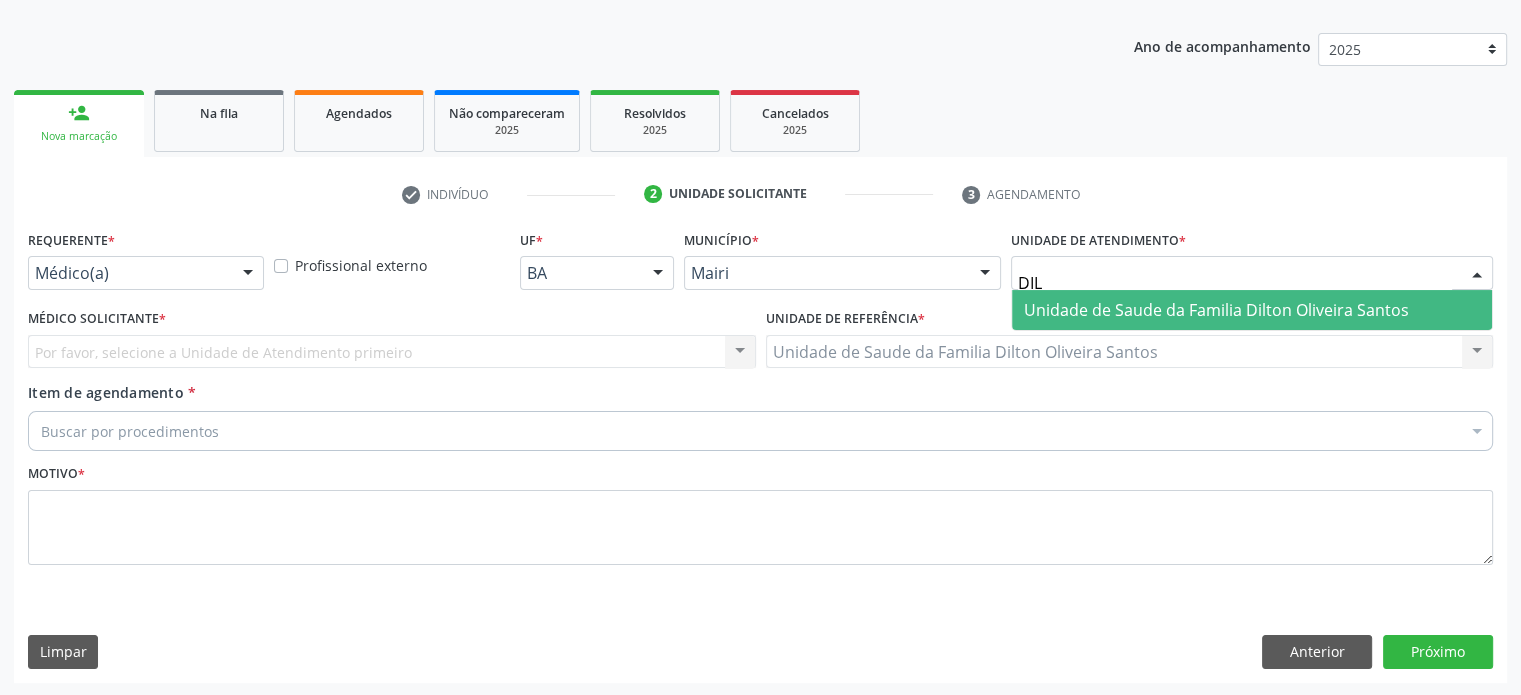 click on "Unidade de Saude da Familia Dilton Oliveira Santos" at bounding box center (1252, 310) 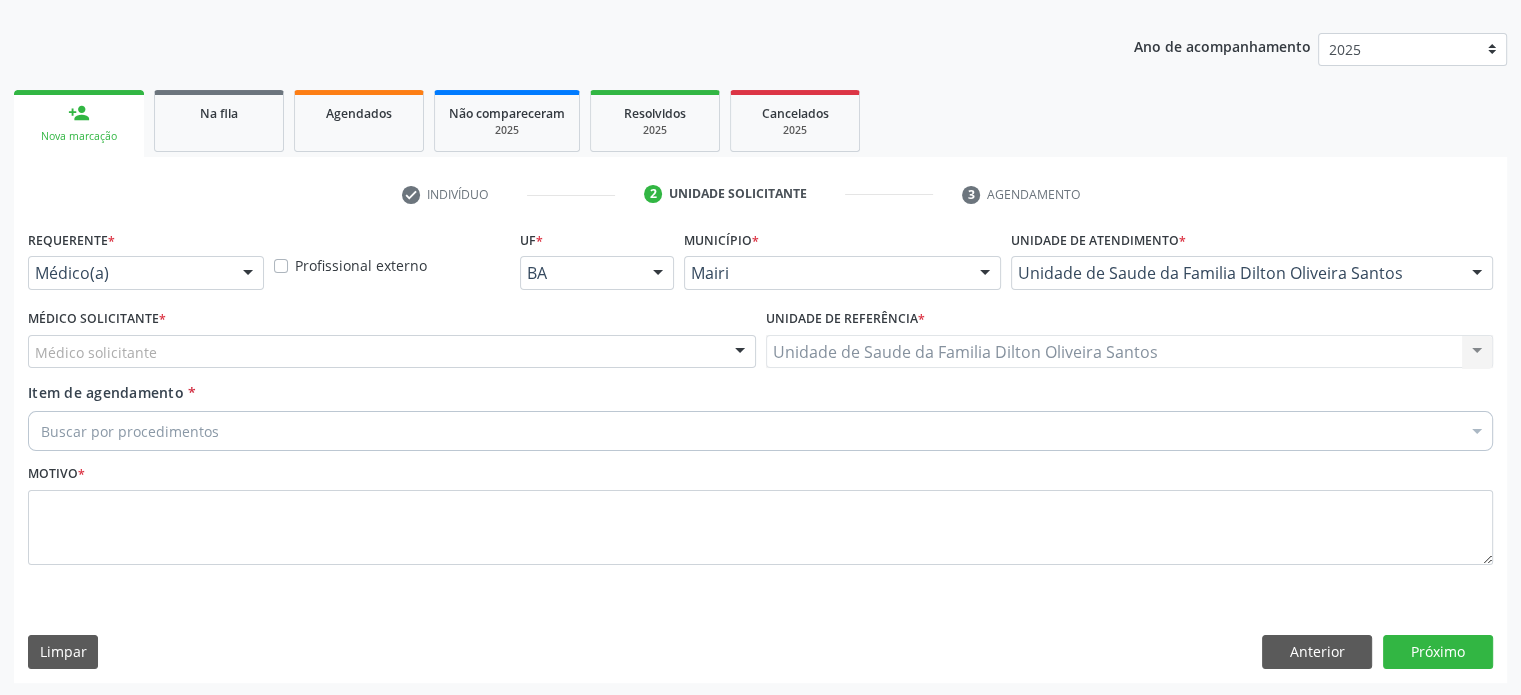 click on "Médico solicitante" at bounding box center [392, 352] 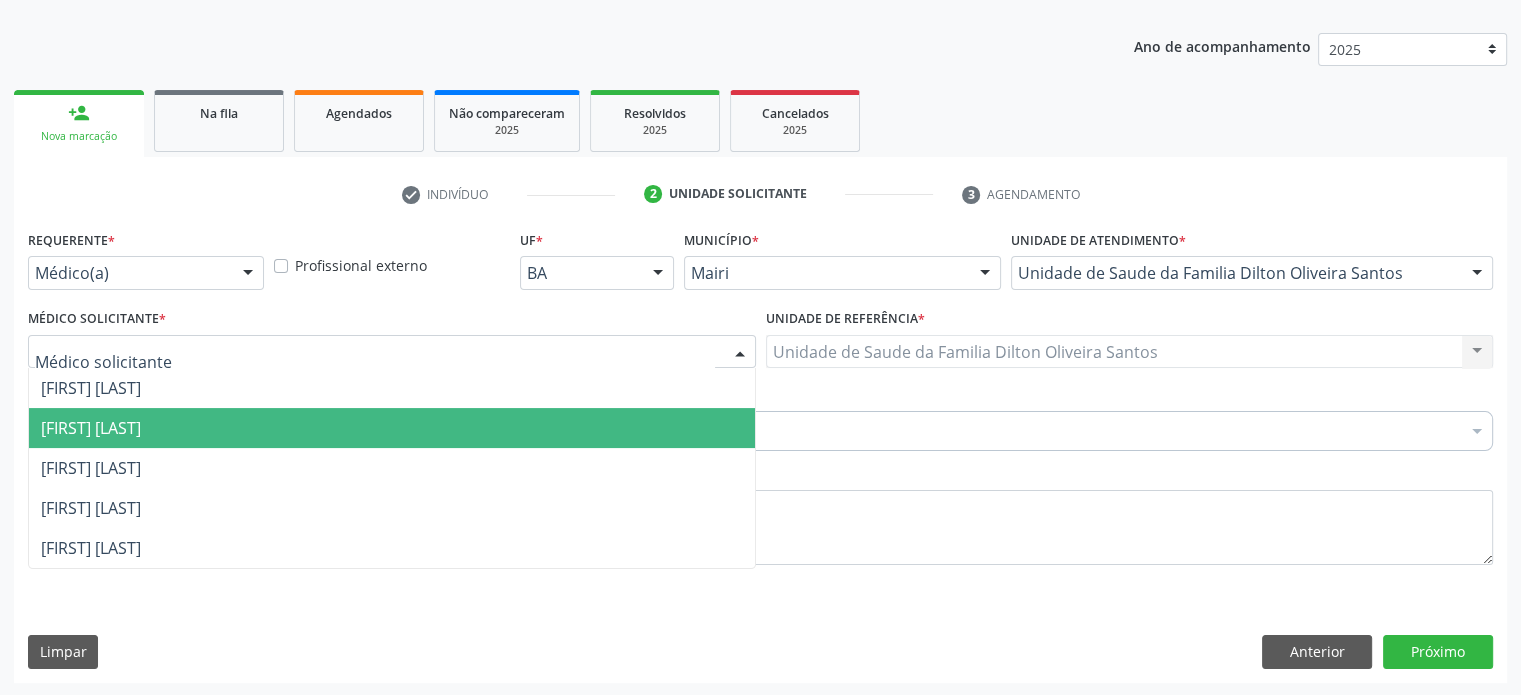 click on "[FIRST] [LAST]" at bounding box center (392, 428) 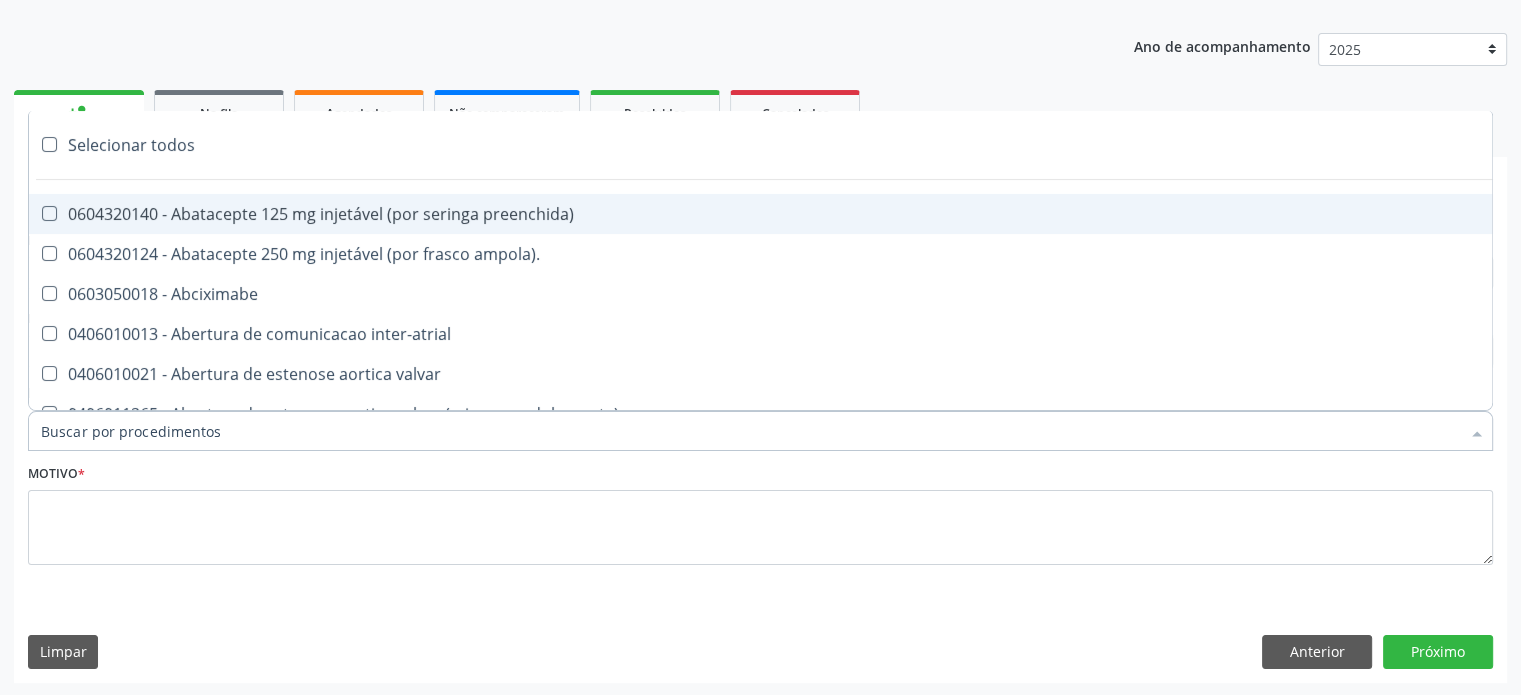 paste on "0205010032" 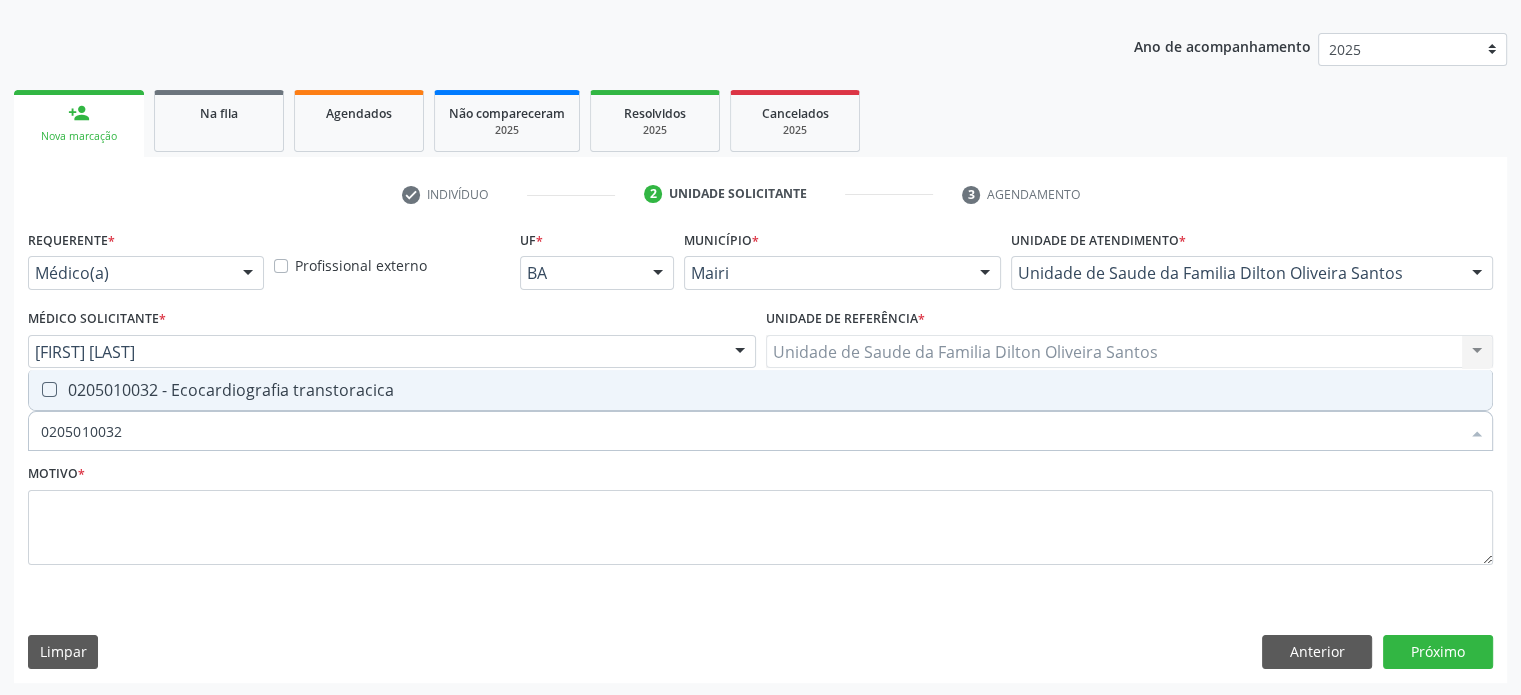 click on "0205010032 - Ecocardiografia transtoracica" at bounding box center [760, 390] 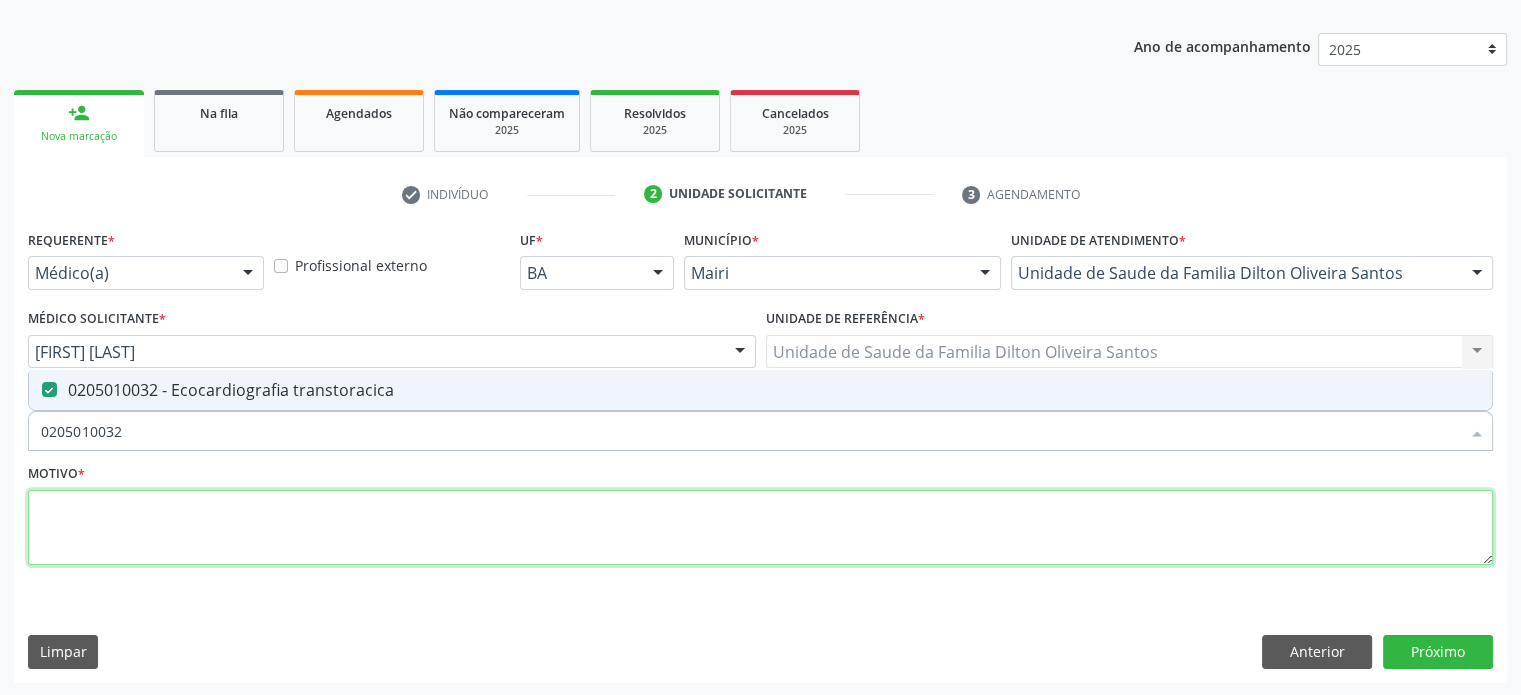 click at bounding box center [760, 528] 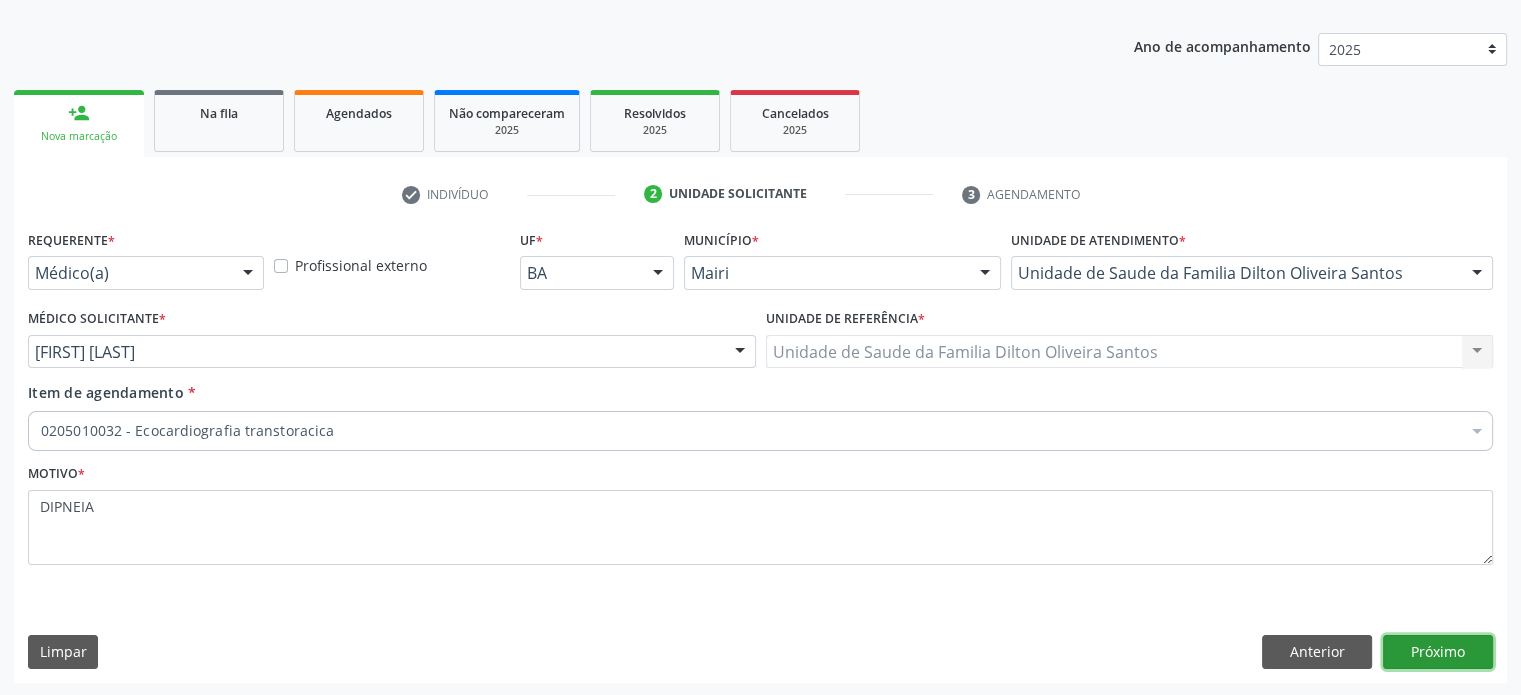 click on "Próximo" at bounding box center (1438, 652) 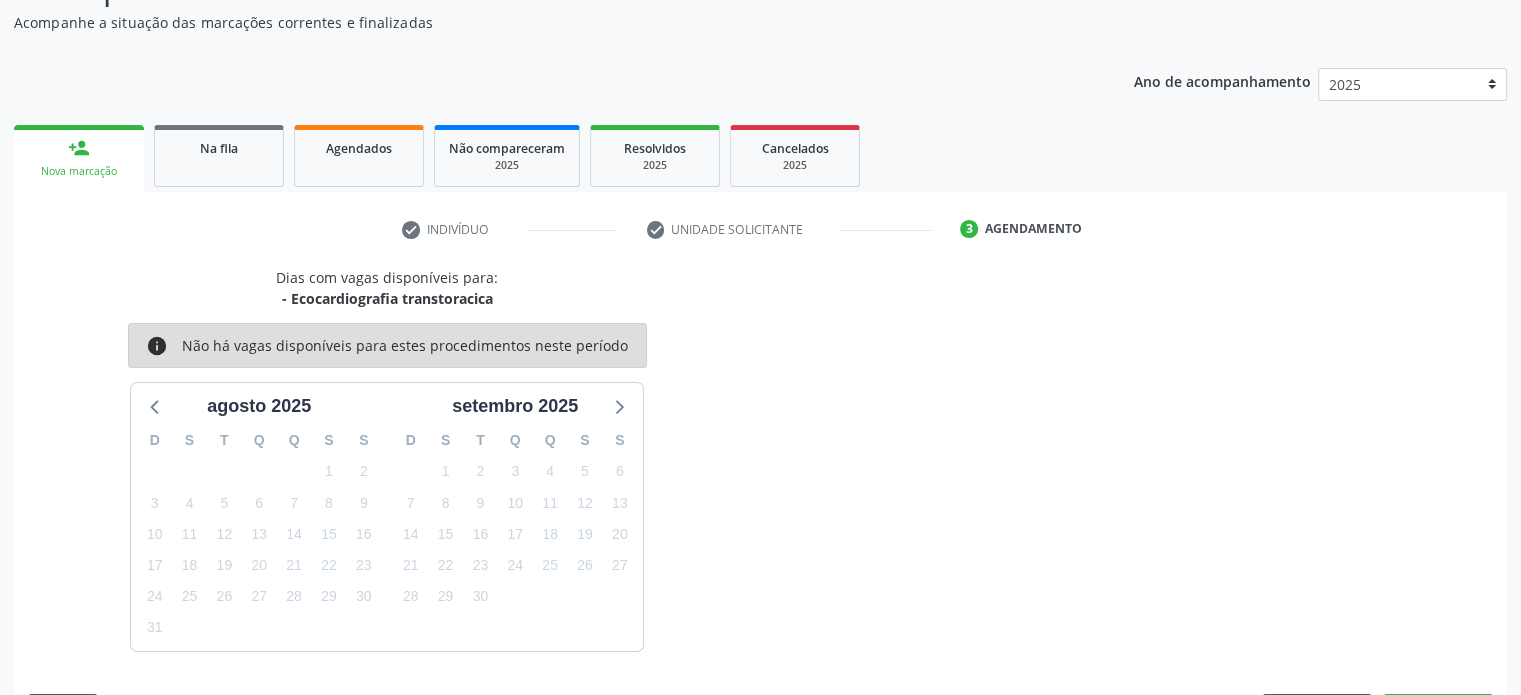 scroll, scrollTop: 209, scrollLeft: 0, axis: vertical 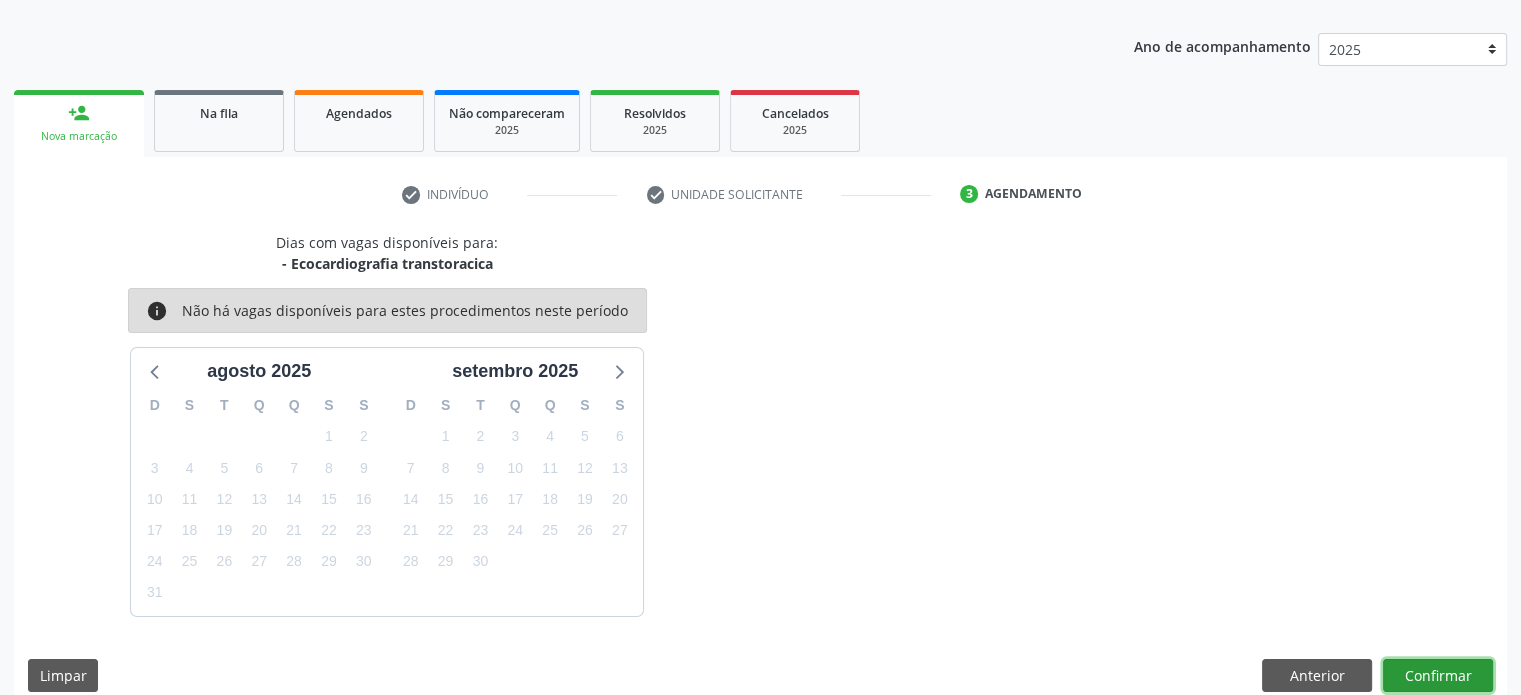click on "Confirmar" at bounding box center (1438, 676) 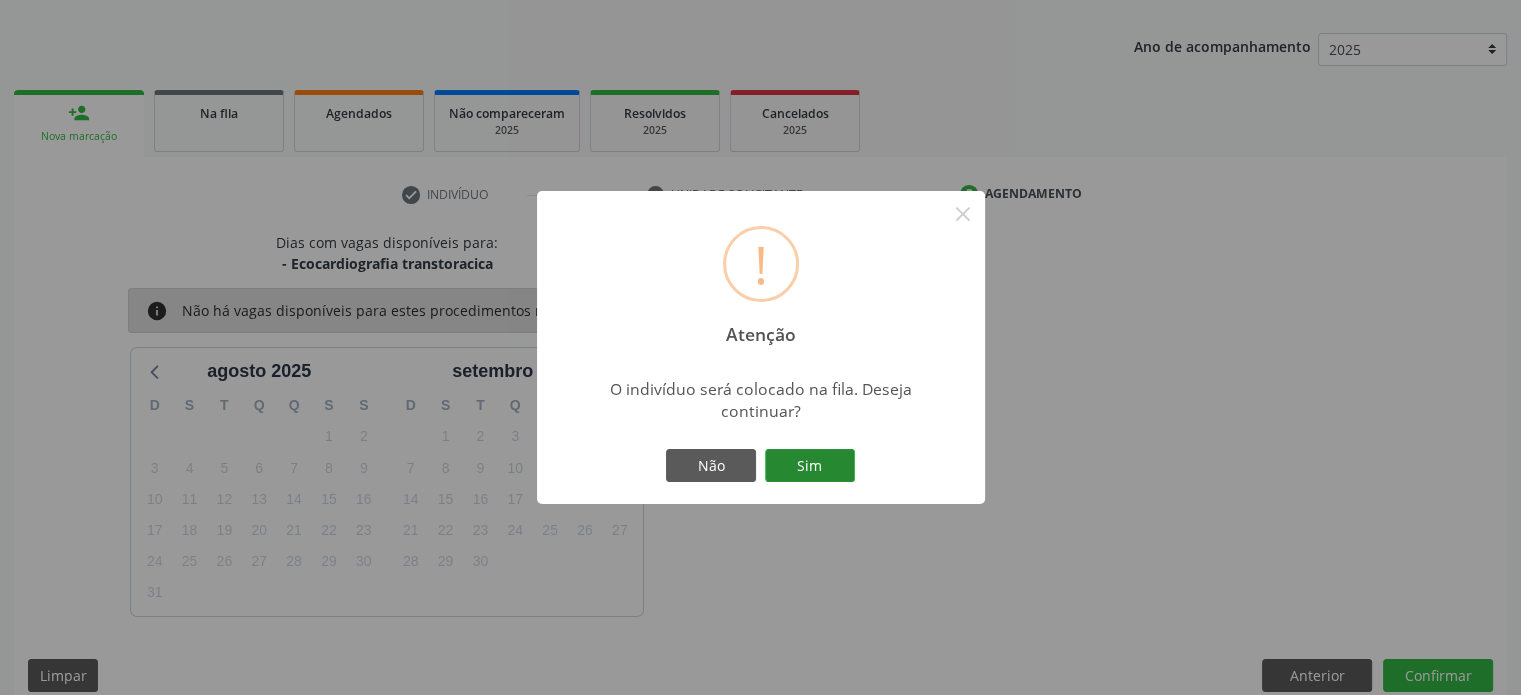 click on "Sim" at bounding box center [810, 466] 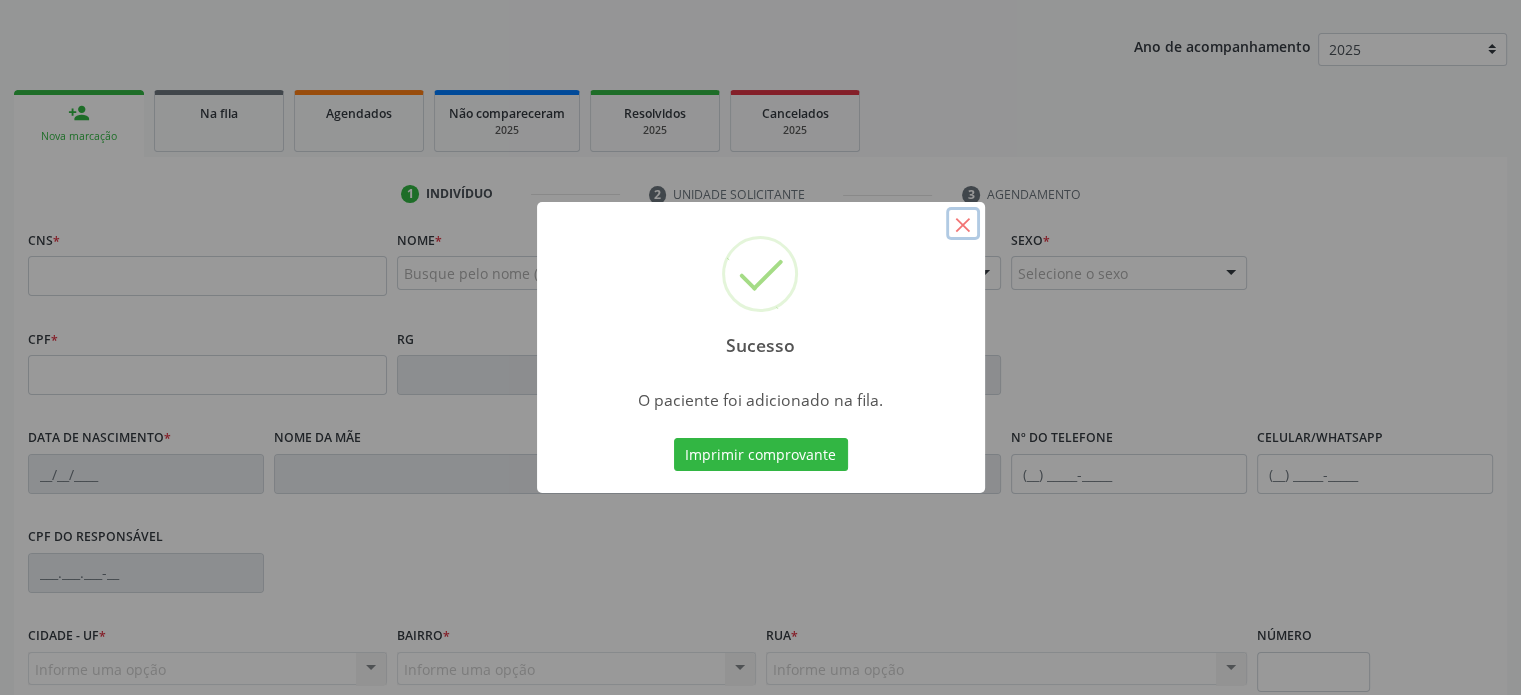 click on "×" at bounding box center [963, 224] 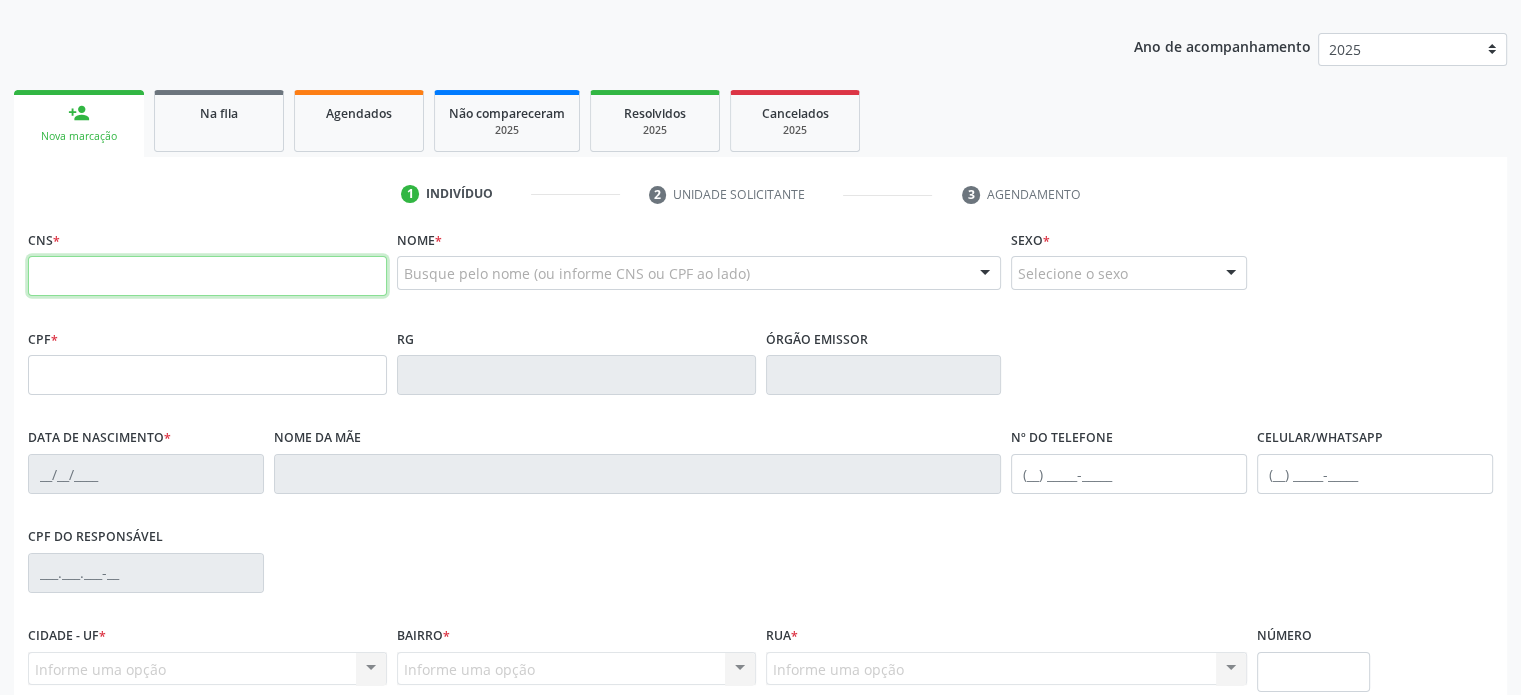 click at bounding box center (207, 276) 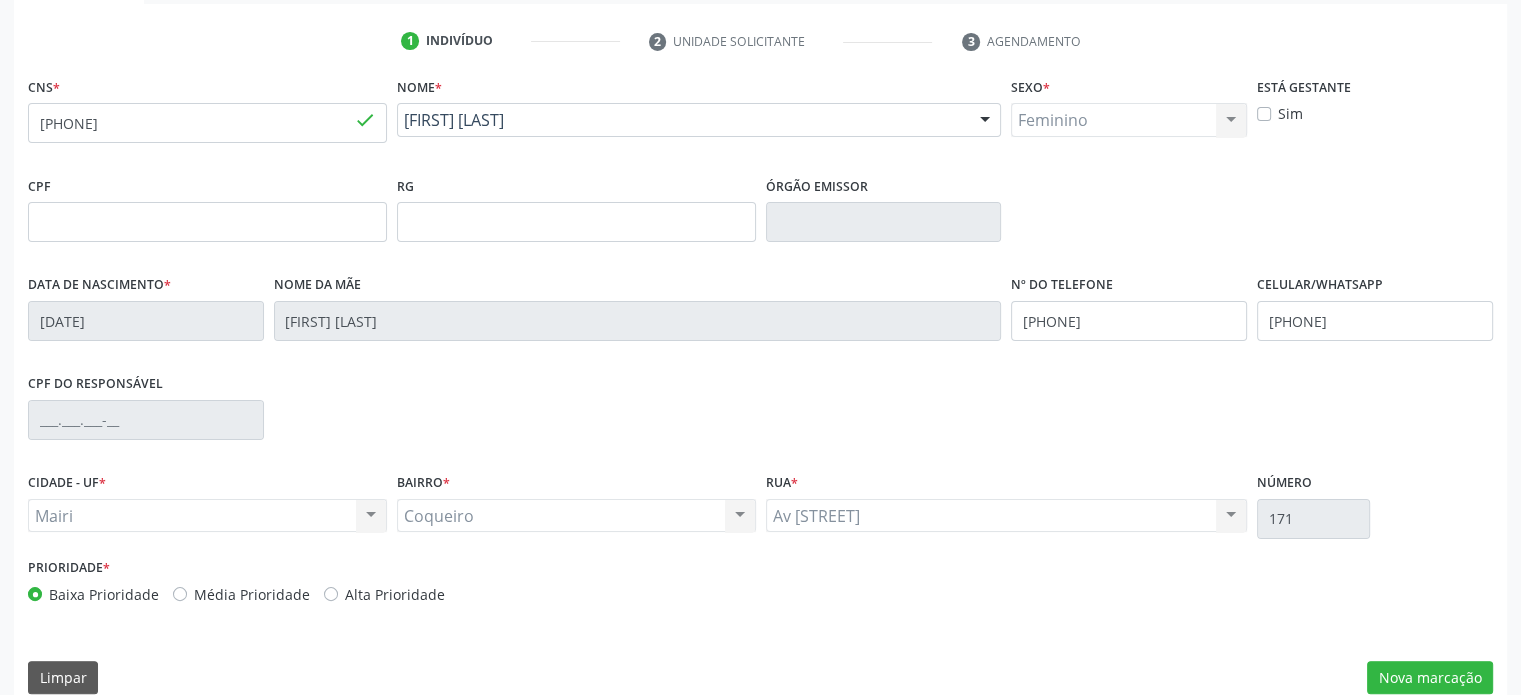 scroll, scrollTop: 388, scrollLeft: 0, axis: vertical 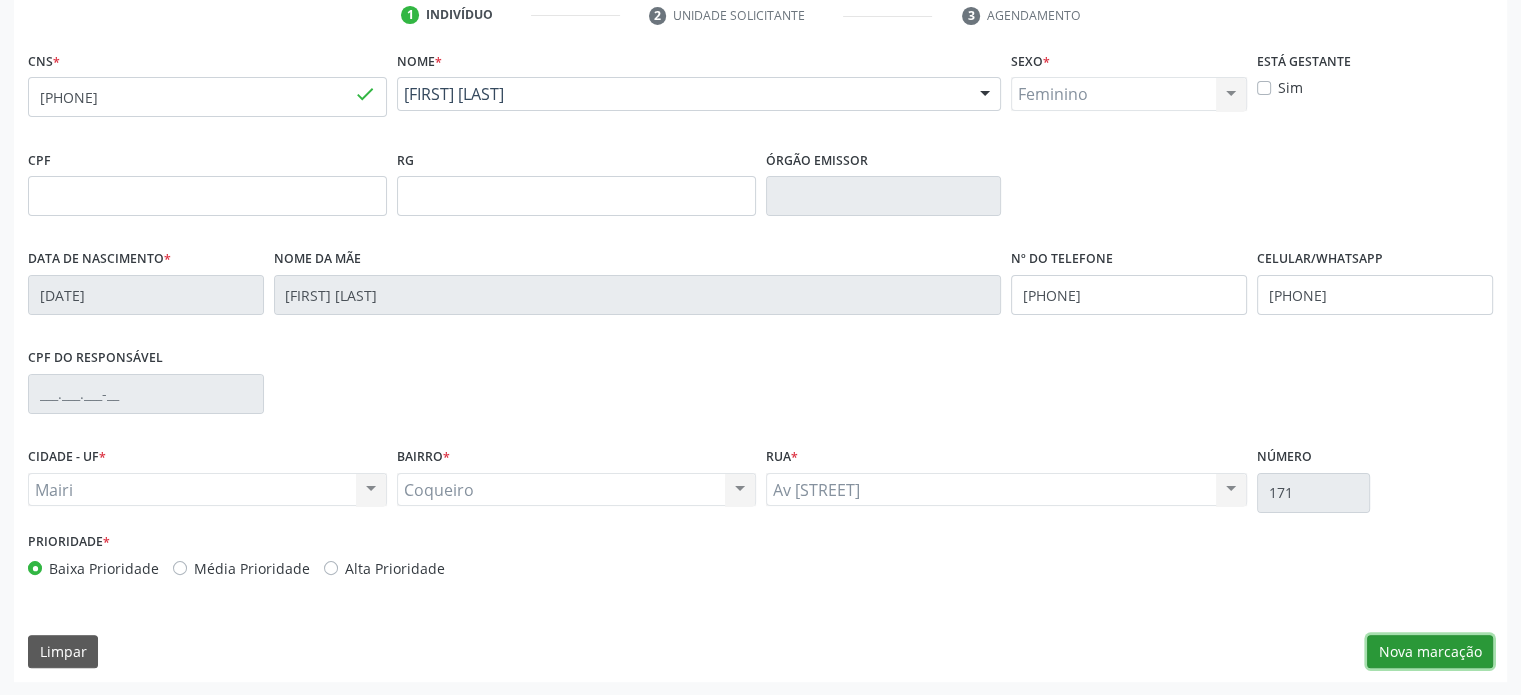 click on "Nova marcação" at bounding box center [1430, 652] 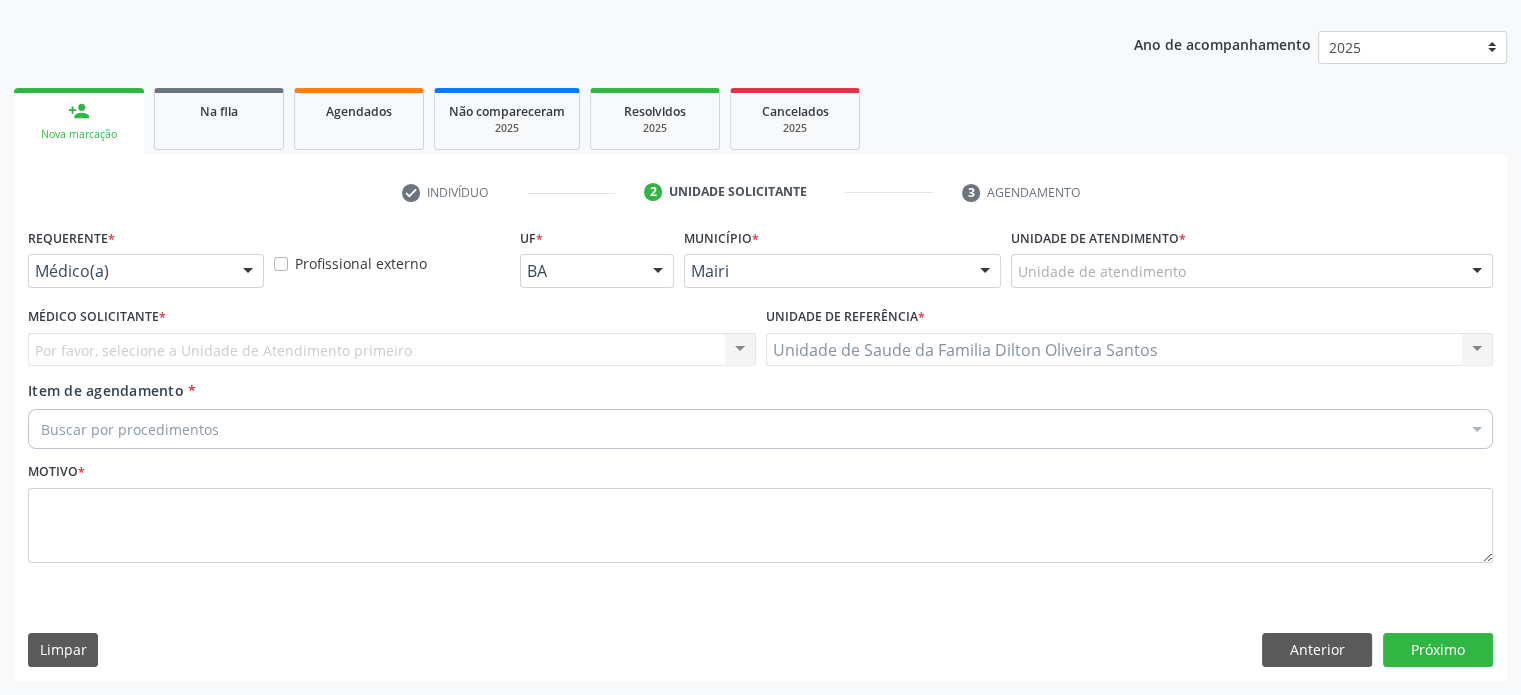 scroll, scrollTop: 209, scrollLeft: 0, axis: vertical 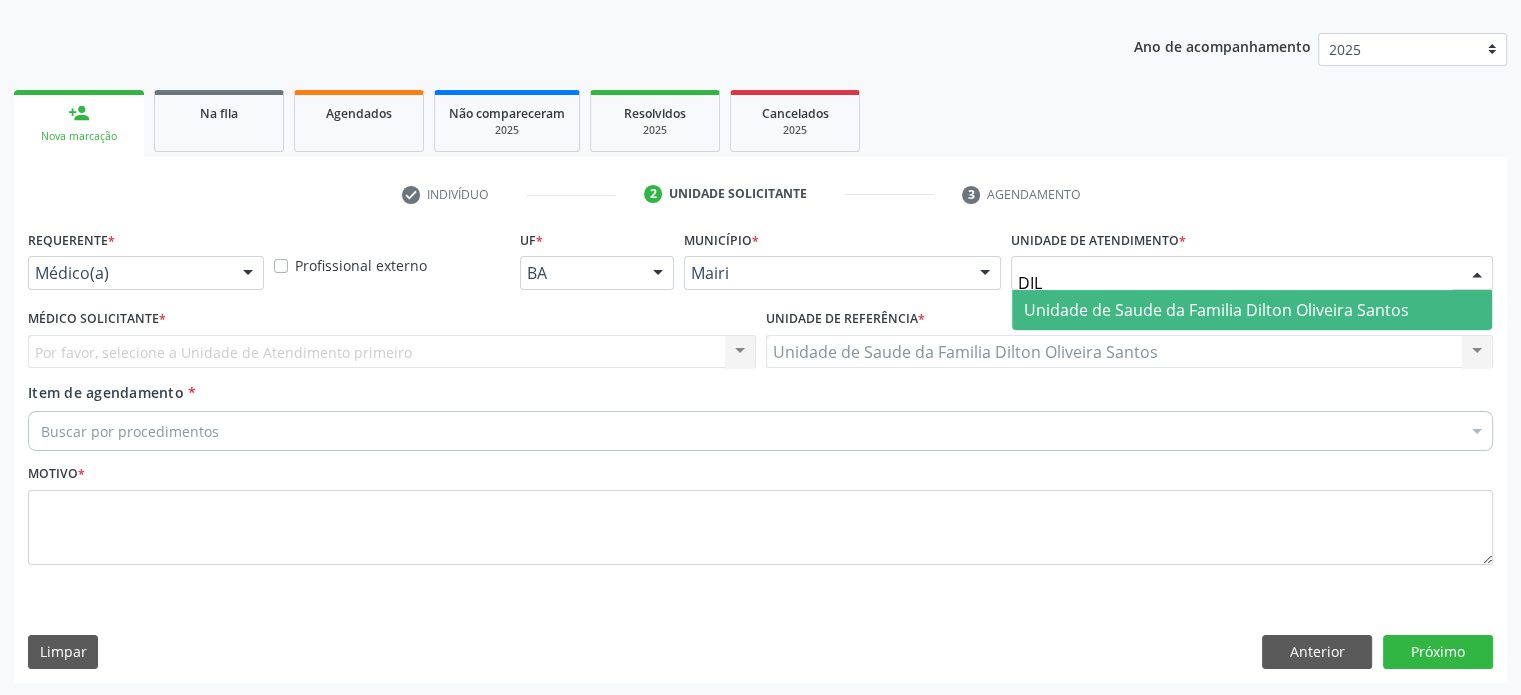 click on "Unidade de Saude da Familia Dilton Oliveira Santos" at bounding box center [1216, 310] 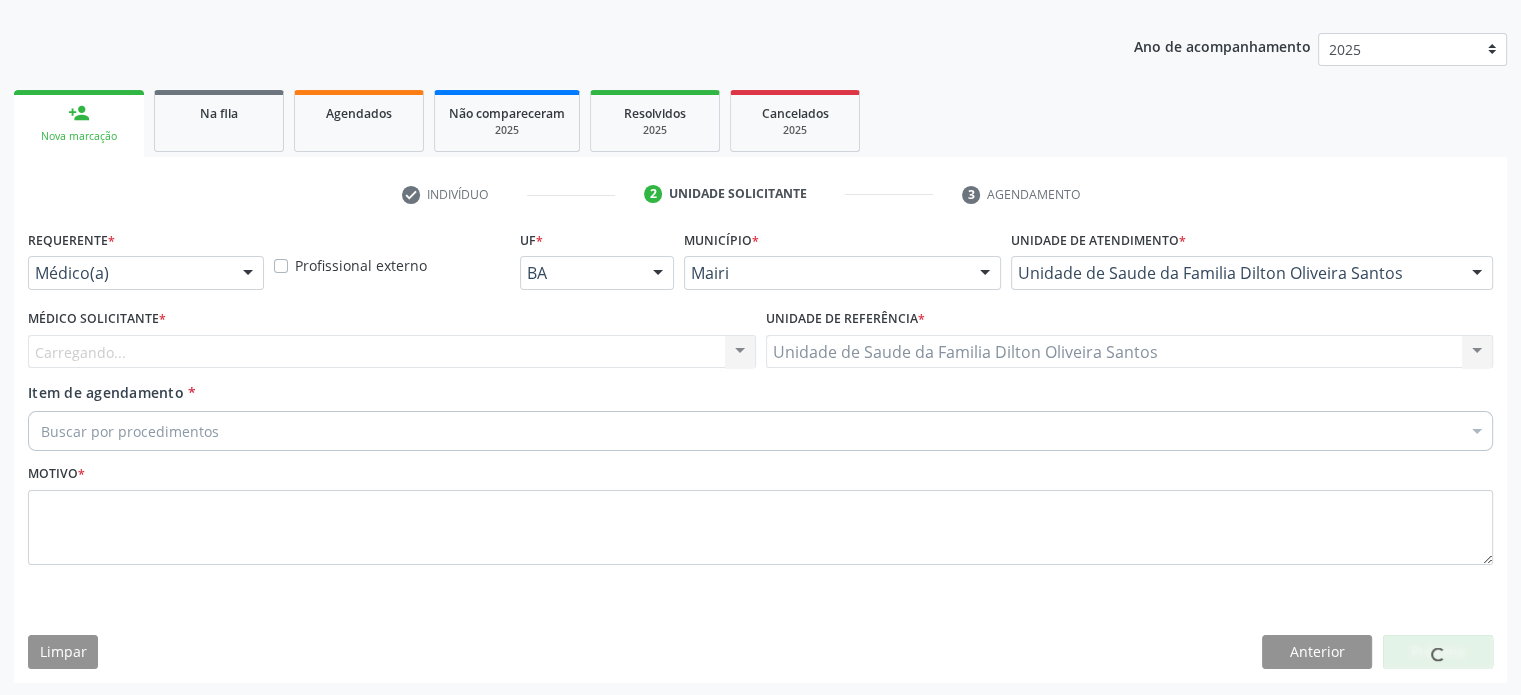 click on "Carregando...
Nenhum resultado encontrado para: "   "
Não há nenhuma opção para ser exibida." at bounding box center (392, 352) 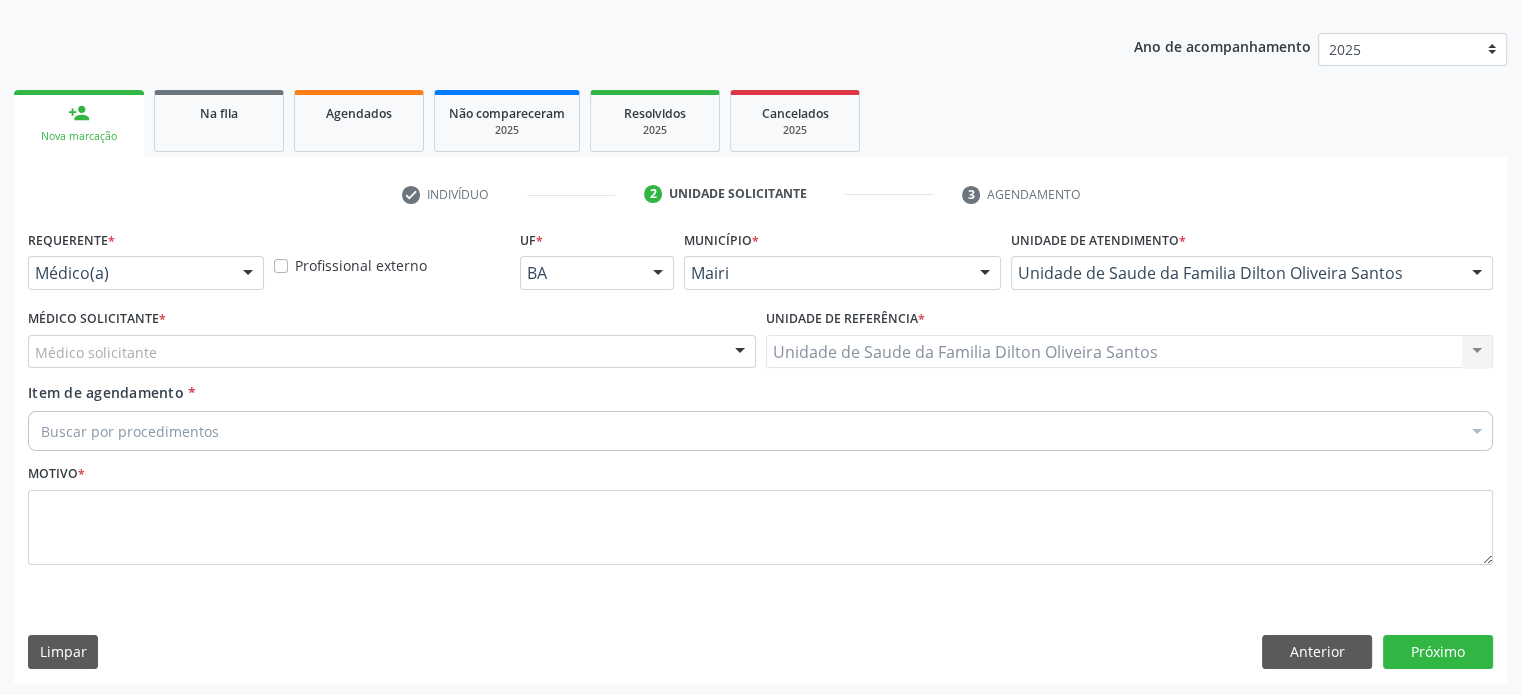 click on "Médico solicitante" at bounding box center (392, 352) 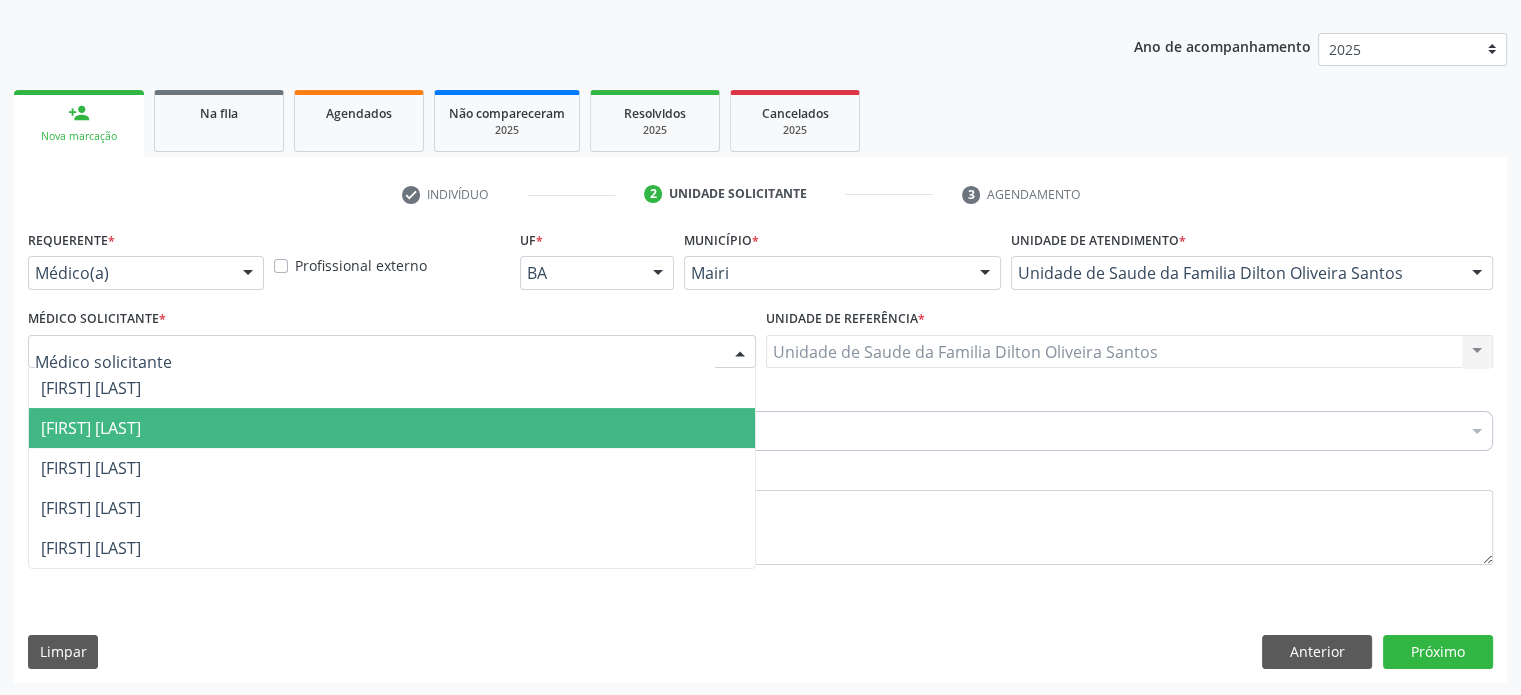 click on "[FIRST] [LAST]" at bounding box center [91, 428] 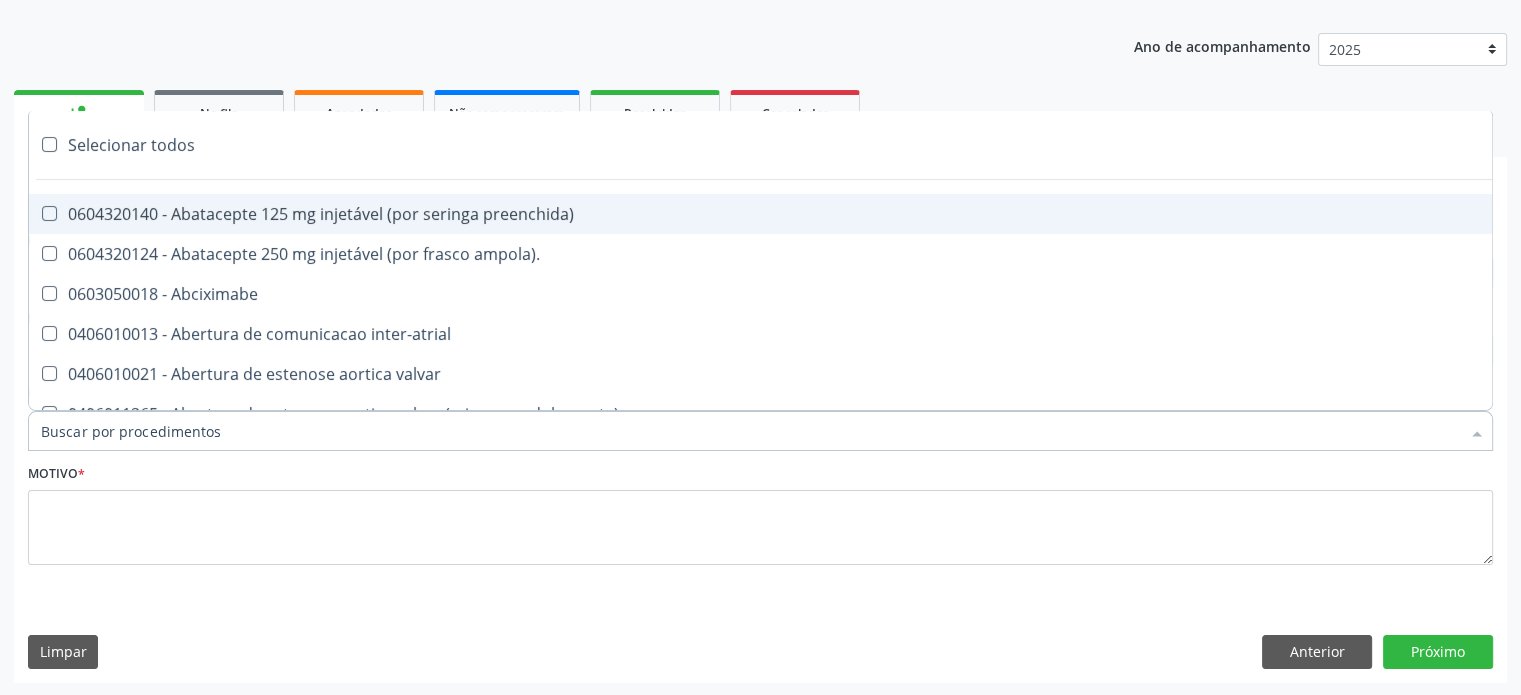 paste on "0205020046" 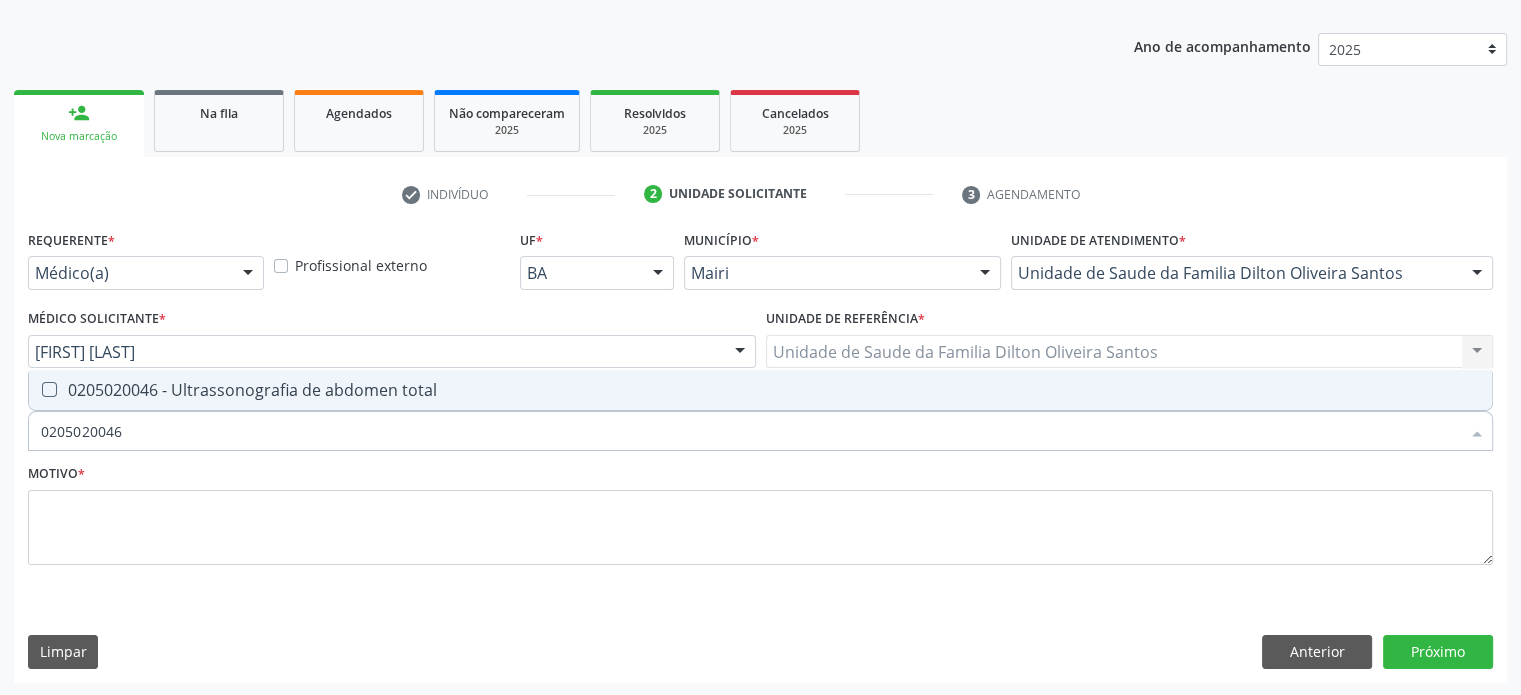 click at bounding box center (49, 389) 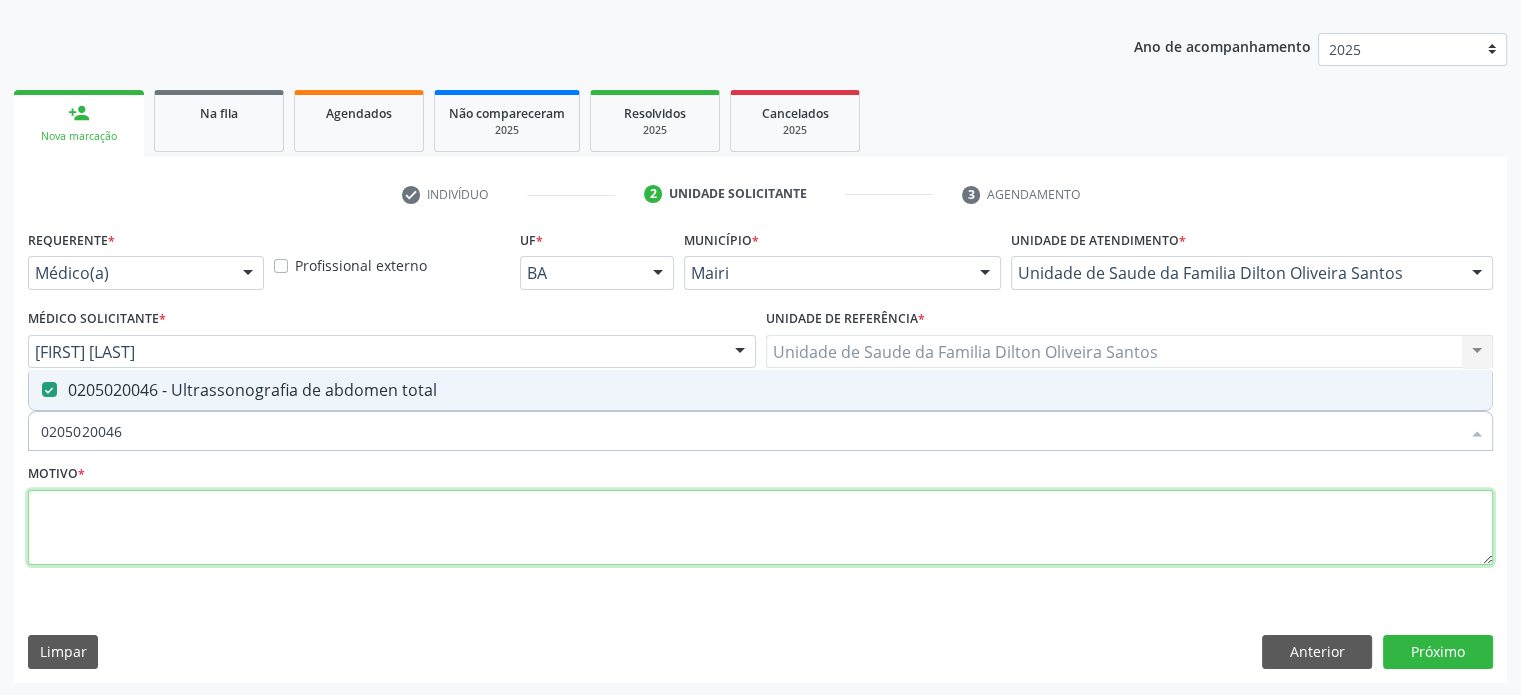 click at bounding box center (760, 528) 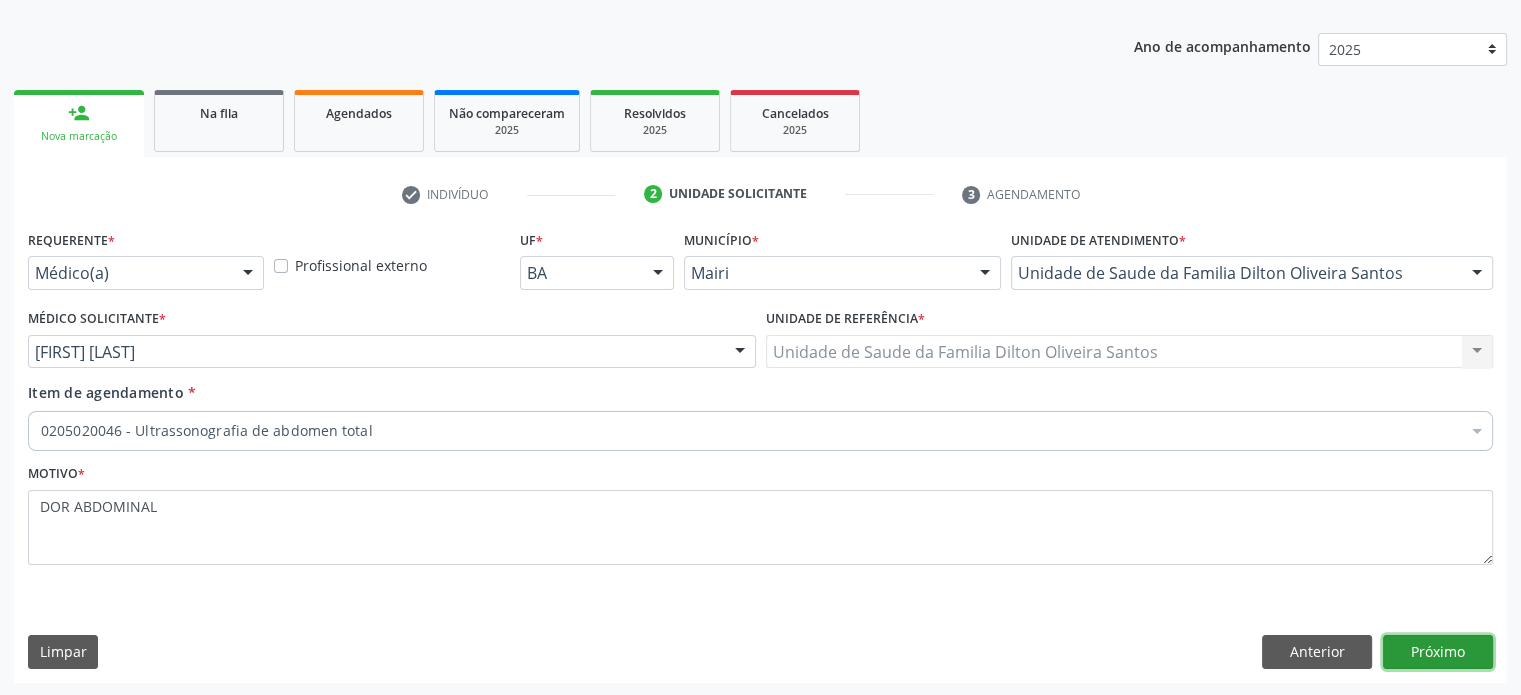 click on "Próximo" at bounding box center [1438, 652] 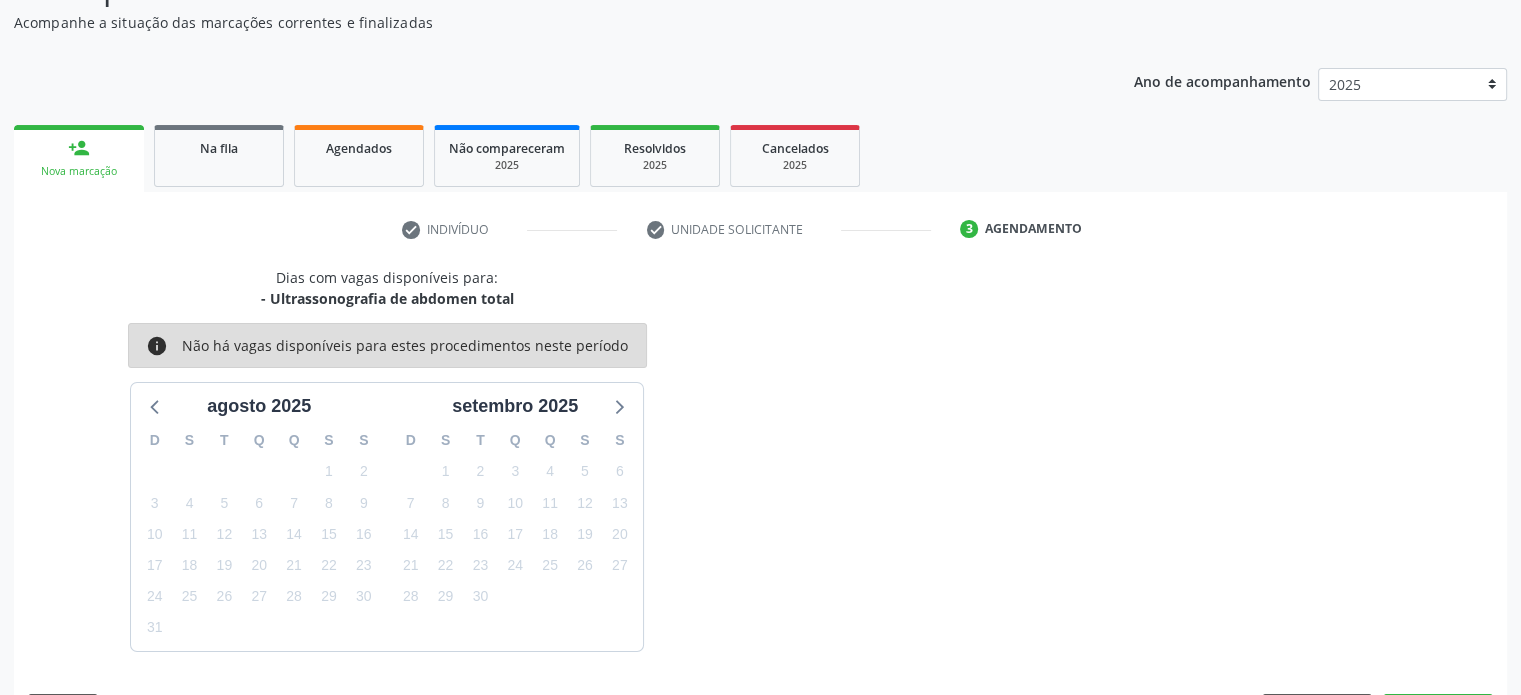 scroll, scrollTop: 209, scrollLeft: 0, axis: vertical 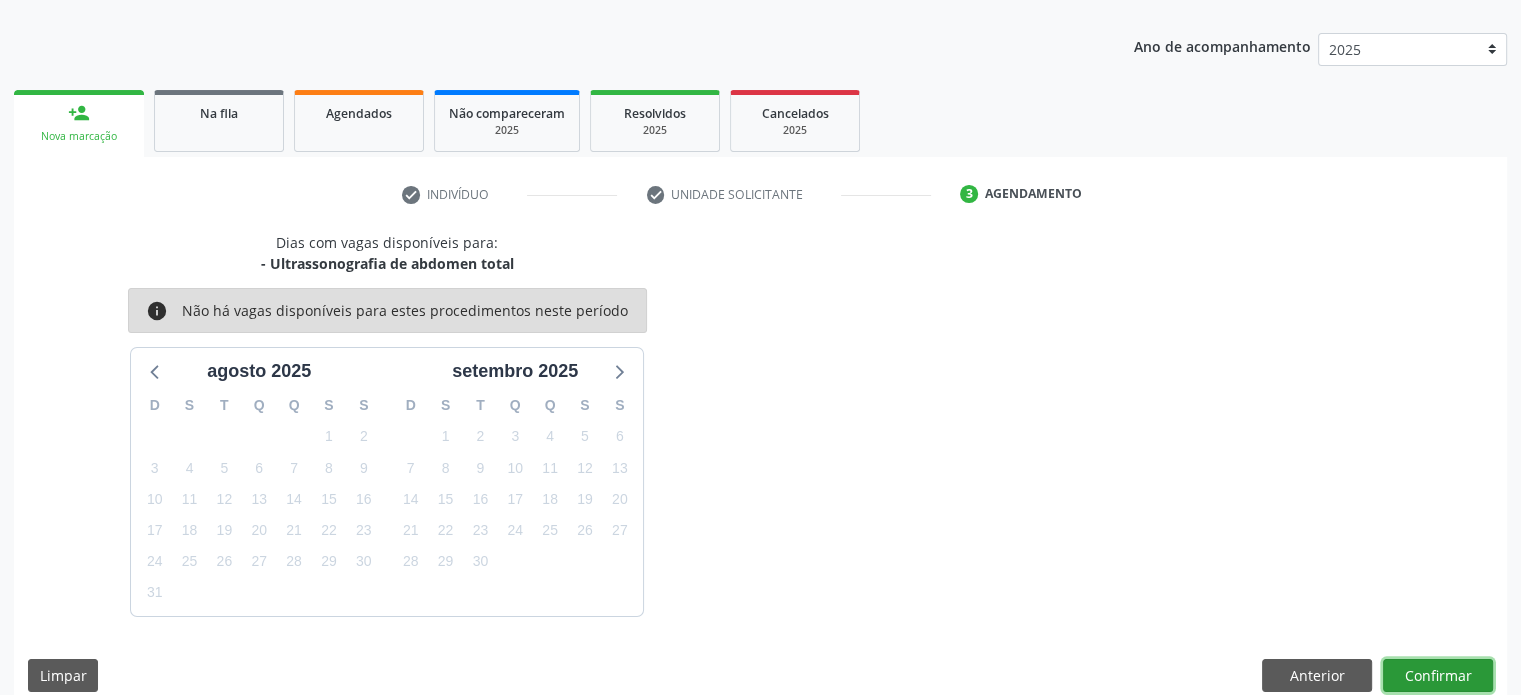 click on "Confirmar" at bounding box center (1438, 676) 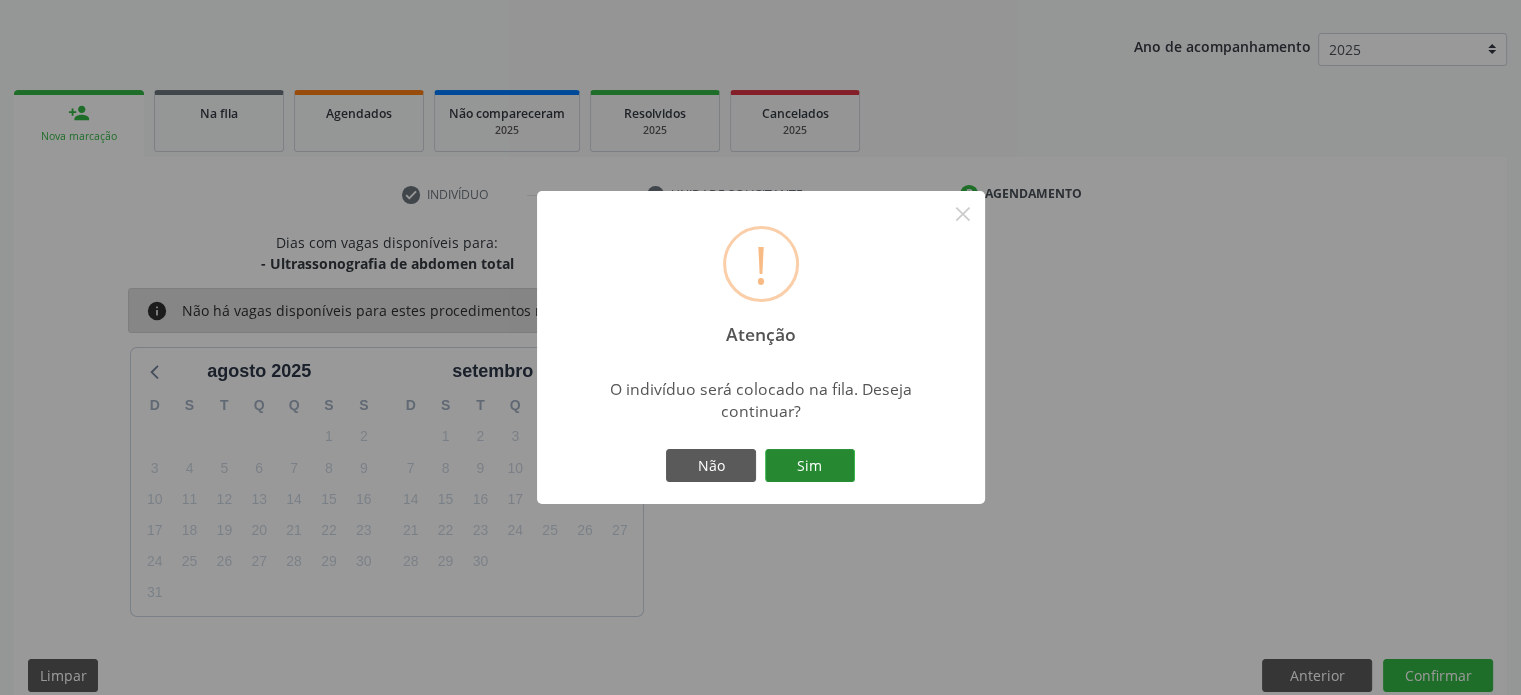 click on "Sim" at bounding box center (810, 466) 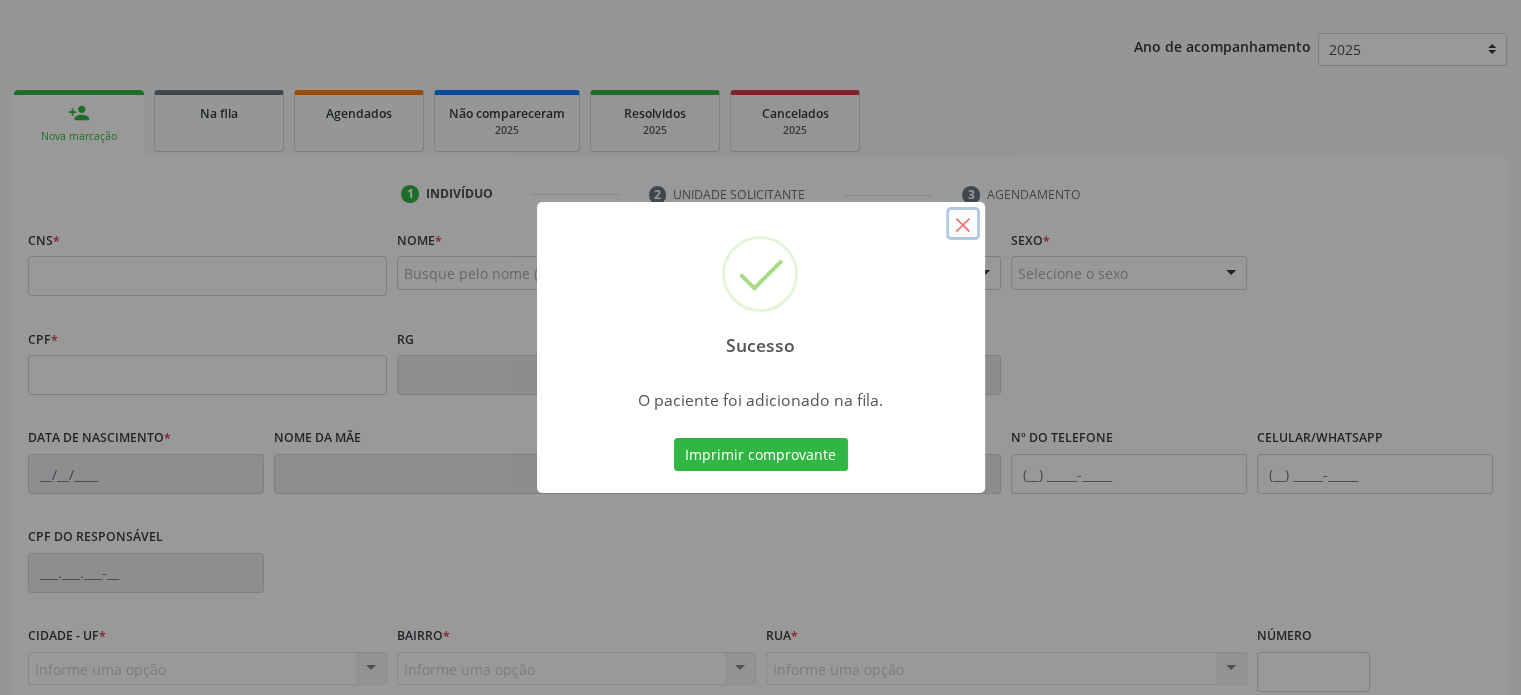 click on "×" at bounding box center (963, 224) 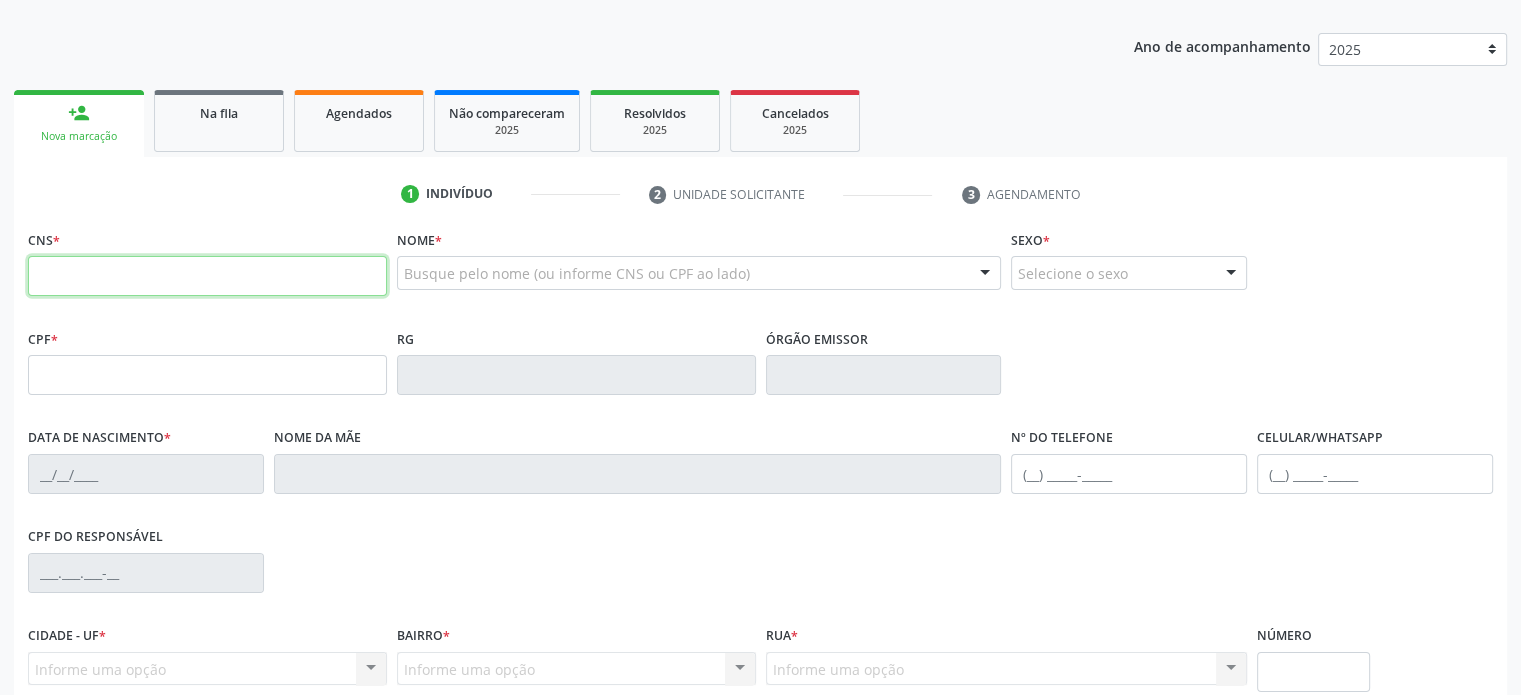 click at bounding box center [207, 276] 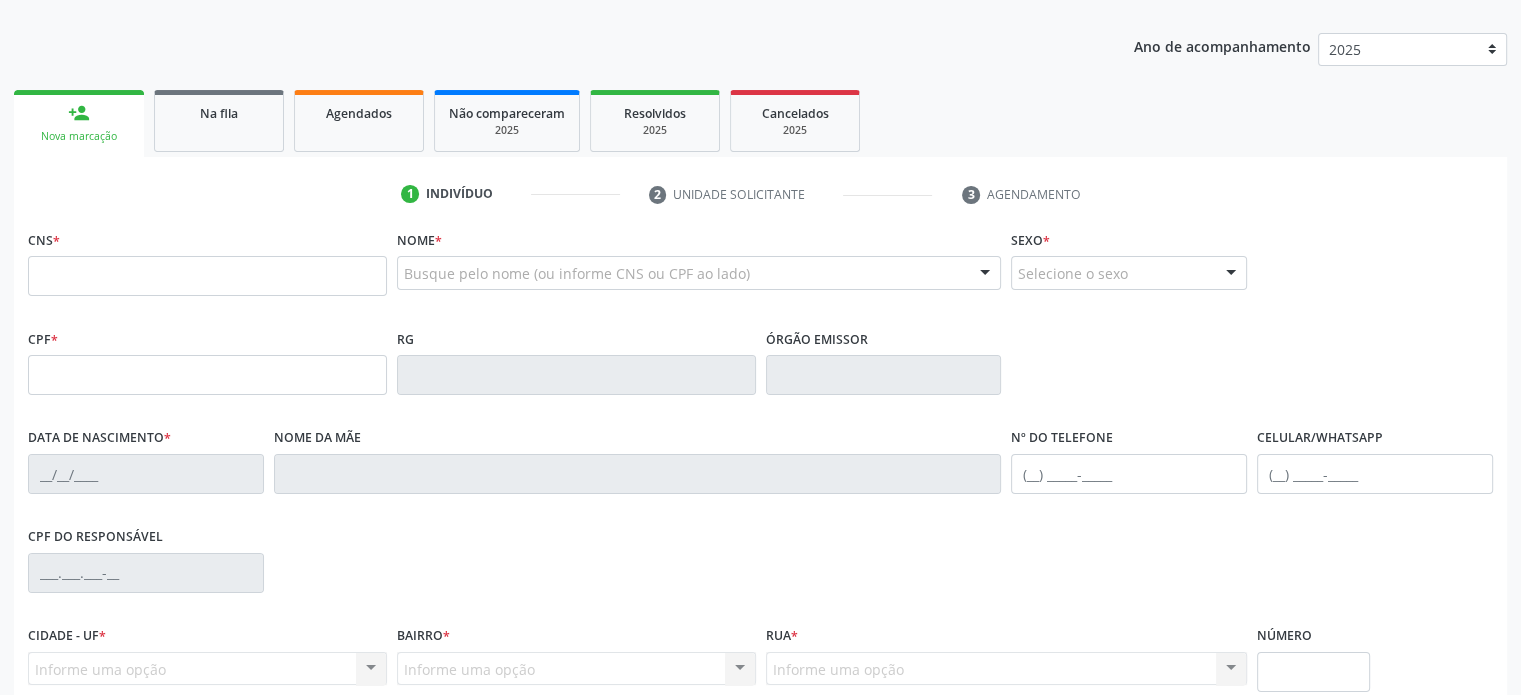 click on "CPF do responsável" at bounding box center [760, 571] 